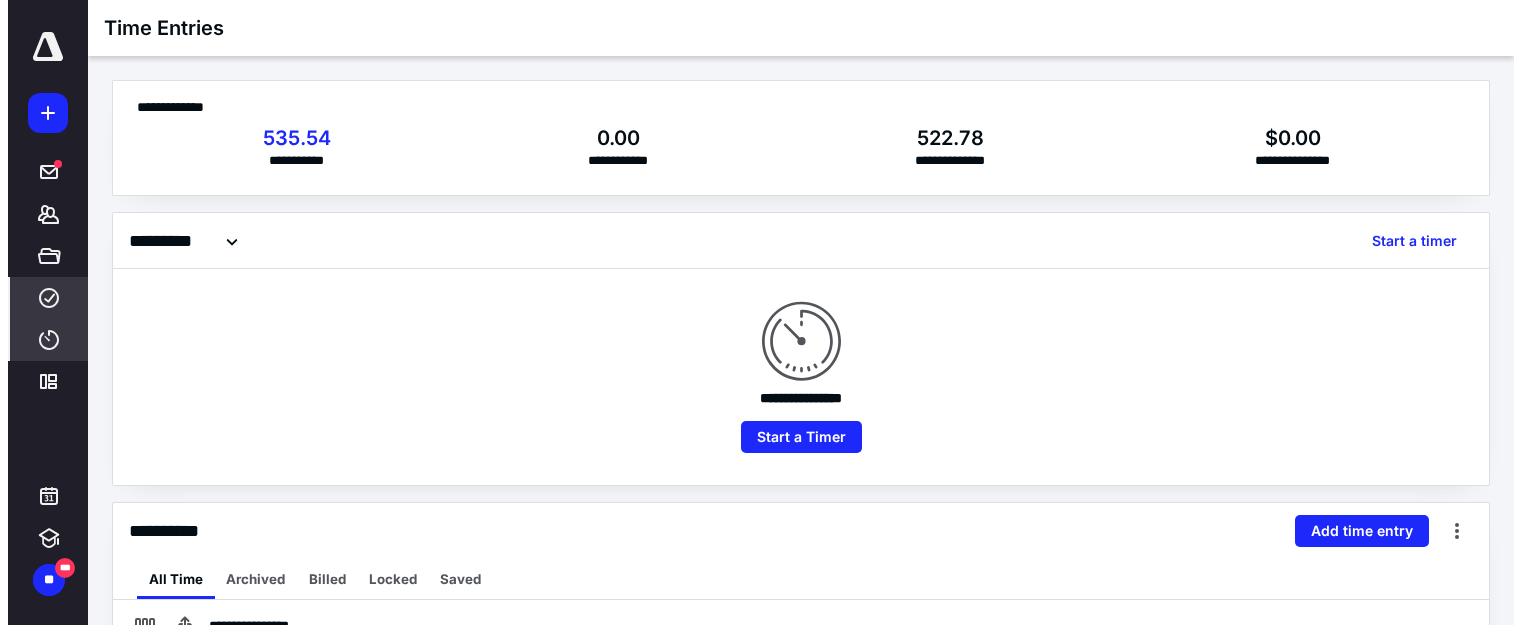 scroll, scrollTop: 0, scrollLeft: 0, axis: both 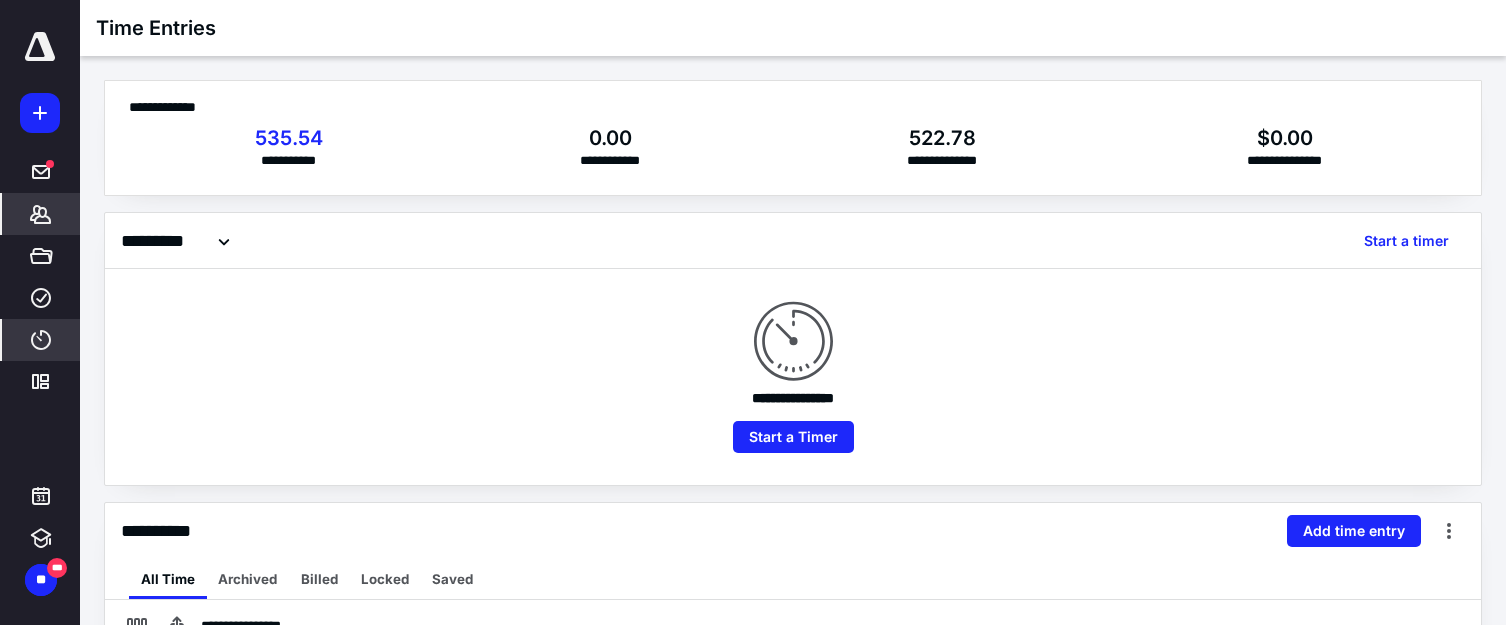 click 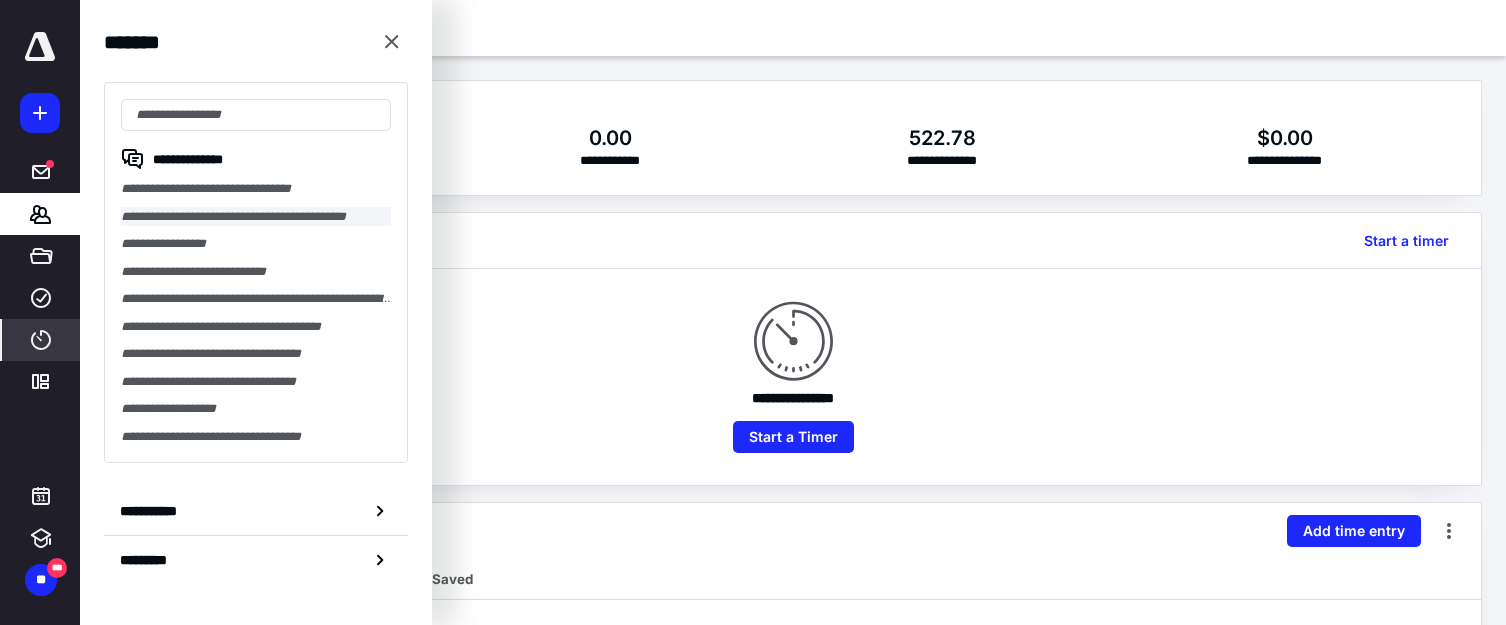 click on "**********" at bounding box center (256, 217) 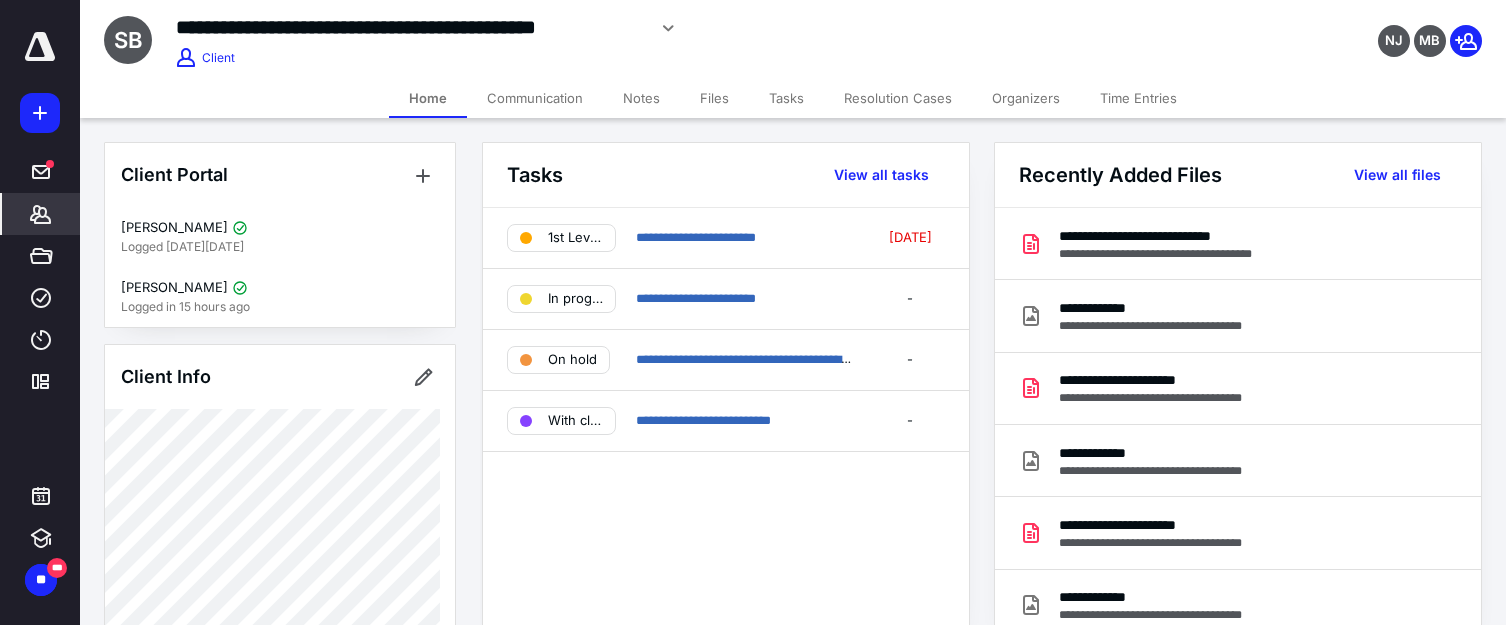 click on "Files" at bounding box center (714, 98) 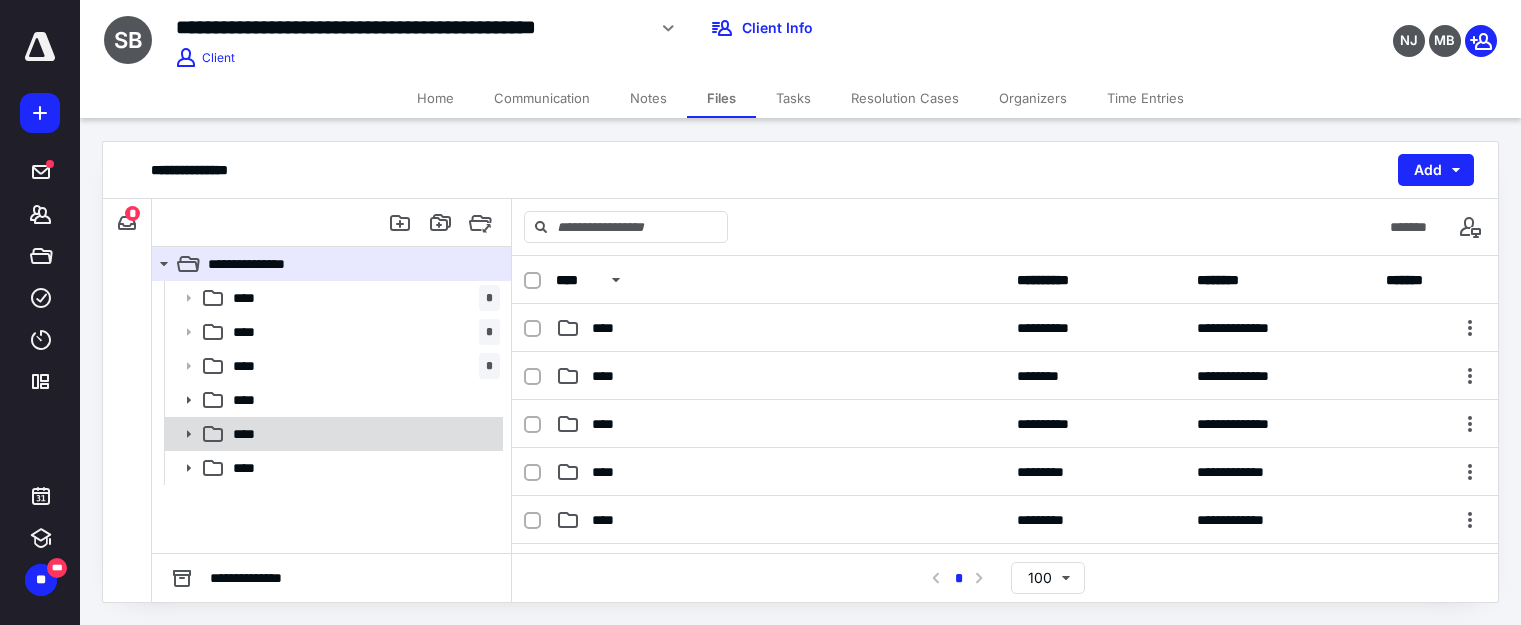 click 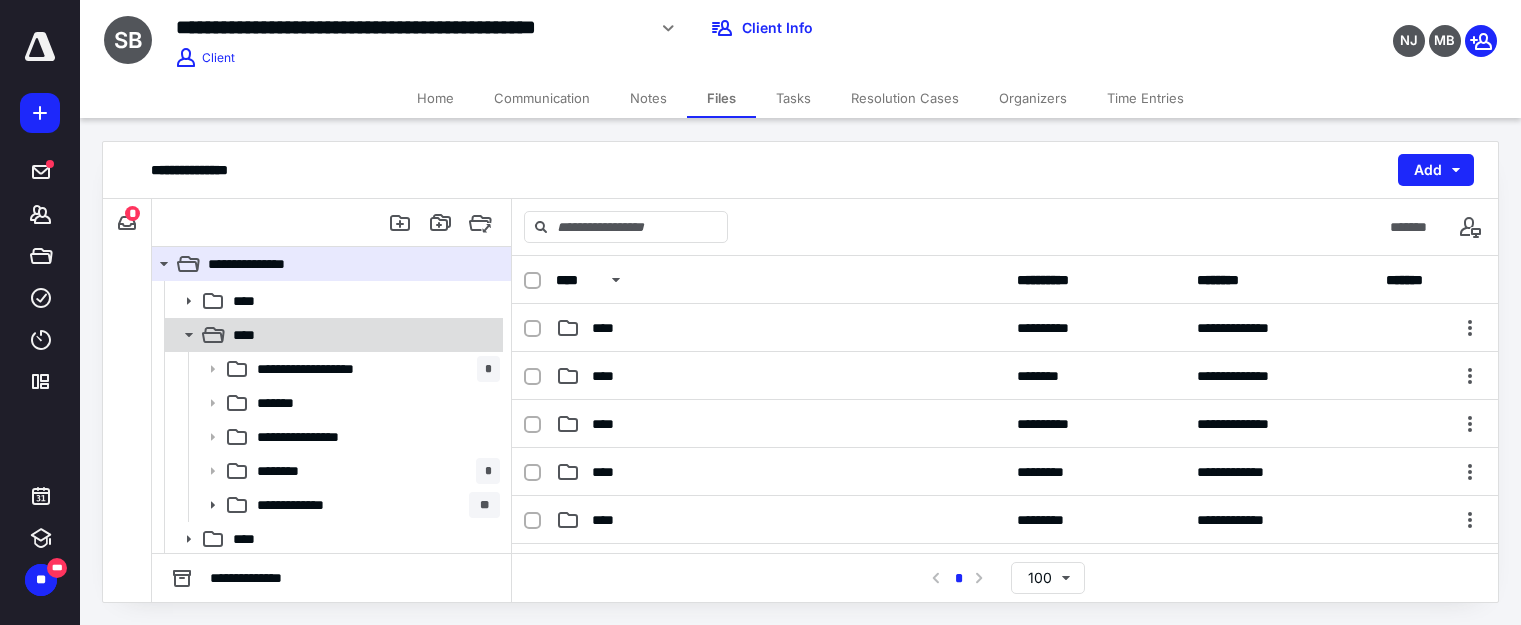 scroll, scrollTop: 102, scrollLeft: 0, axis: vertical 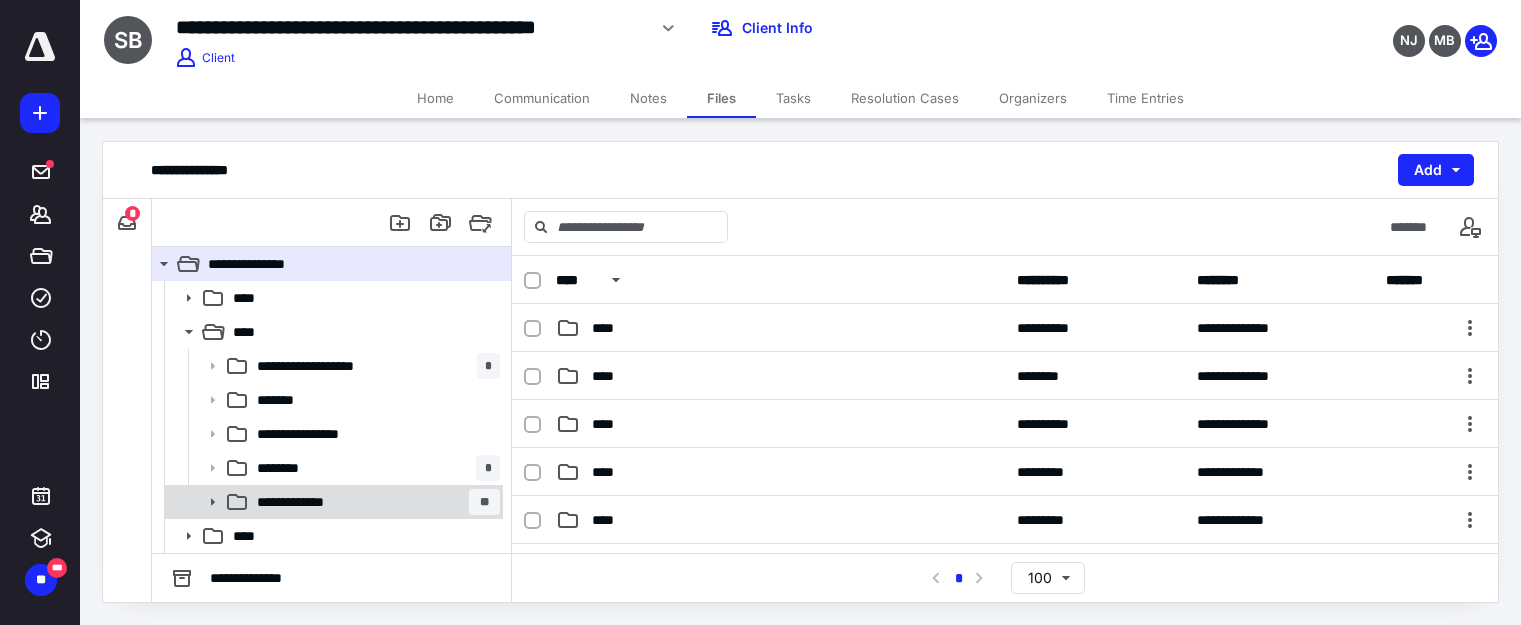 click on "**********" at bounding box center (374, 502) 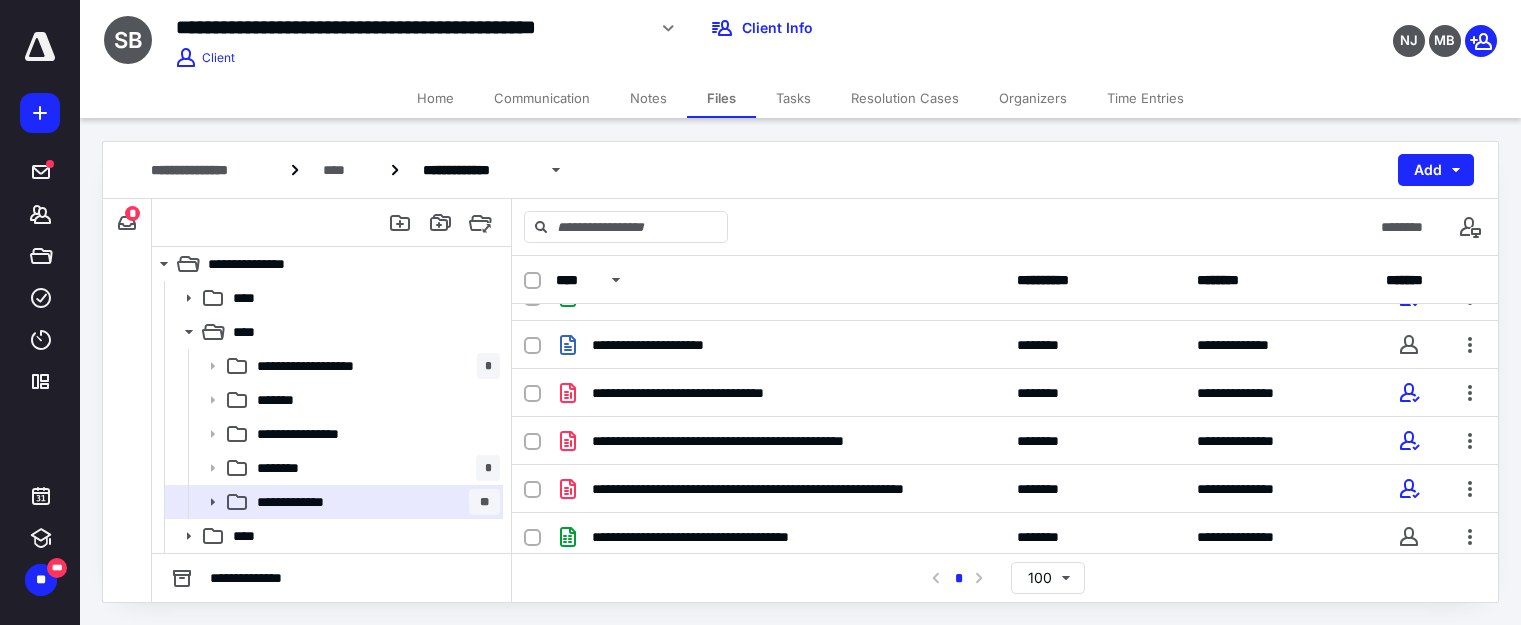 scroll, scrollTop: 200, scrollLeft: 0, axis: vertical 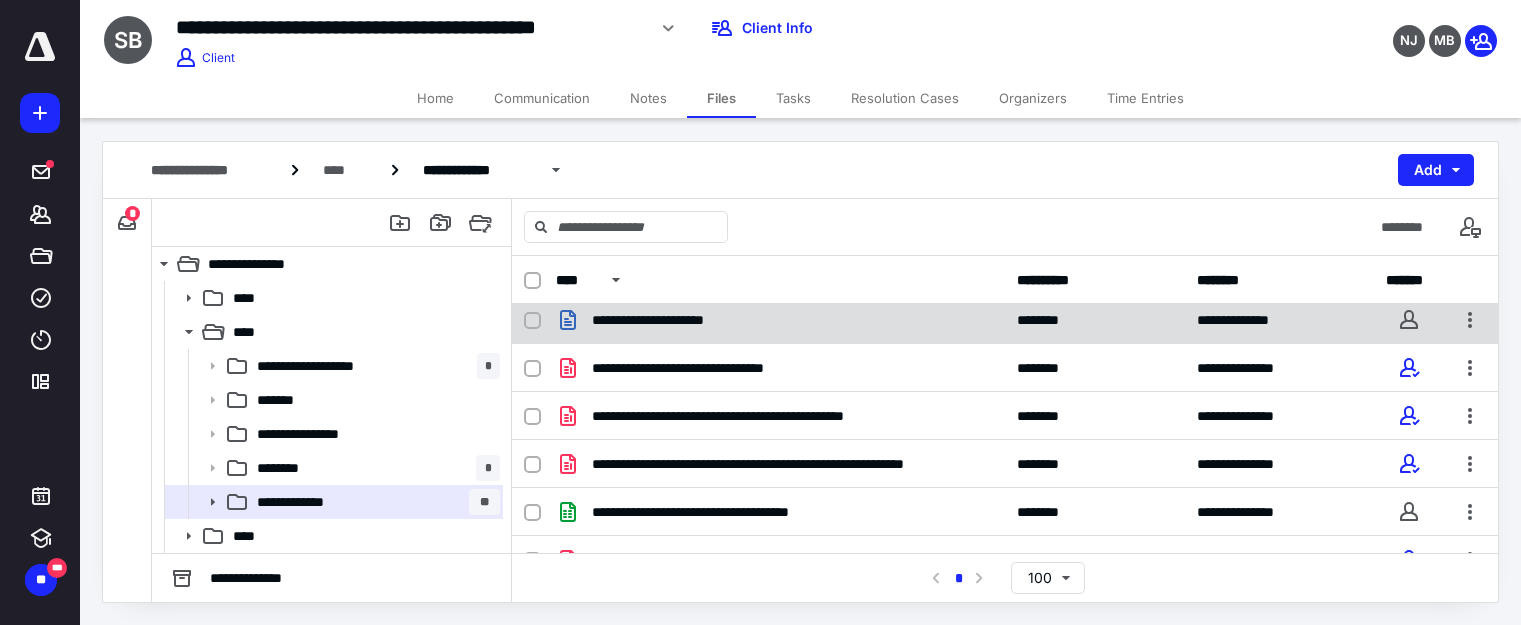click on "**********" at bounding box center (671, 320) 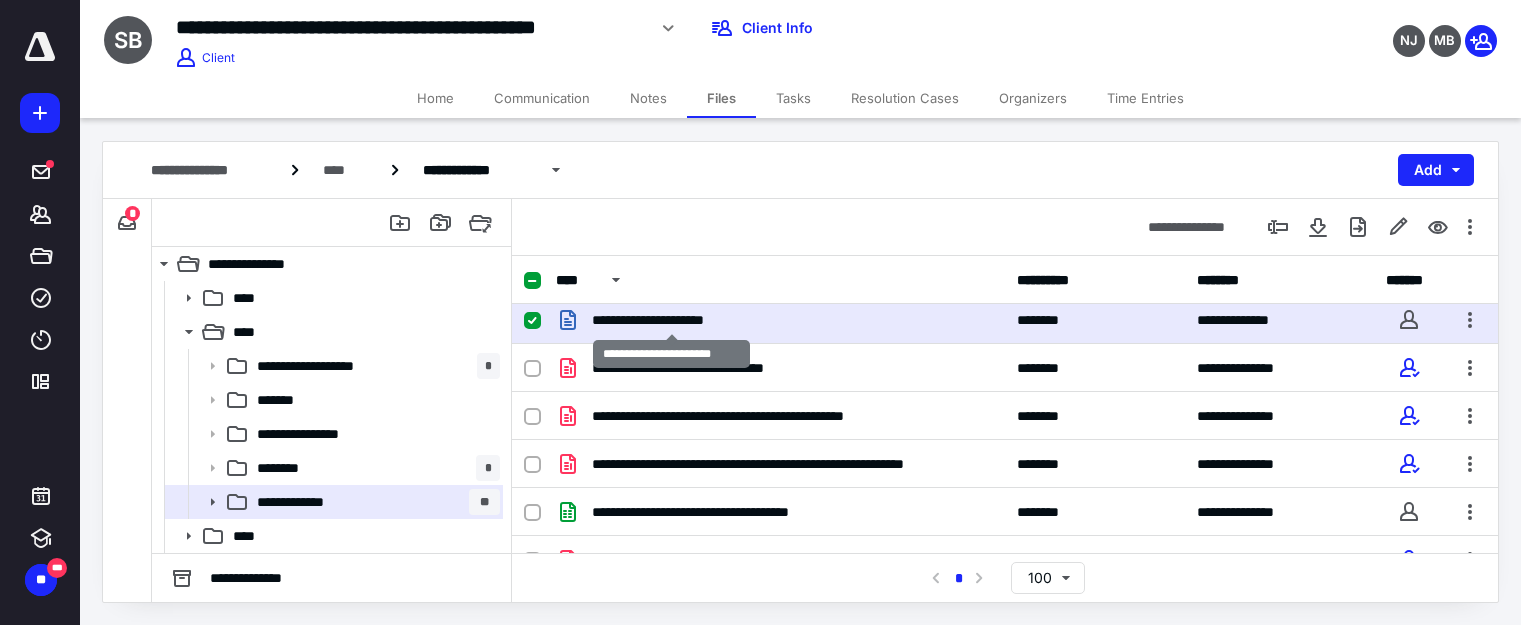 click on "**********" at bounding box center (671, 320) 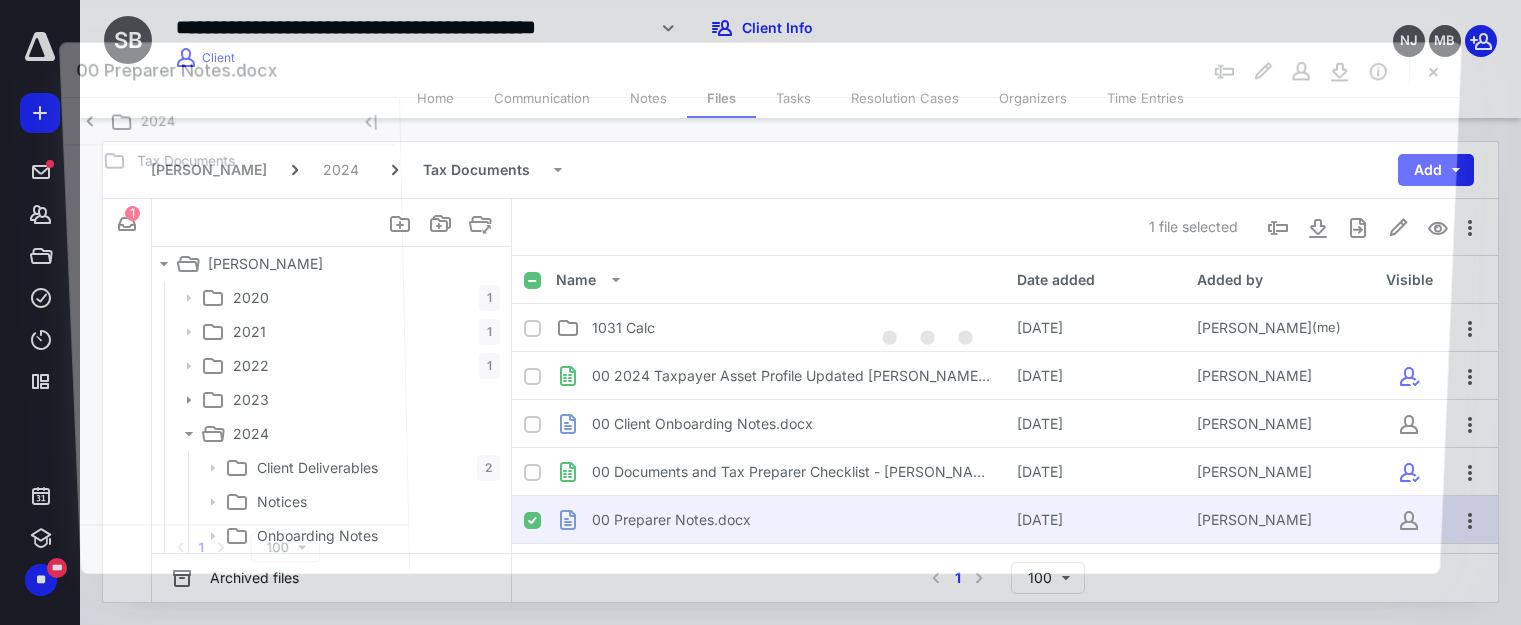 scroll, scrollTop: 102, scrollLeft: 0, axis: vertical 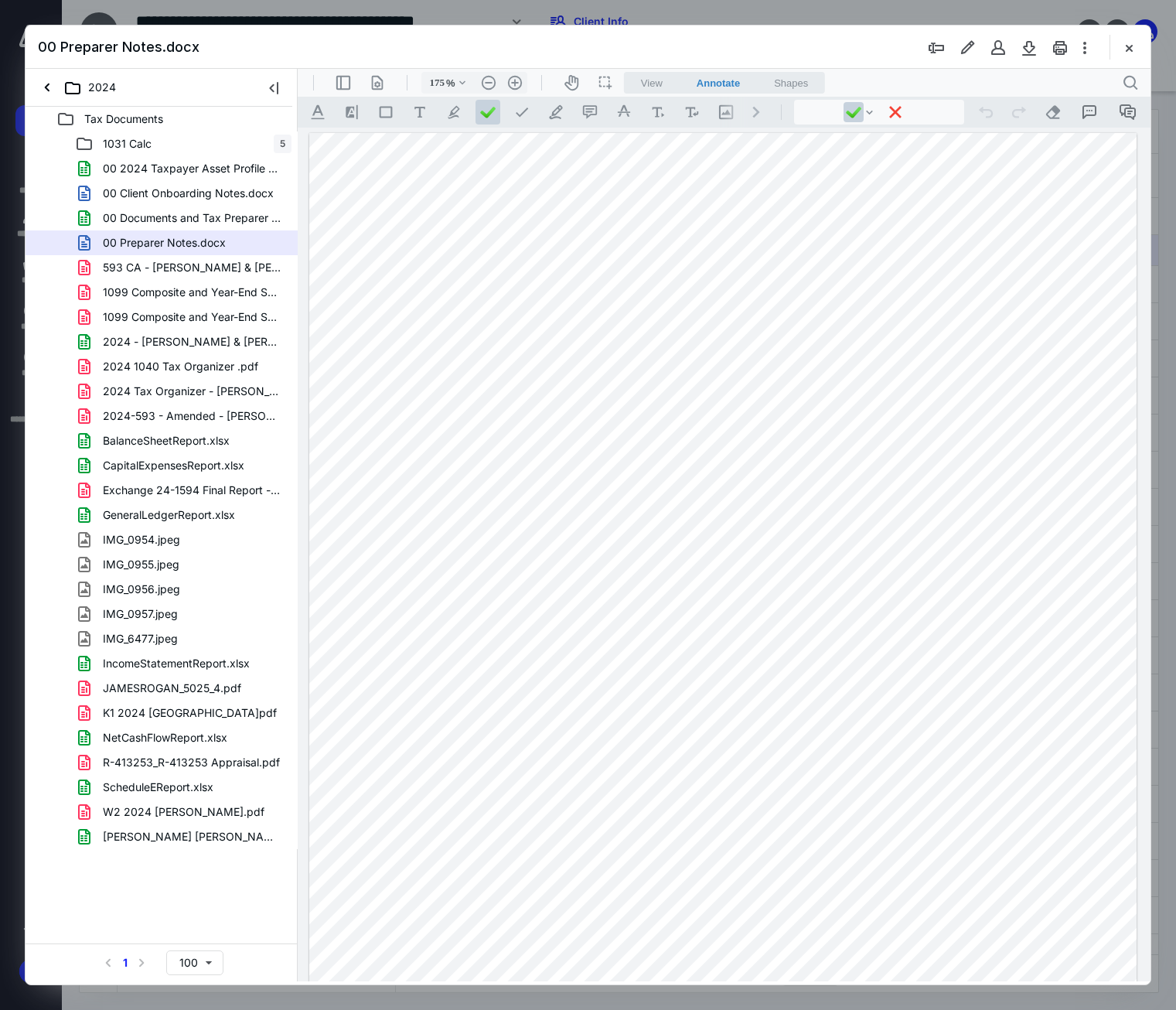 drag, startPoint x: 552, startPoint y: 585, endPoint x: 485, endPoint y: 675, distance: 112 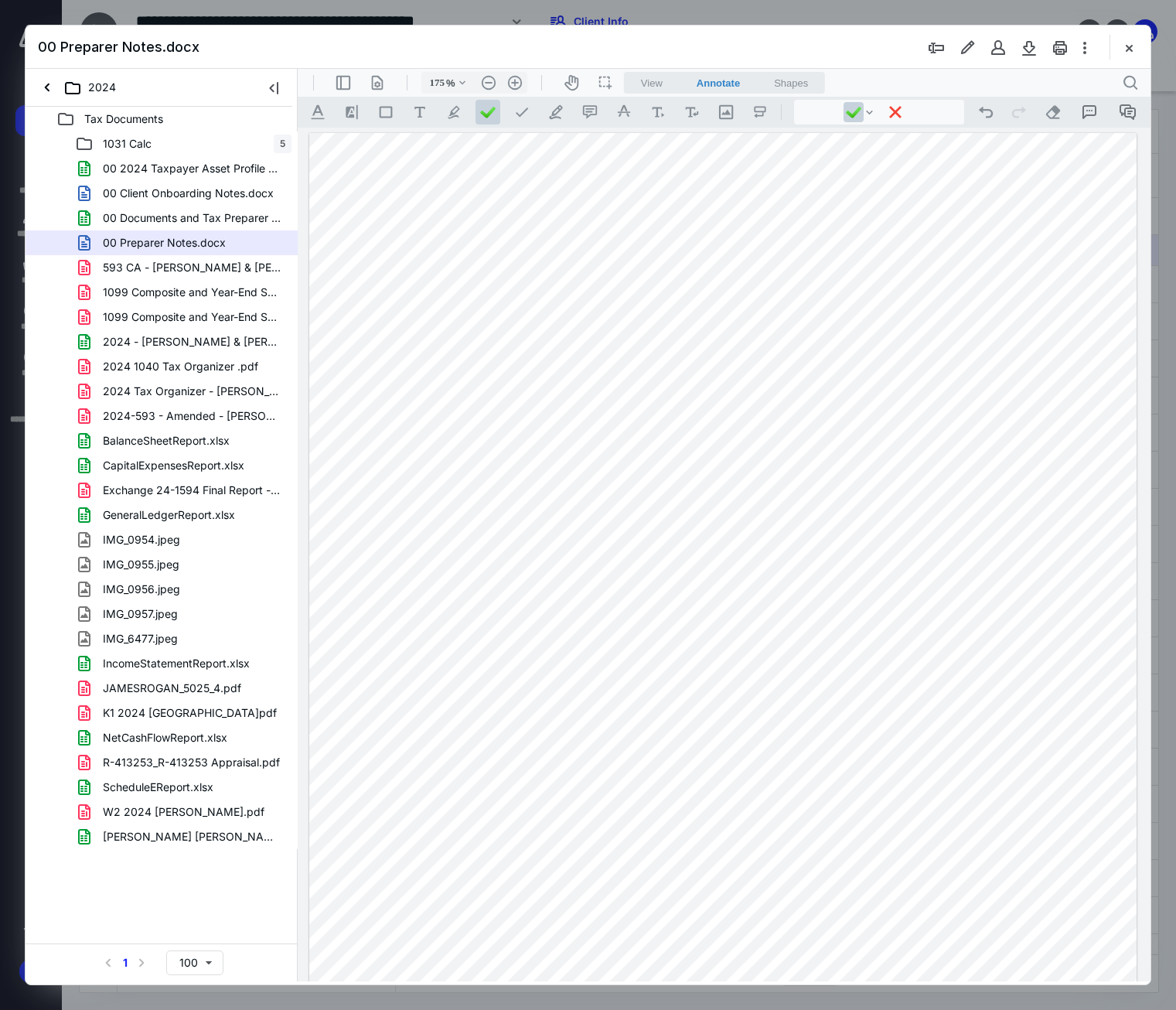 click at bounding box center (723, 668) 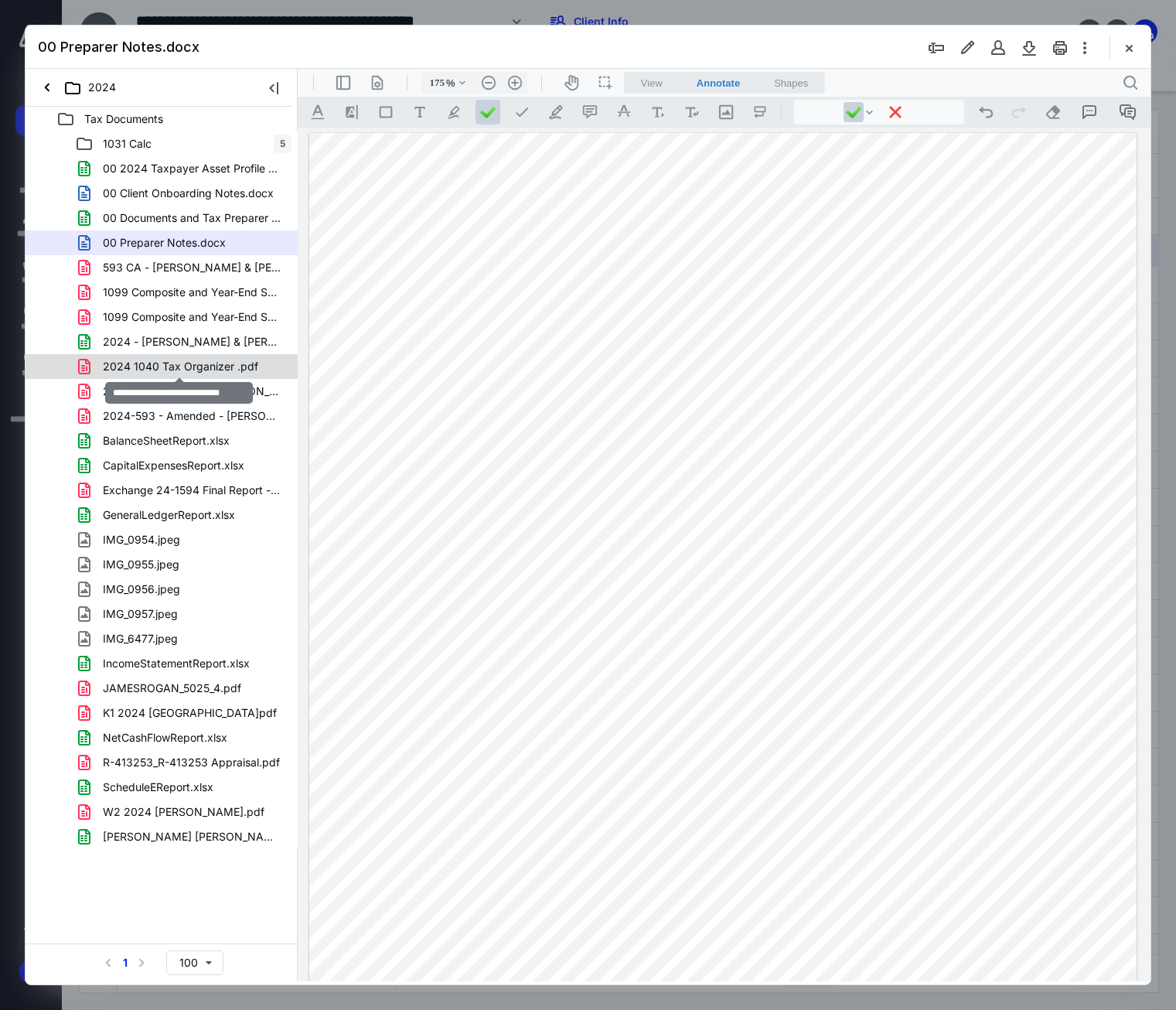 click on "2024 1040 Tax Organizer .pdf" at bounding box center (180, 367) 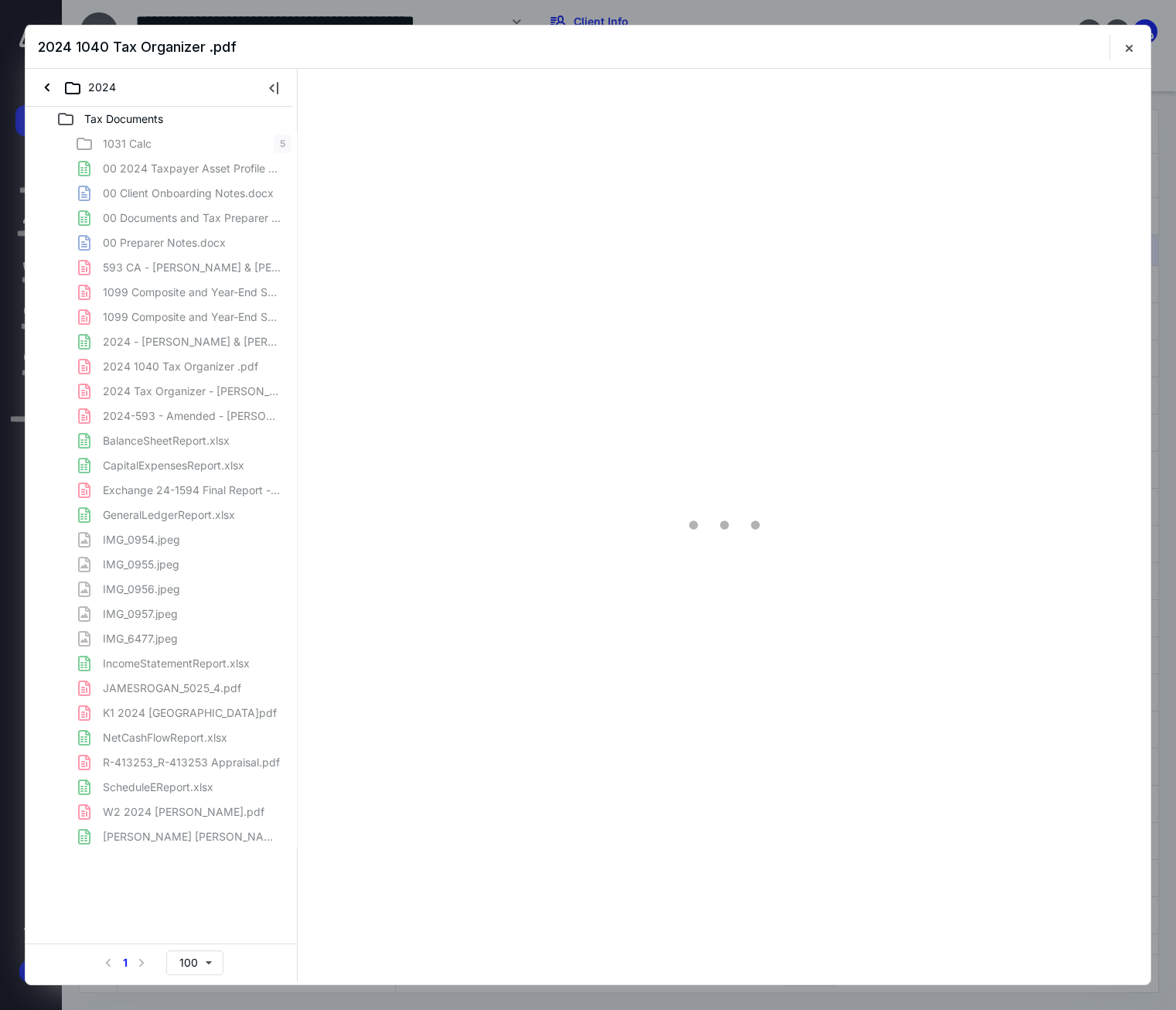 click on "1031 Calc 5 00 2024 Taxpayer Asset Profile Updated [PERSON_NAME].xlsx 00 Client Onboarding Notes.docx 00 Documents and Tax Preparer Checklist - [PERSON_NAME] & [PERSON_NAME].xlsx 00 Preparer Notes.docx 593 CA - [PERSON_NAME] & [PERSON_NAME] (1).pdf 1099 Composite and Year-End Summary - 2024_170.pdf 1099 Composite and Year-End Summary - 2024_Henry Custodial.pdf 2024 - [PERSON_NAME] & [PERSON_NAME] - Sch-E.xlsx 2024 1040 Tax Organizer .pdf 2024 Tax Organizer - [PERSON_NAME].pdf 2024-593 - Amended - [PERSON_NAME].[PERSON_NAME]..pdf BalanceSheetReport.xlsx CapitalExpensesReport.xlsx Exchange 24-1594 Final Report - [PERSON_NAME].[PERSON_NAME].pdf GeneralLedgerReport.xlsx IMG_0954.jpeg IMG_0955.jpeg IMG_0956.jpeg IMG_0957.jpeg IMG_6477.jpeg IncomeStatementReport.xlsx JAMESROGAN_5025_4.pdf K1 2024 [GEOGRAPHIC_DATA]pdf NetCashFlowReport.xlsx R-413253_R-413253 Appraisal.pdf ScheduleEReport.xlsx W2 2024 [PERSON_NAME].pdf [PERSON_NAME] [PERSON_NAME] Expenses-Sales.xlsx" at bounding box center (162, 490) 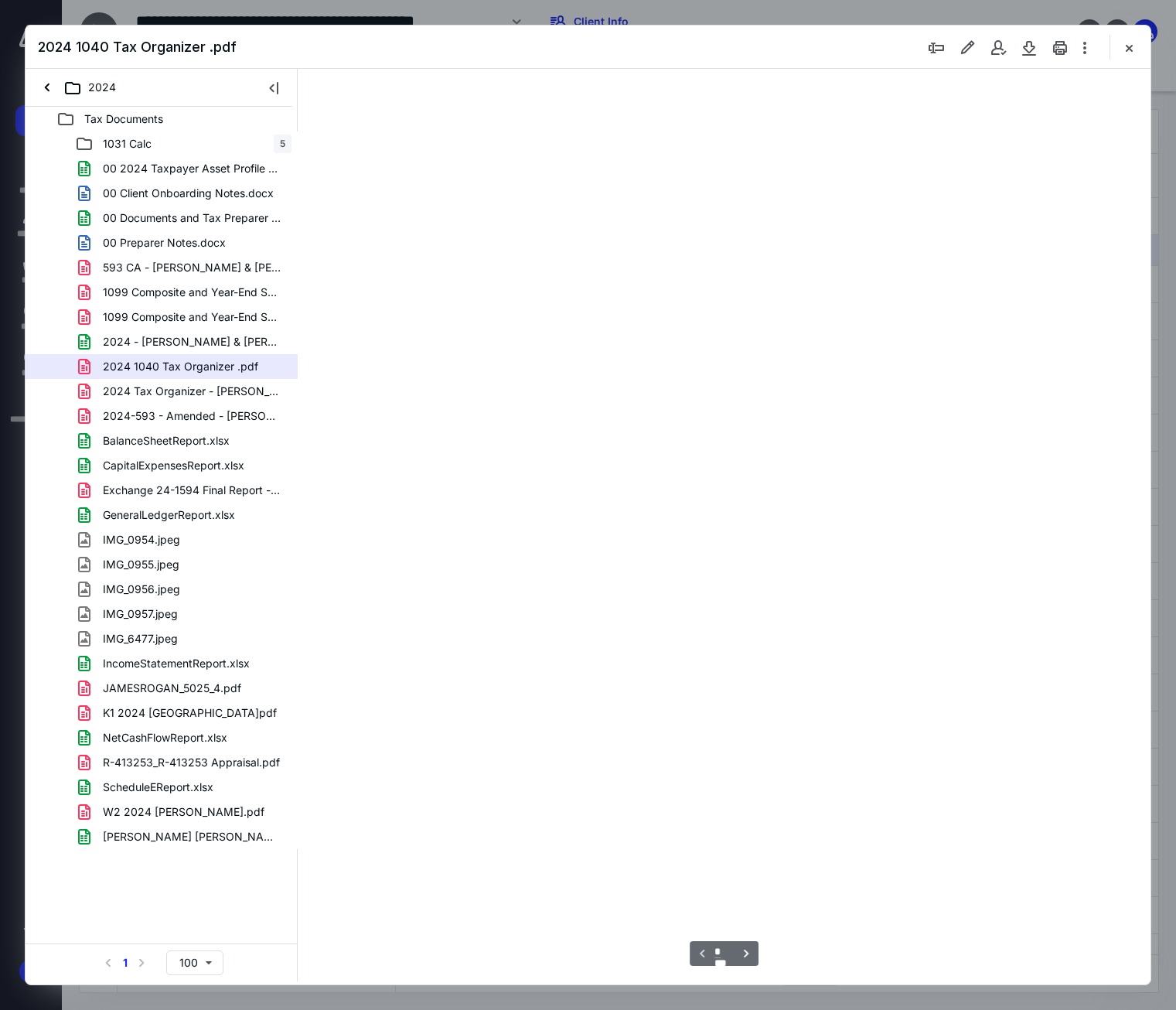 scroll, scrollTop: 64, scrollLeft: 0, axis: vertical 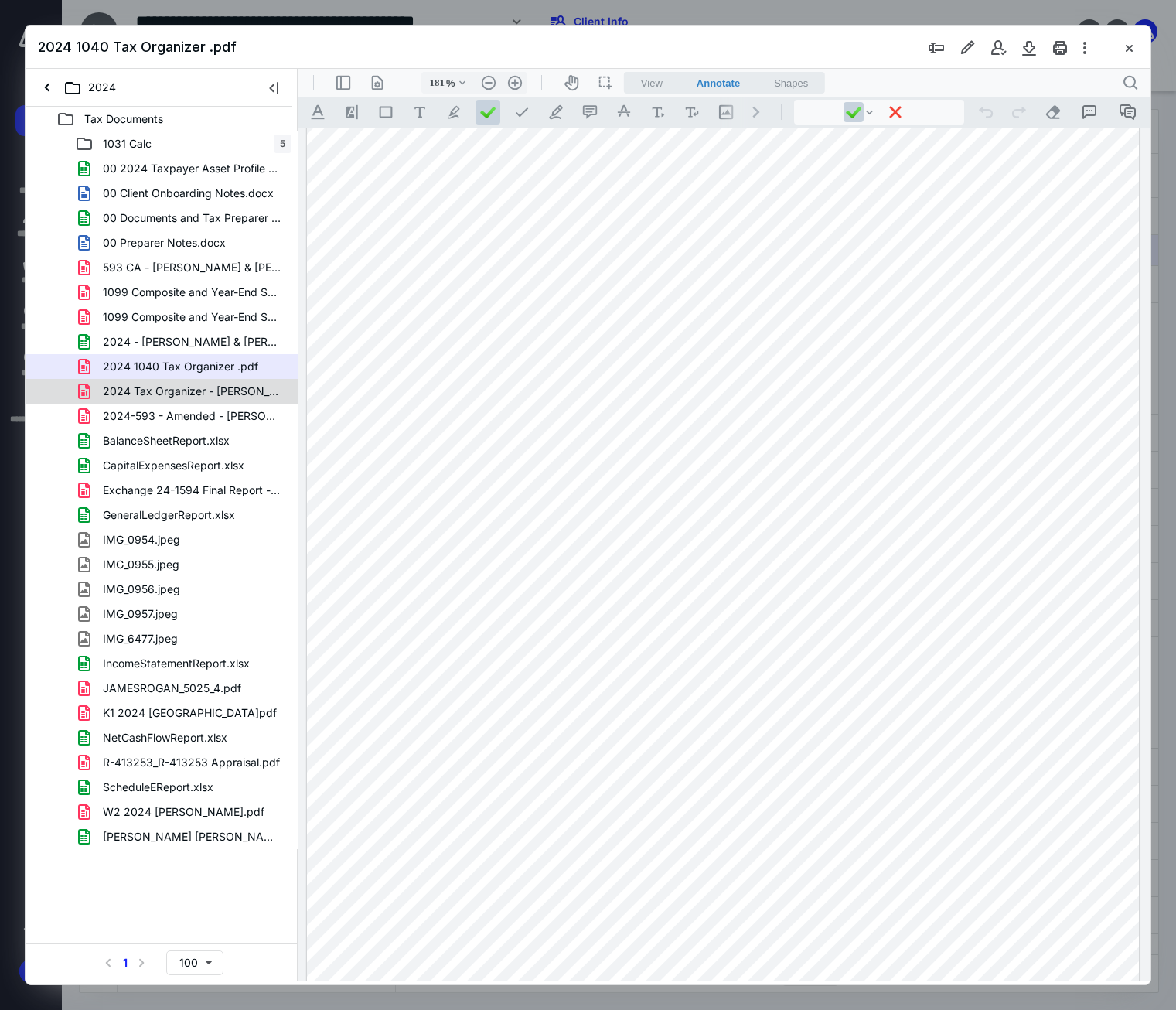 click on "2024 Tax Organizer - [PERSON_NAME].pdf" at bounding box center (193, 391) 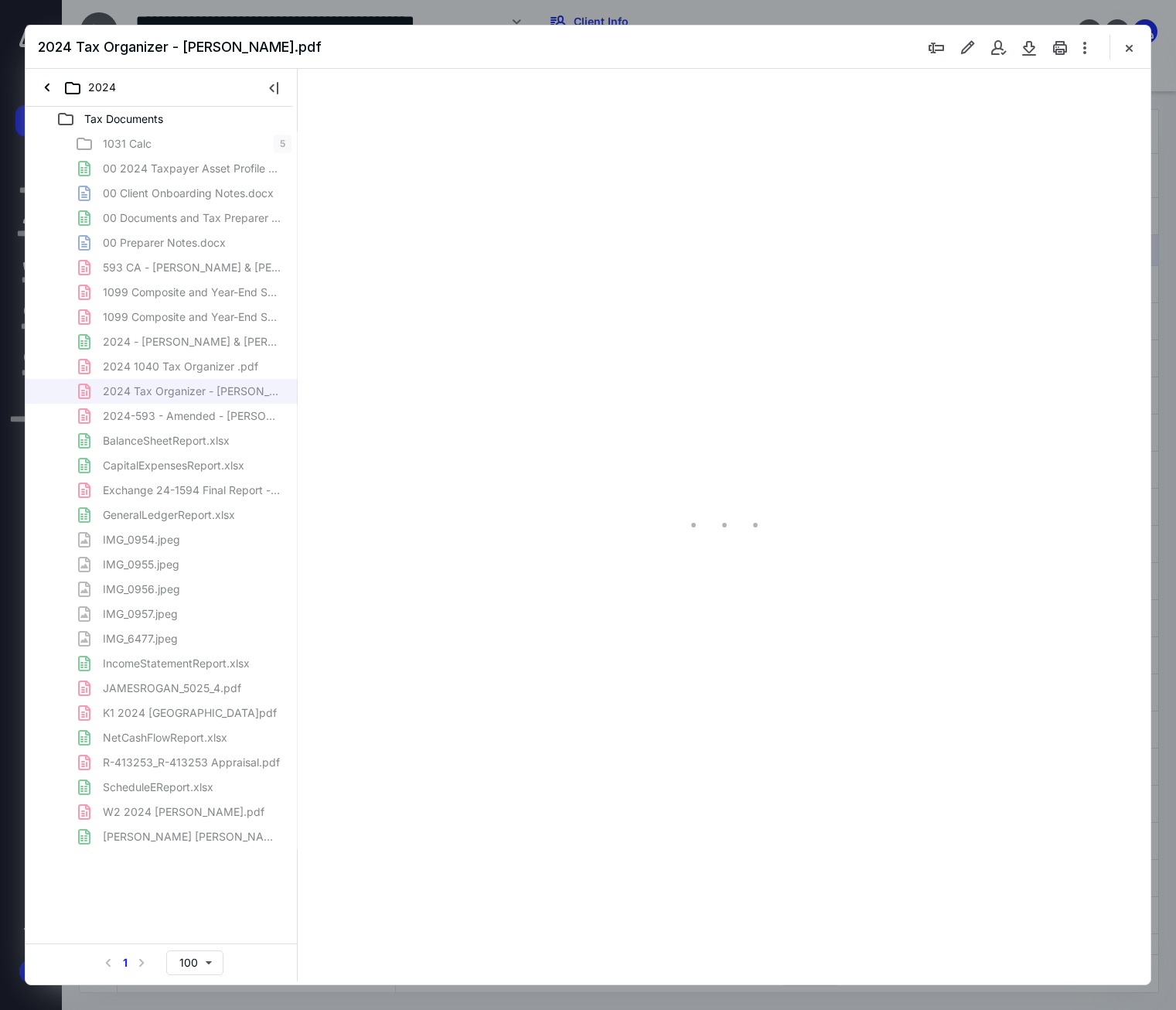 type on "177" 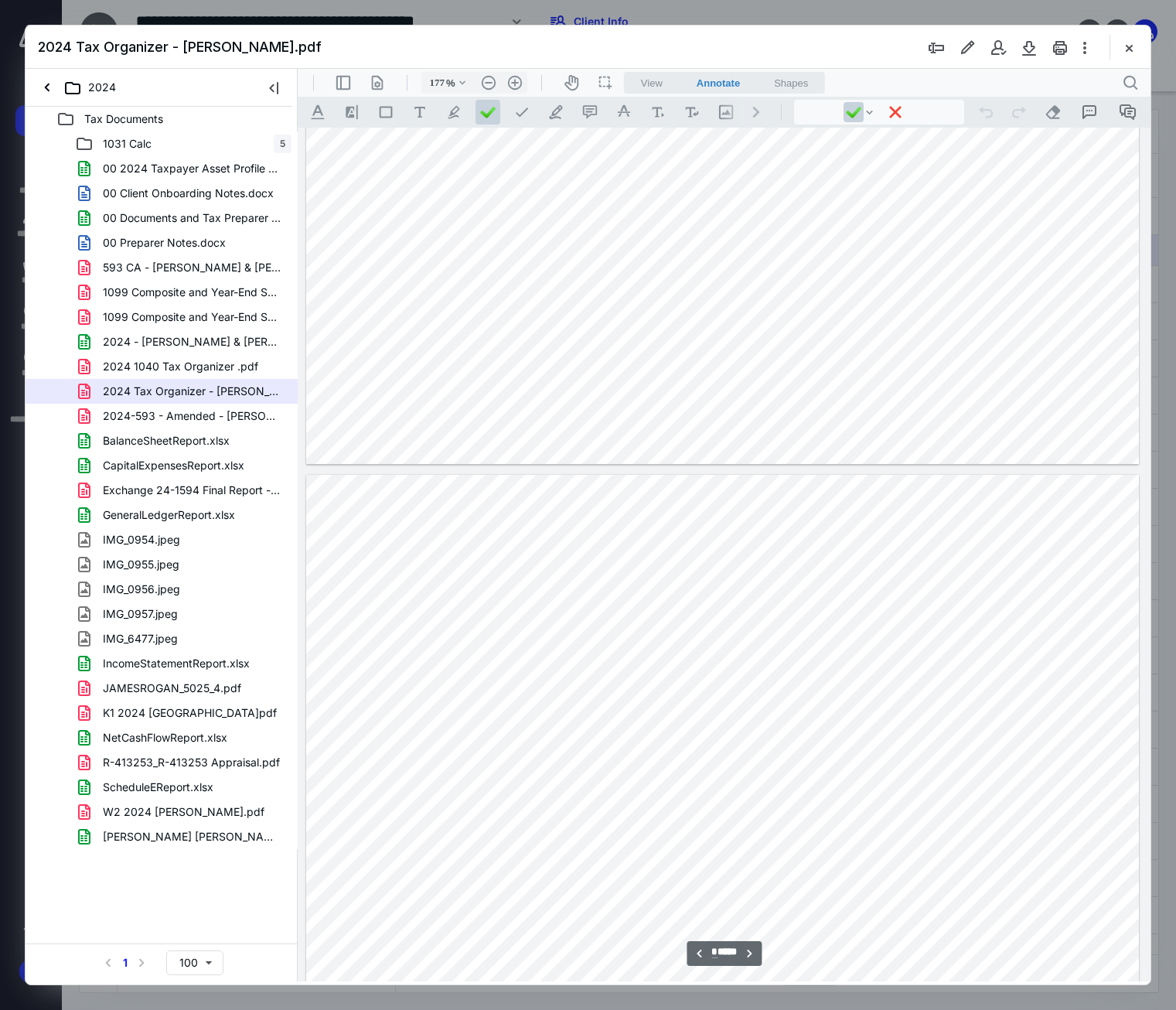 scroll, scrollTop: 760, scrollLeft: 0, axis: vertical 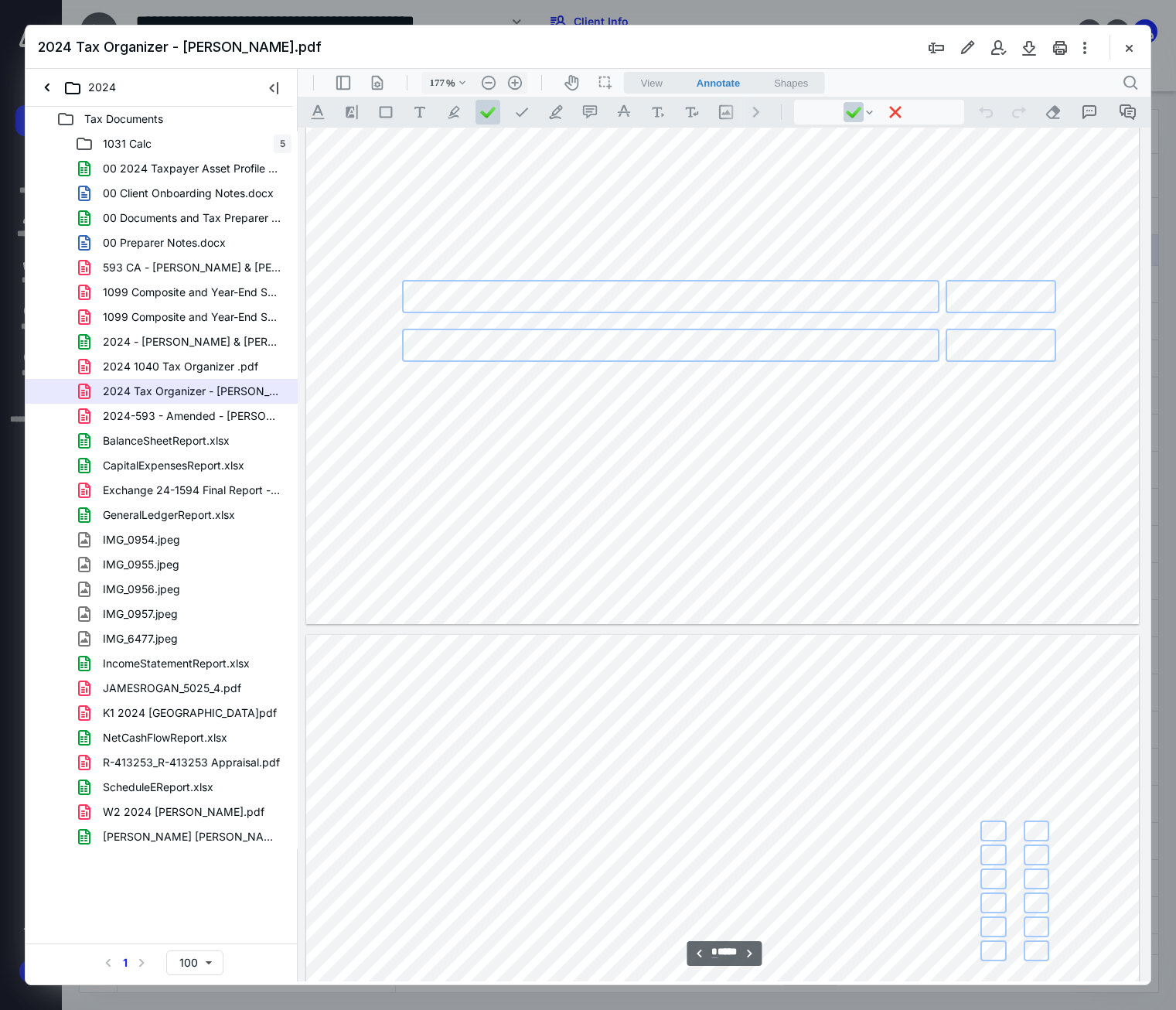type on "*" 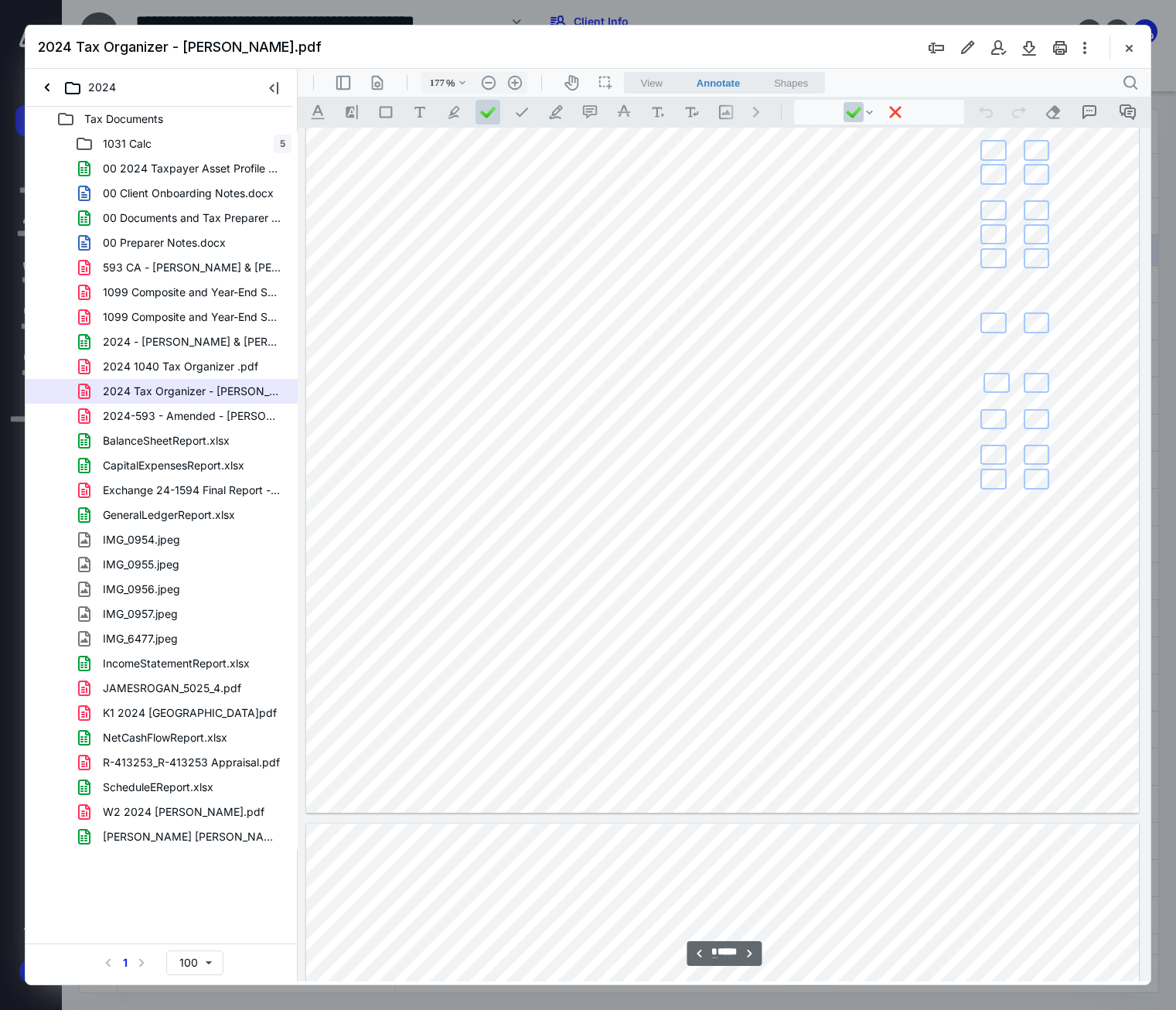 scroll, scrollTop: 2616, scrollLeft: 0, axis: vertical 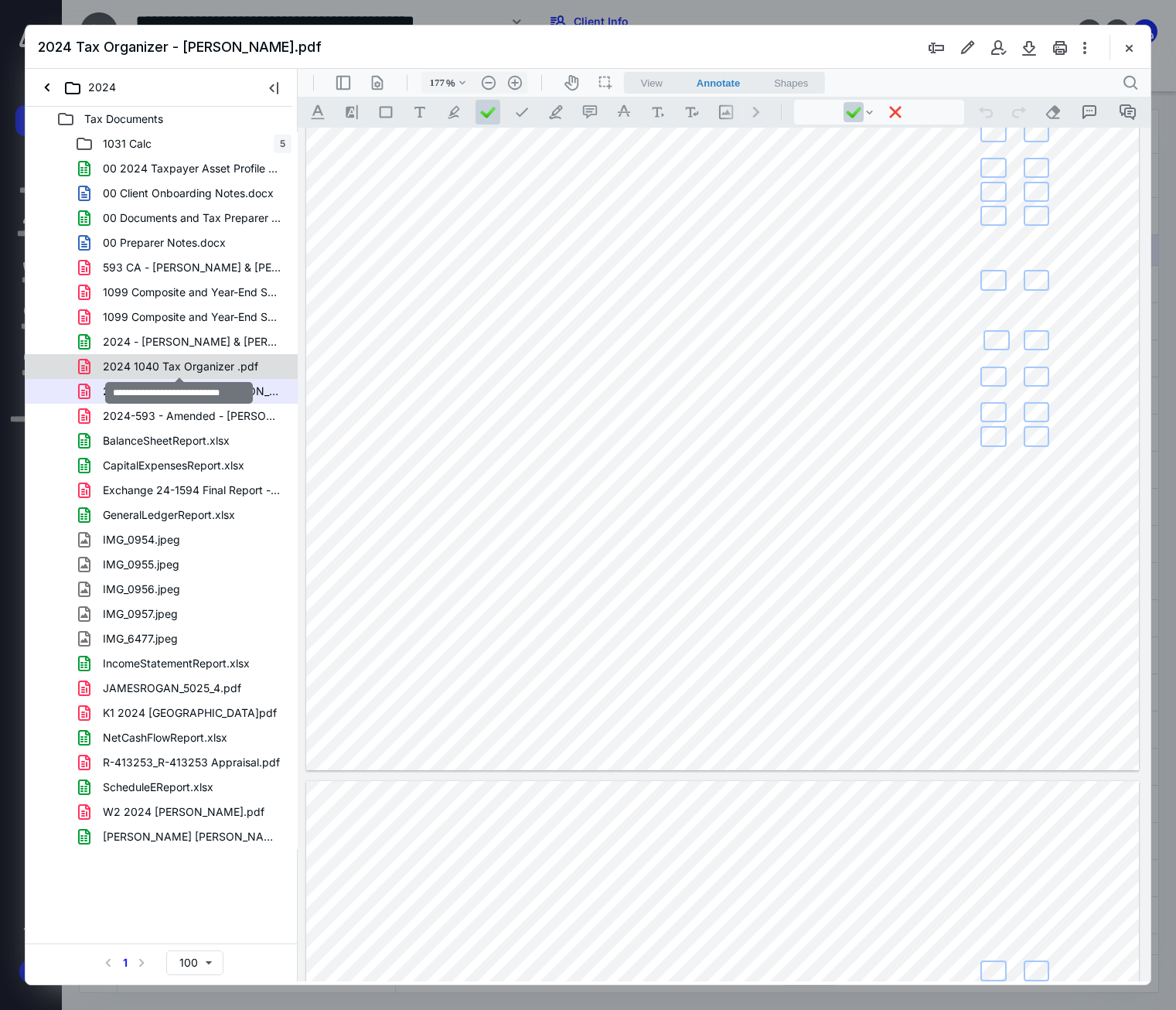 click on "2024 1040 Tax Organizer .pdf" at bounding box center [180, 367] 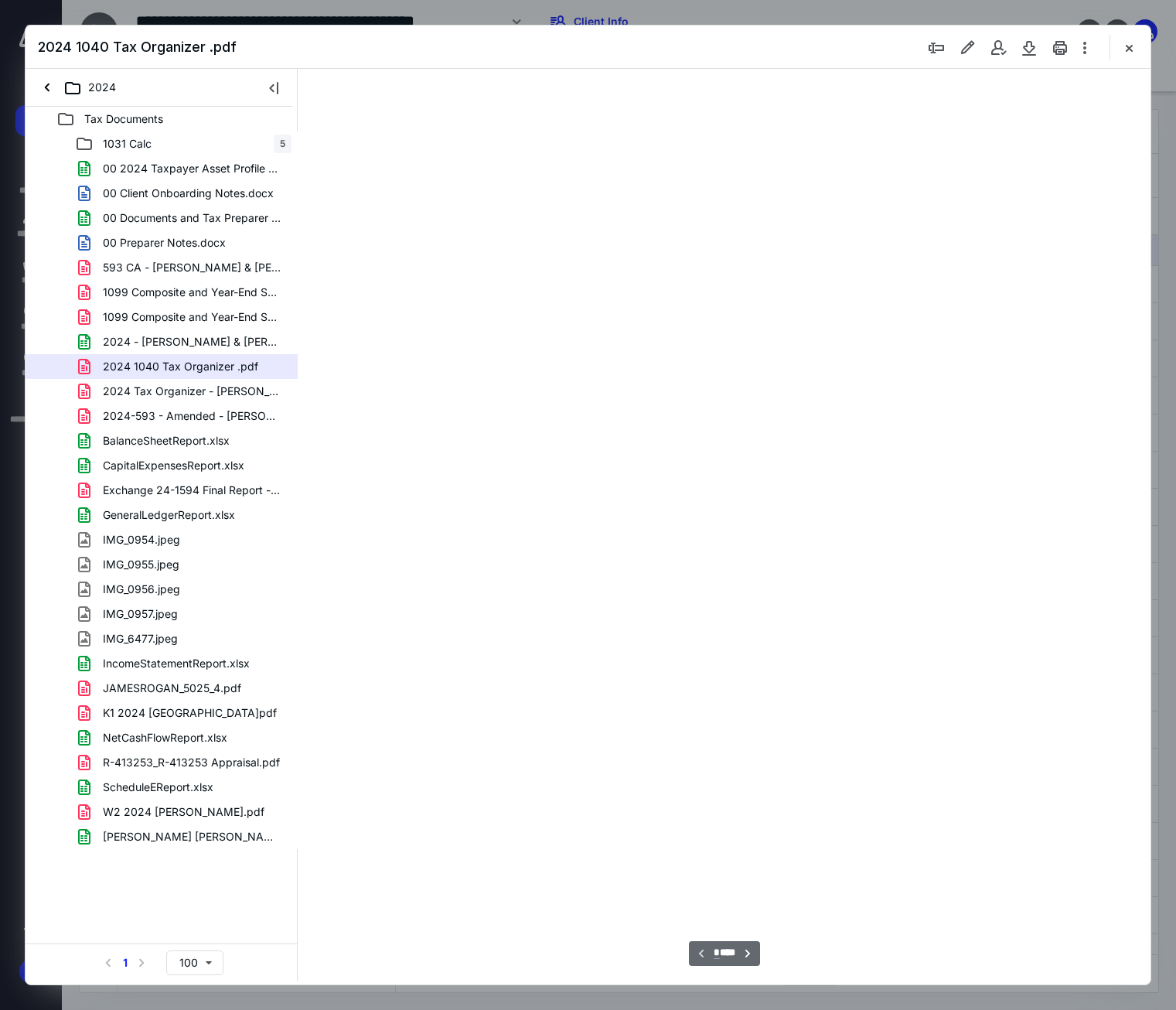 type on "181" 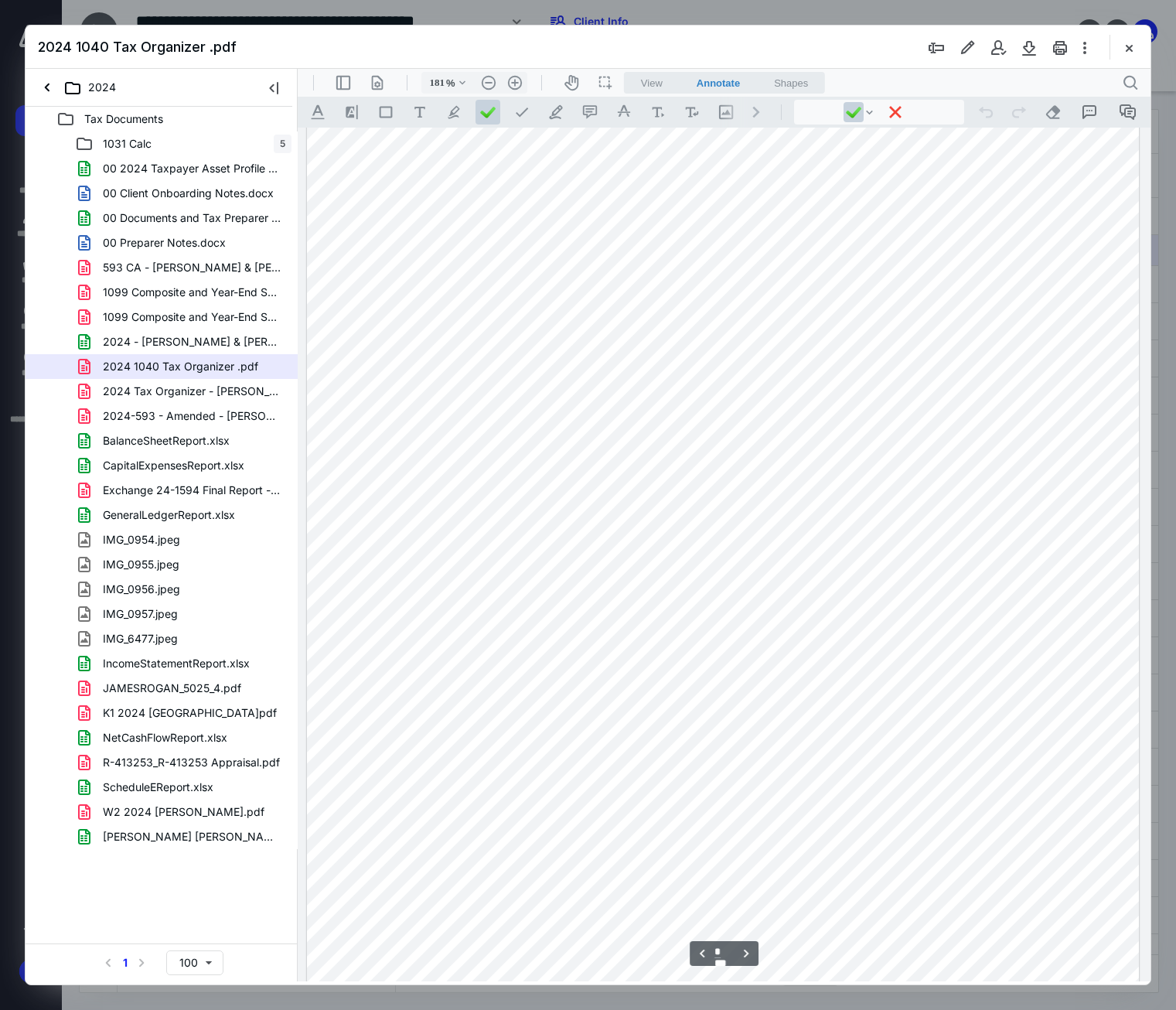 scroll, scrollTop: 7256, scrollLeft: 0, axis: vertical 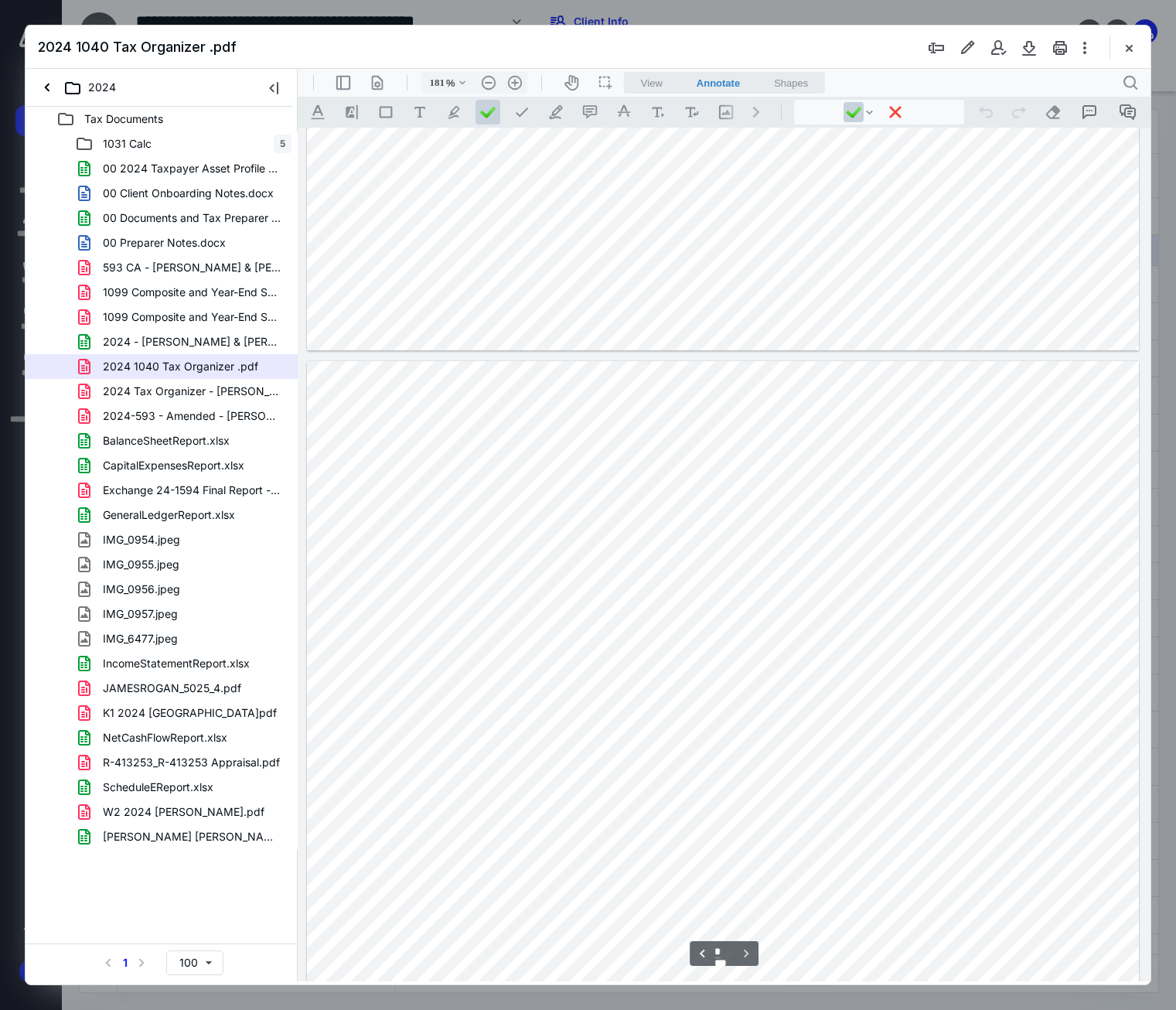 type on "*" 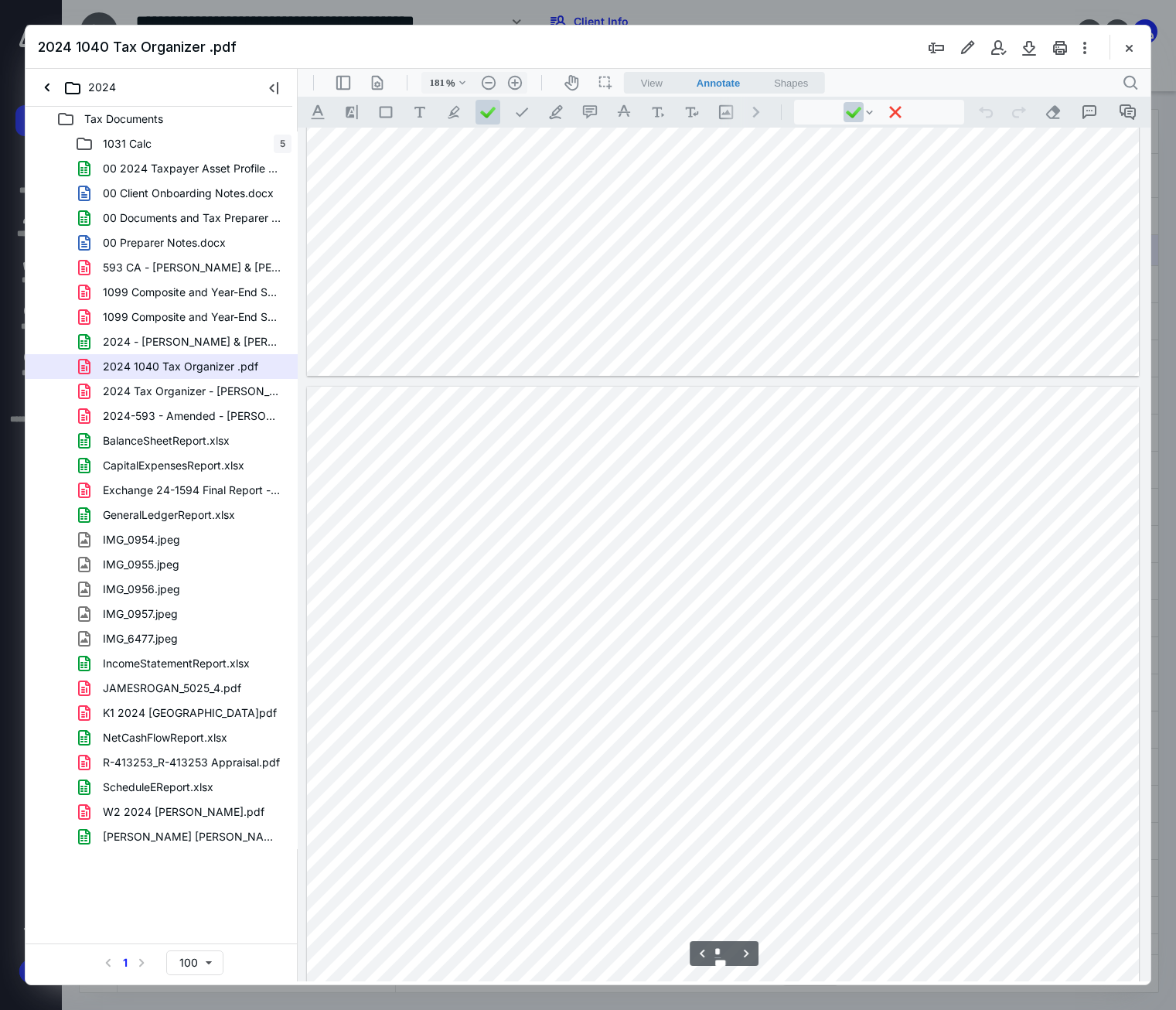 scroll, scrollTop: 6877, scrollLeft: 0, axis: vertical 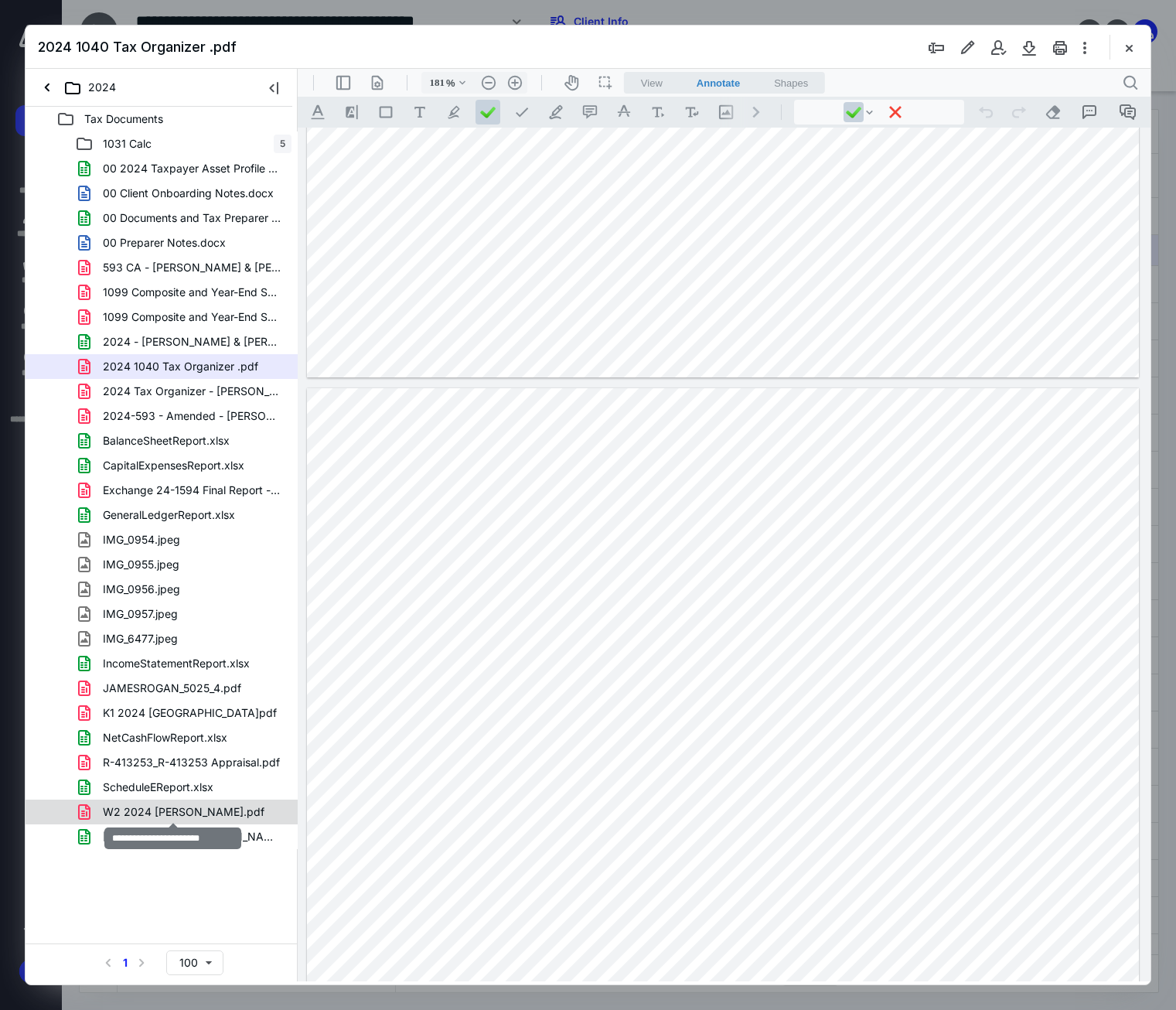 click on "W2 2024 [PERSON_NAME].pdf" at bounding box center (183, 812) 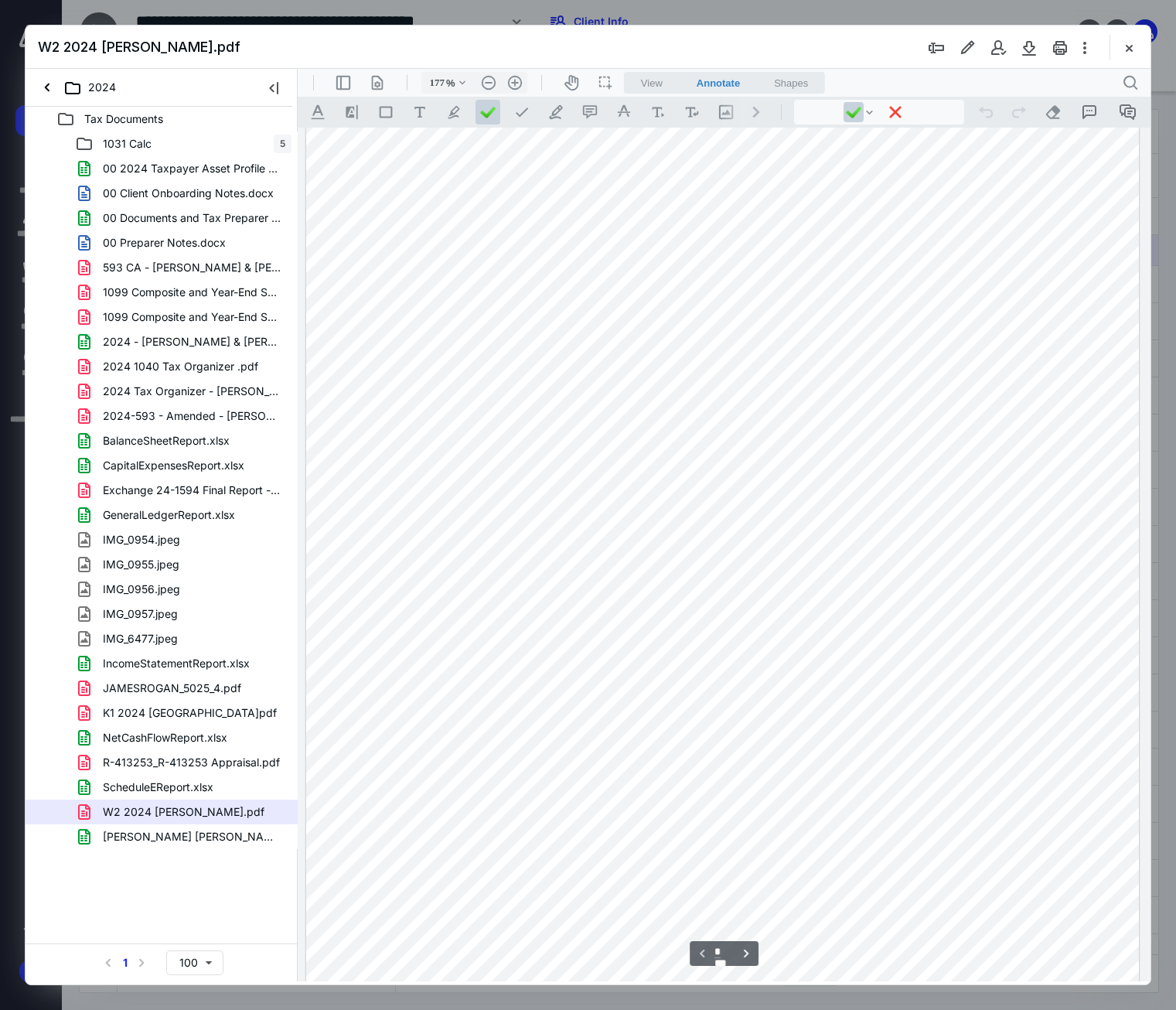scroll, scrollTop: 0, scrollLeft: 0, axis: both 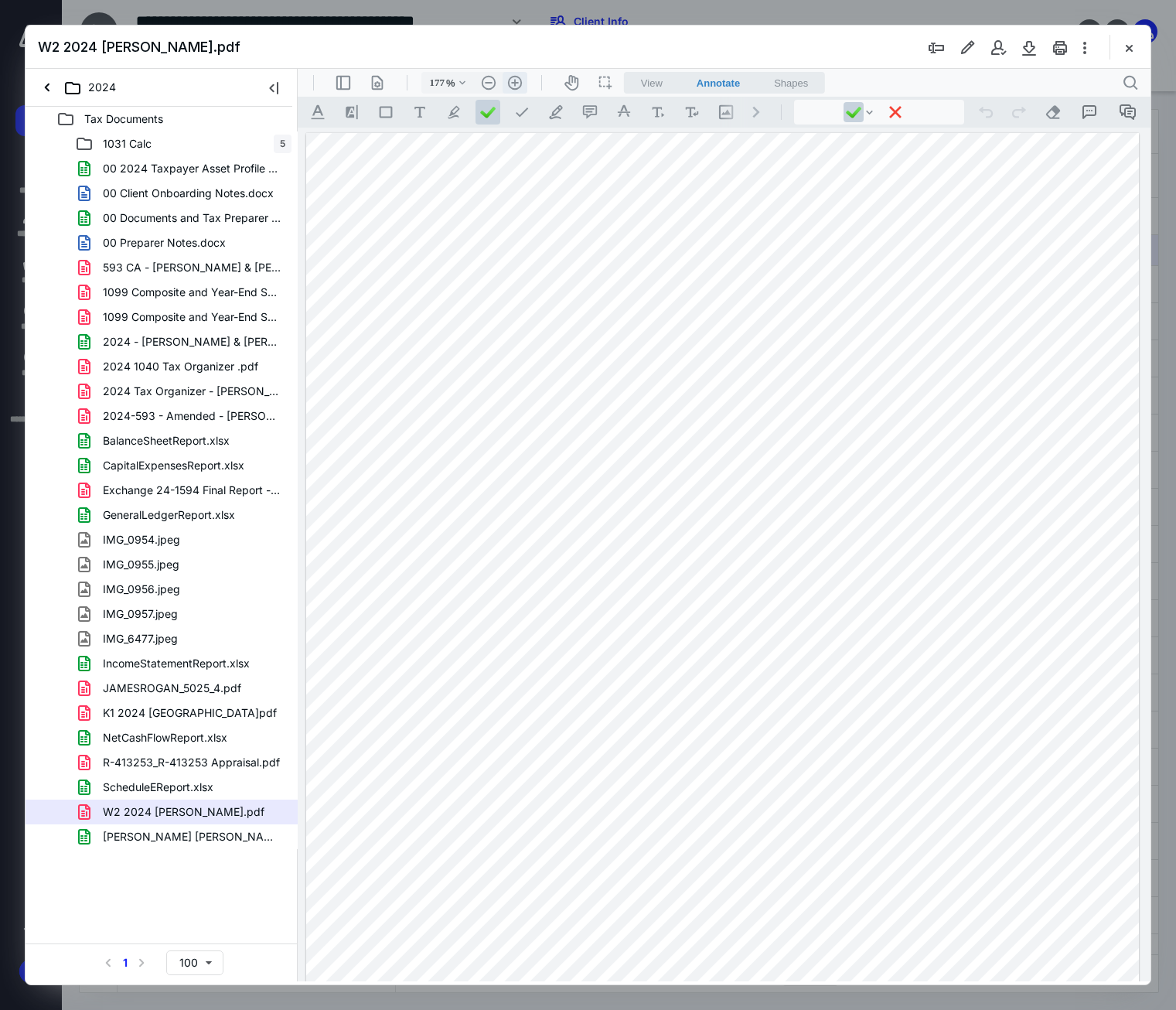 click on ".cls-1{fill:#abb0c4;} icon - header - zoom - in - line" at bounding box center (515, 83) 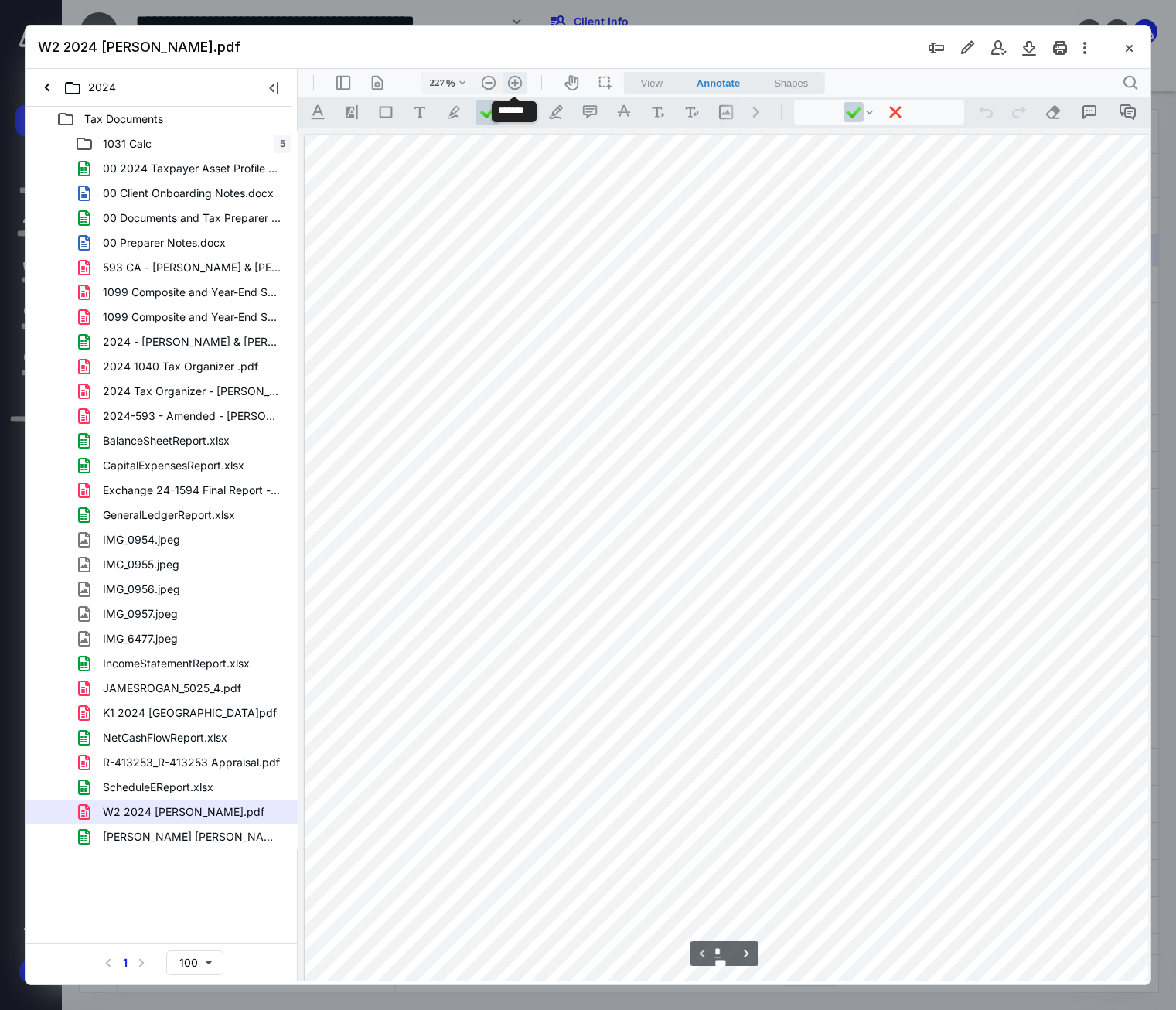scroll, scrollTop: 113, scrollLeft: 120, axis: both 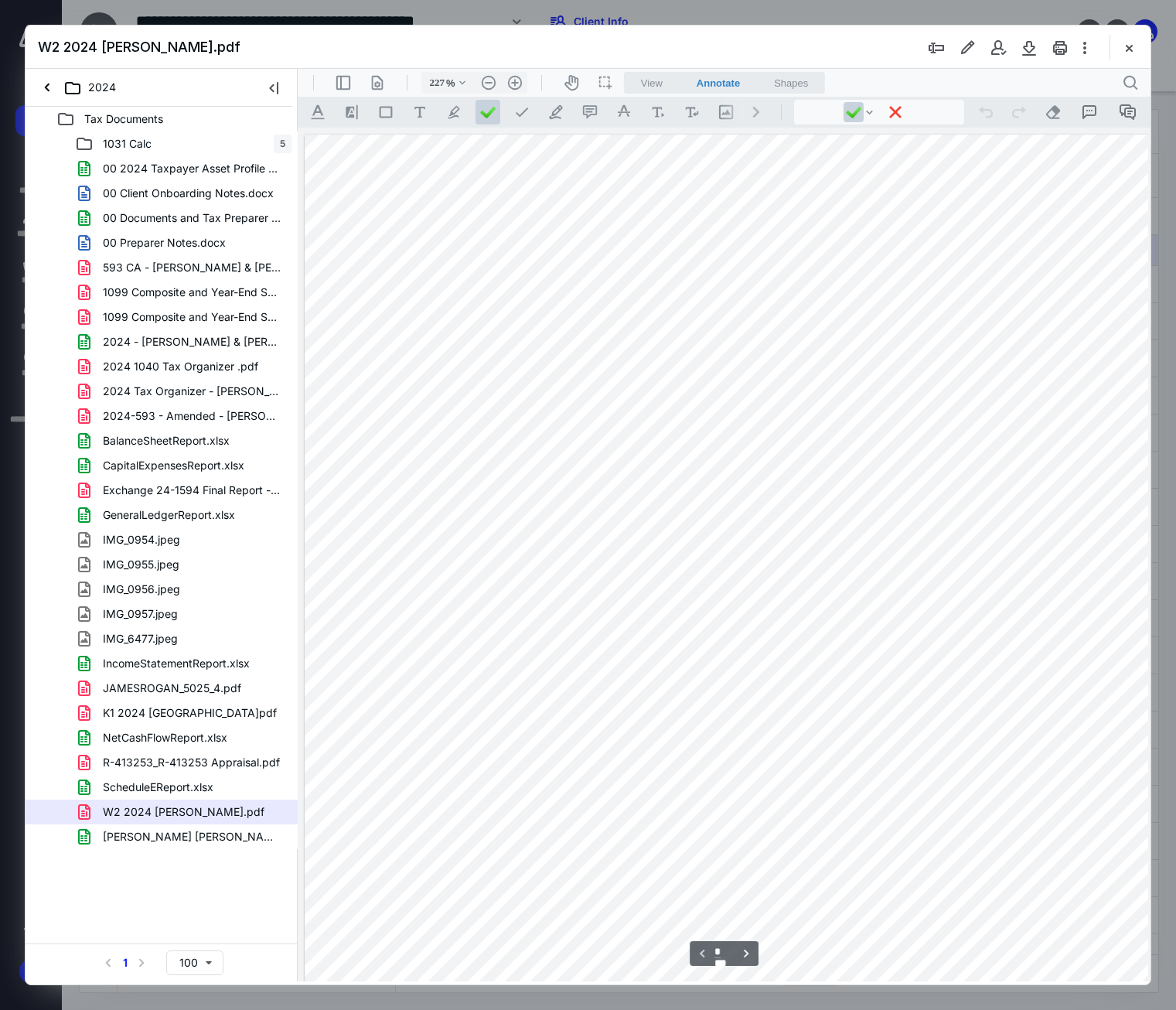 click at bounding box center [839, 1015] 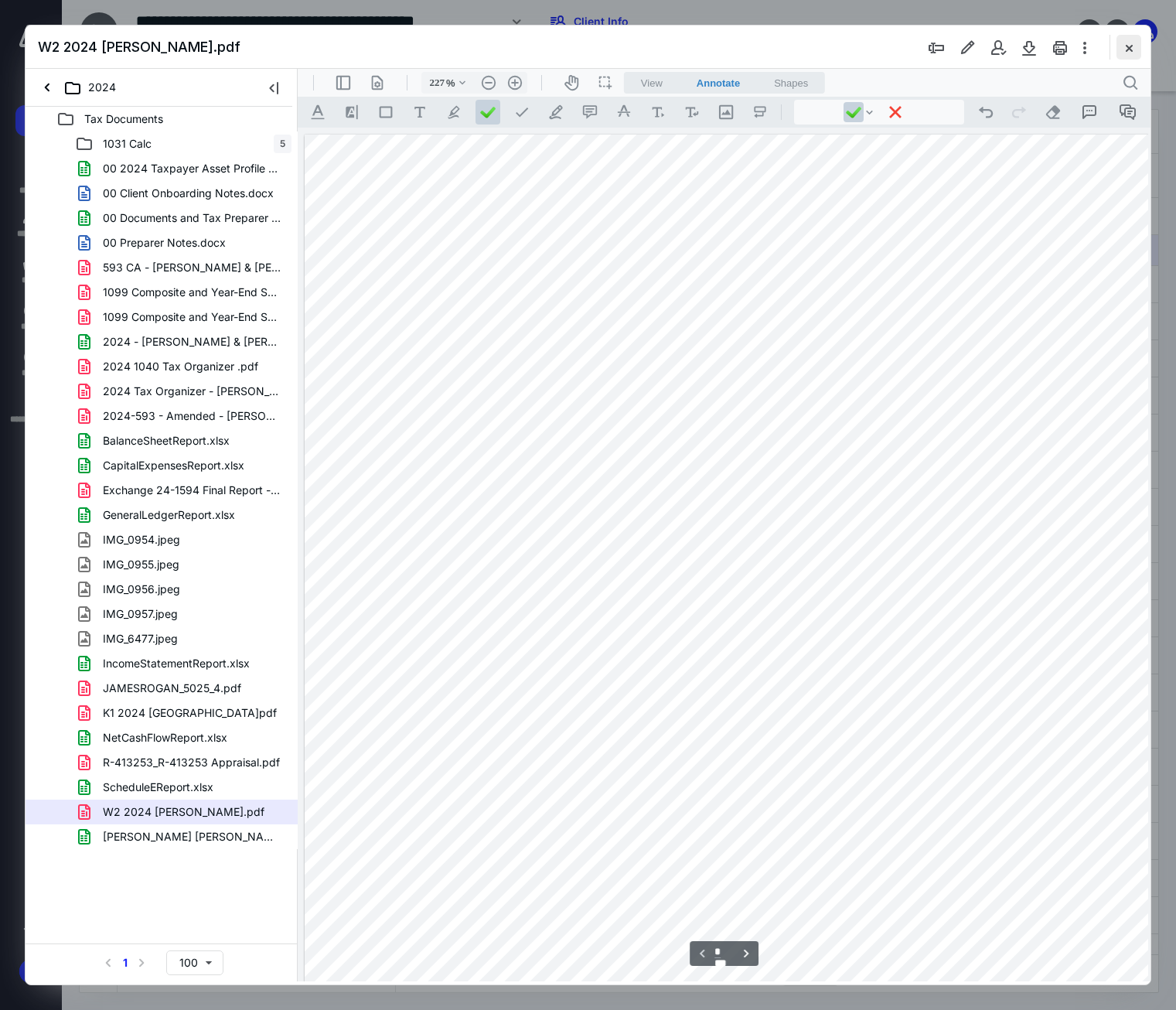 click at bounding box center [1129, 47] 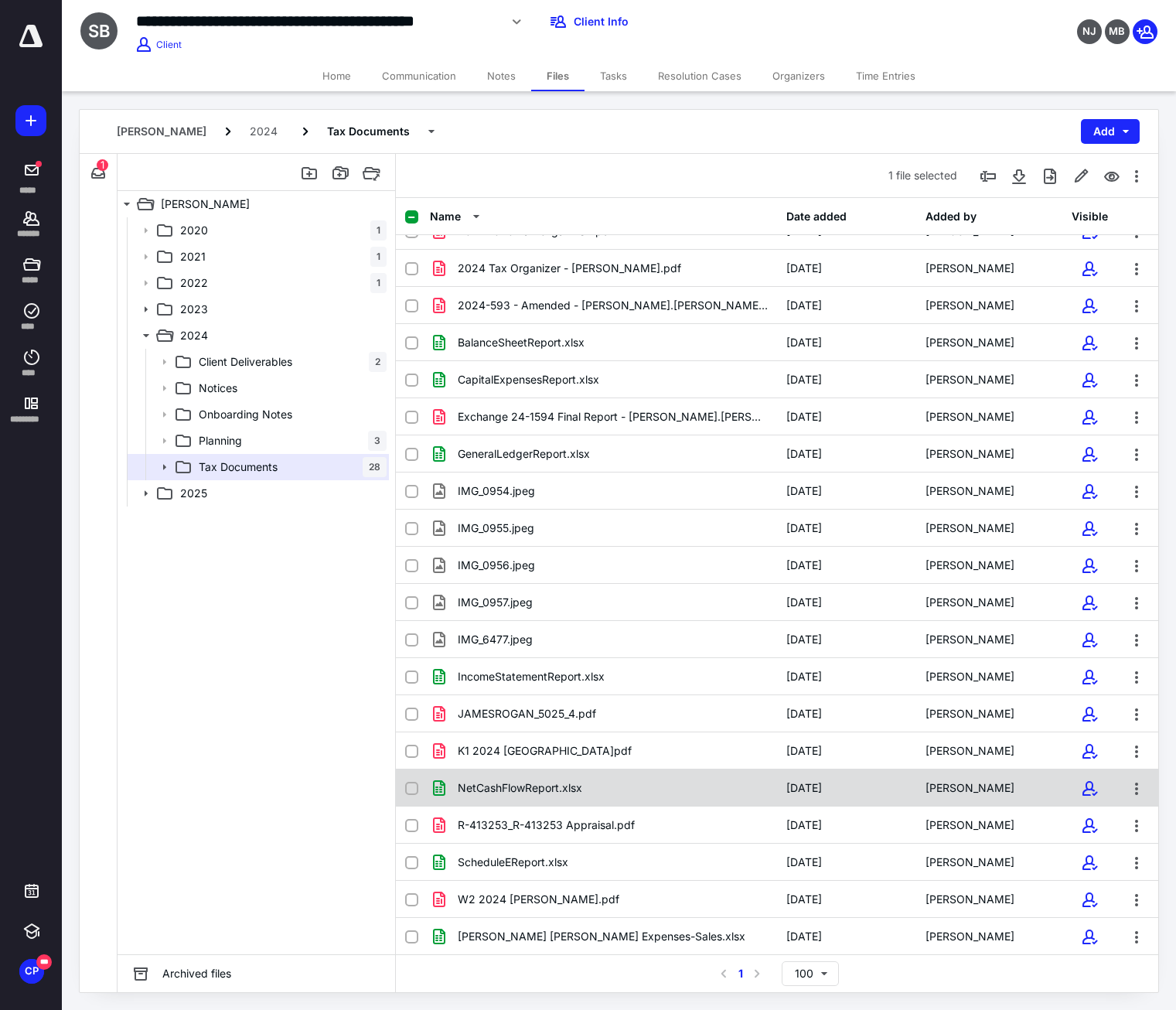 scroll, scrollTop: 357, scrollLeft: 0, axis: vertical 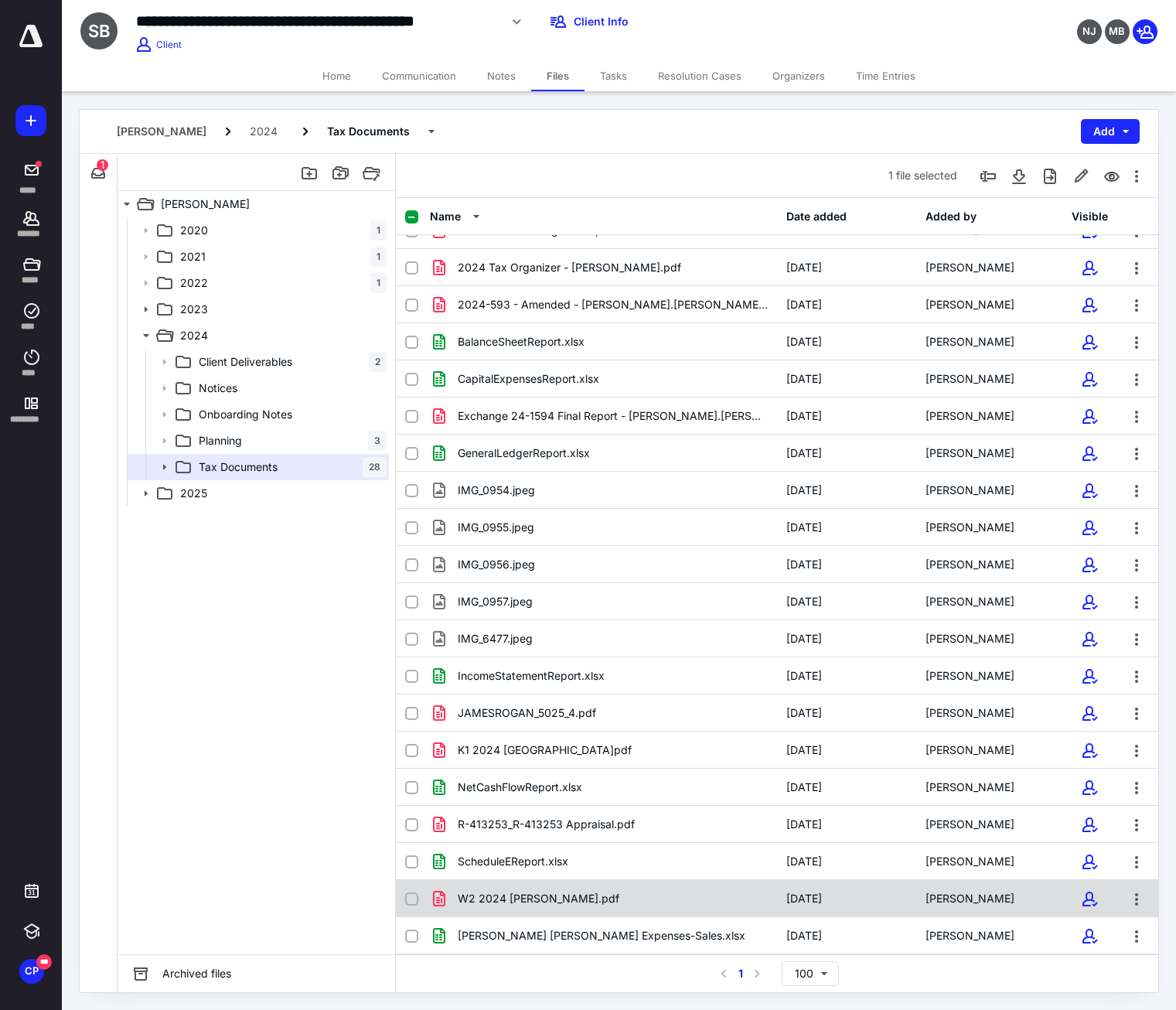 checkbox on "false" 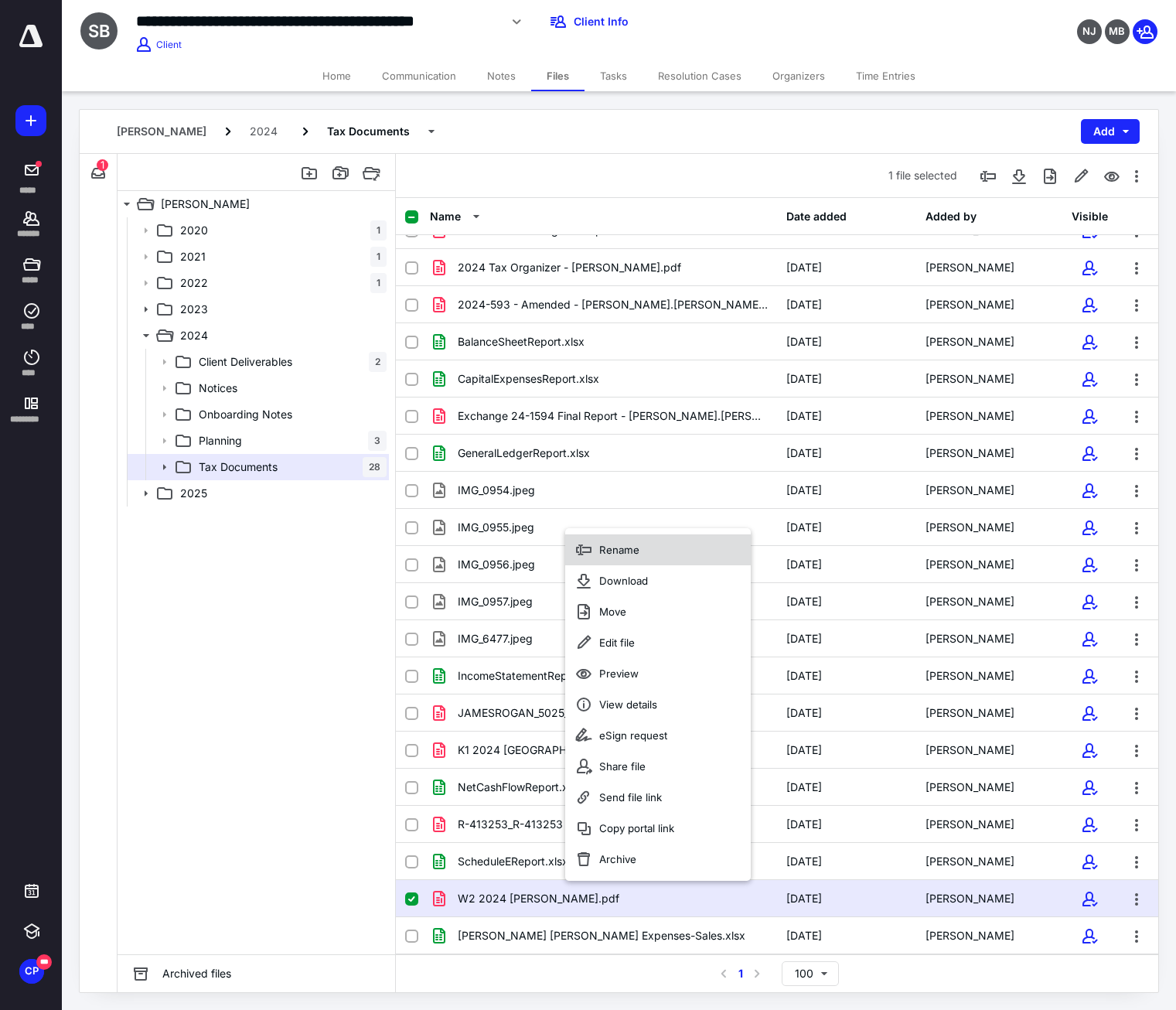 click on "Rename" at bounding box center (619, 550) 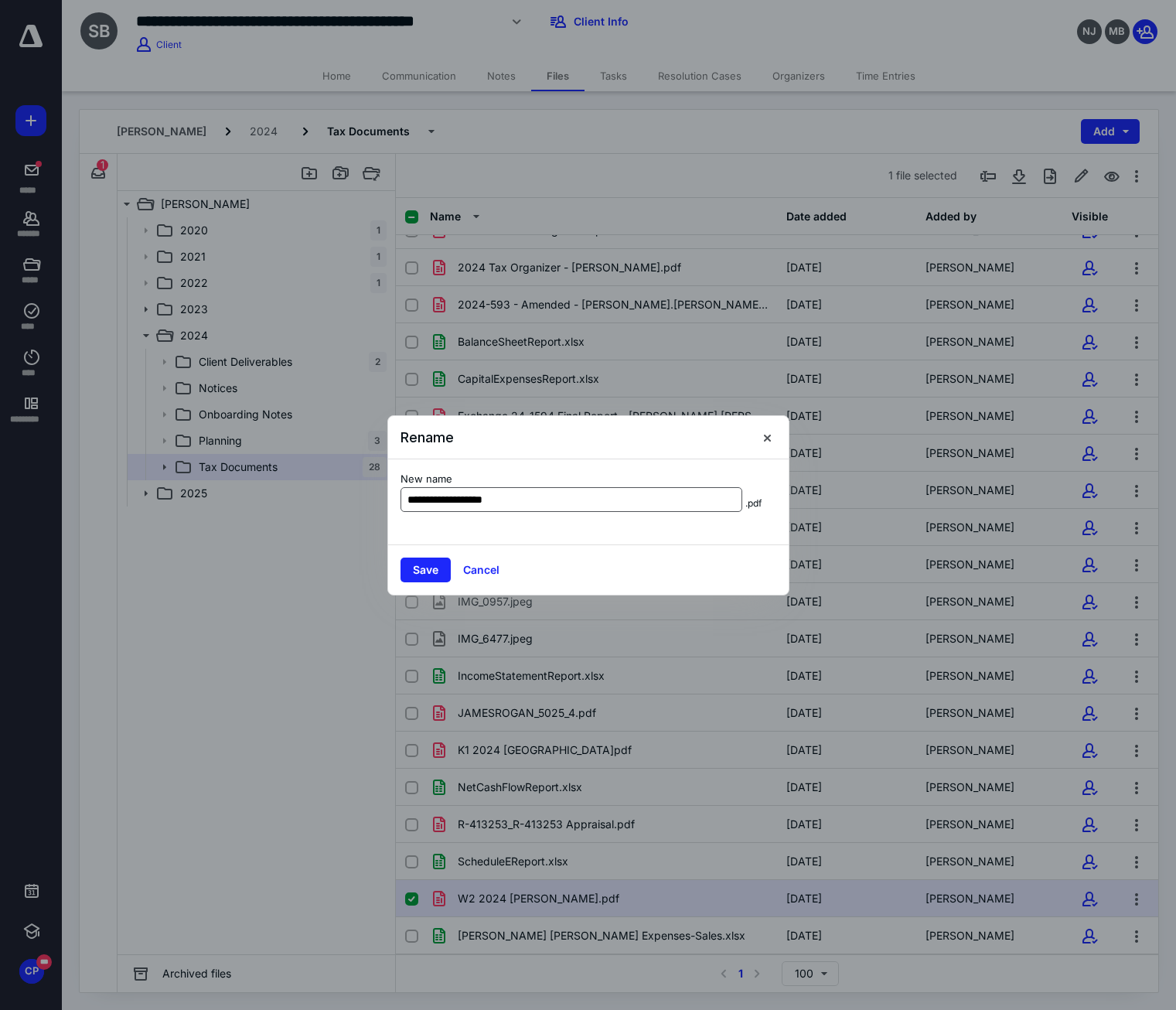 click on "**********" at bounding box center [571, 500] 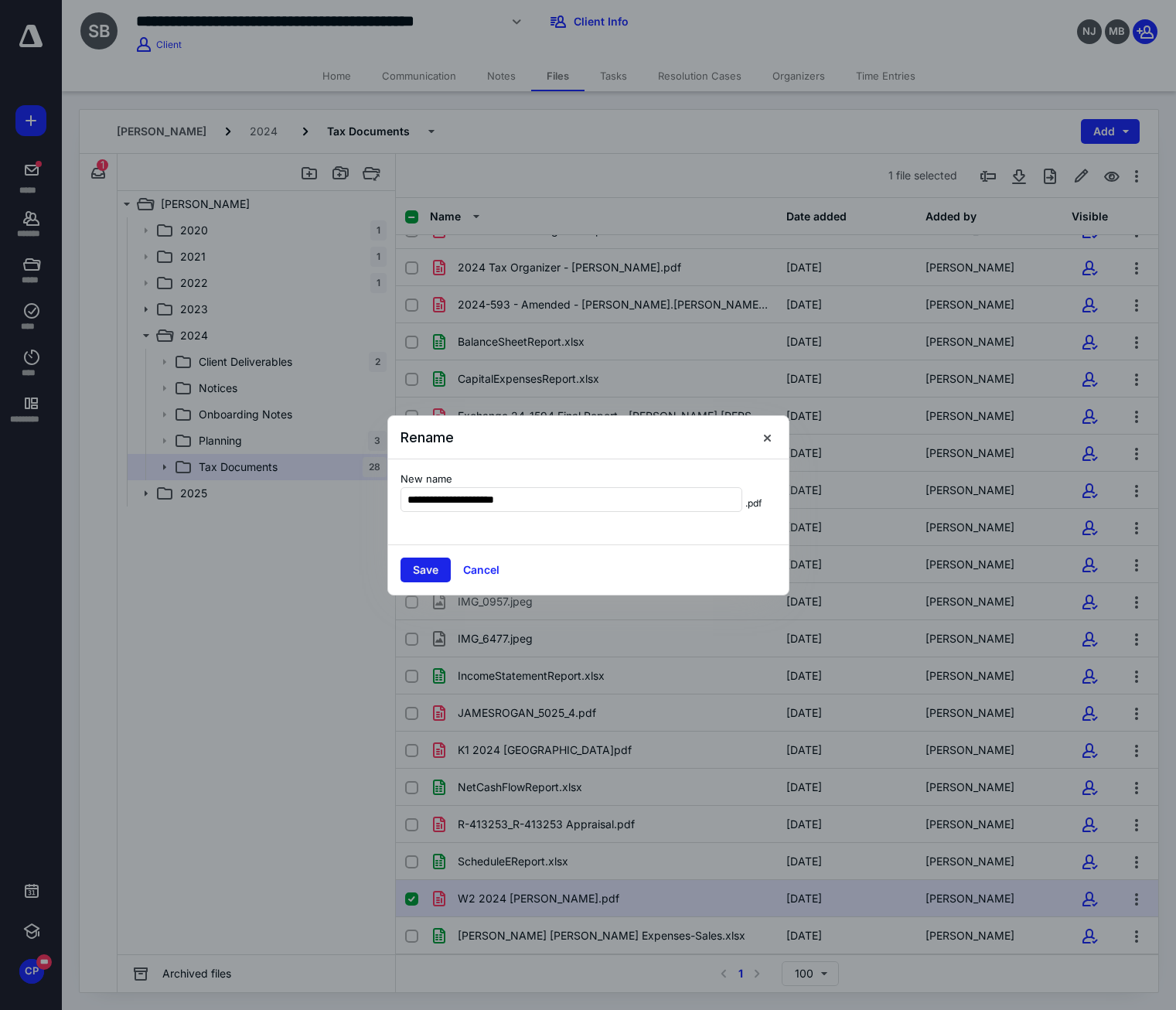 type on "**********" 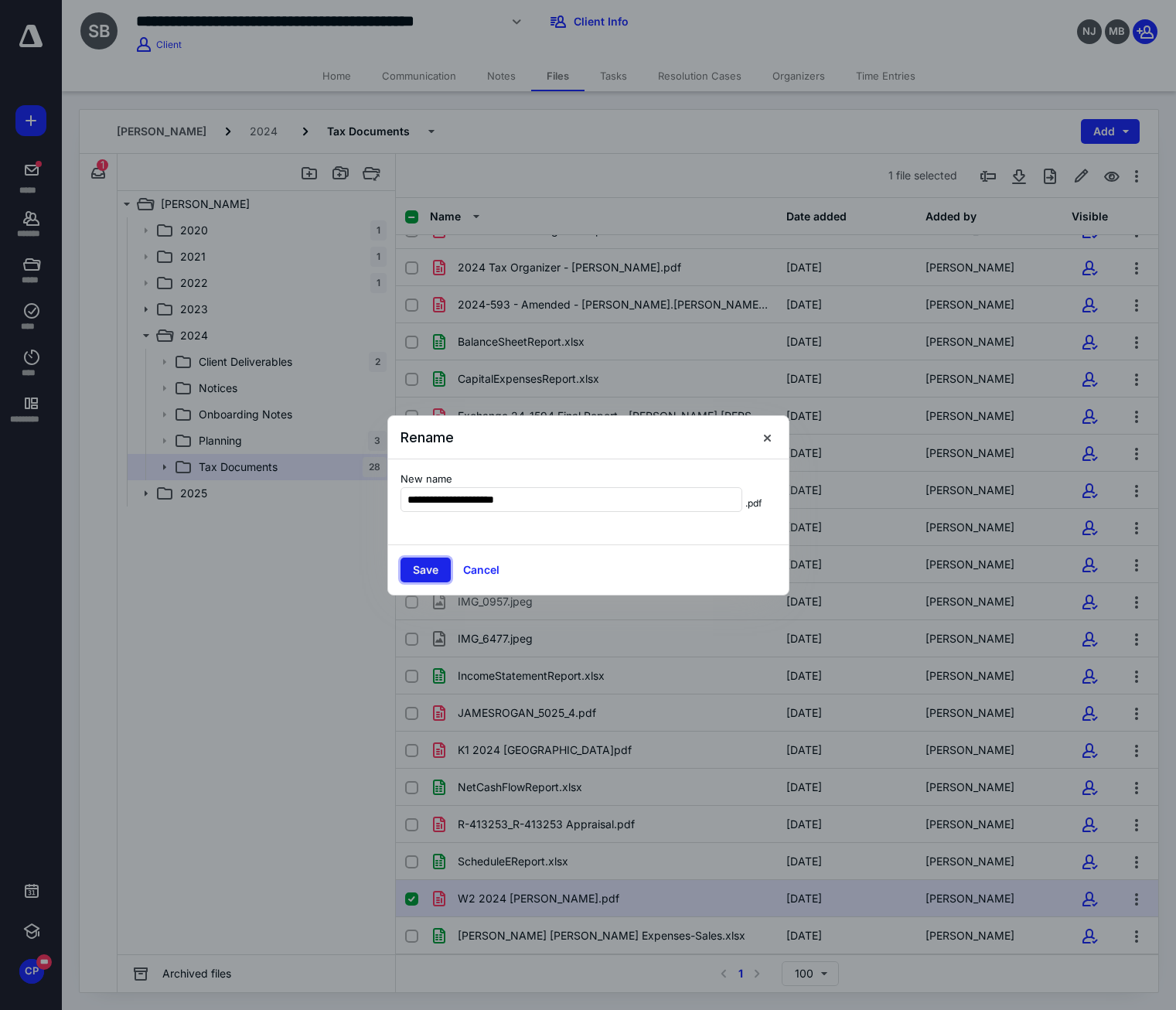 click on "Save" at bounding box center [425, 570] 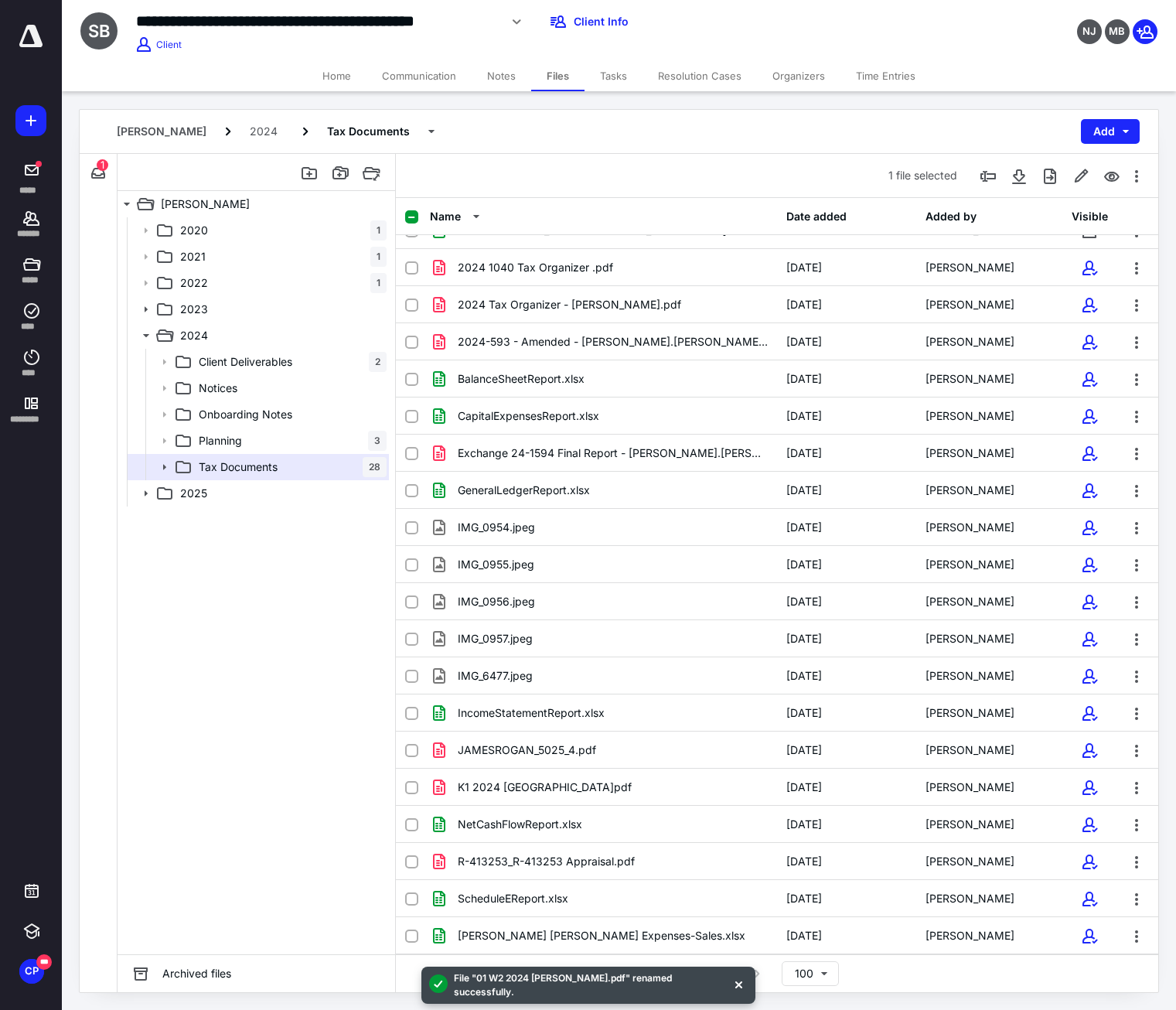 scroll, scrollTop: 0, scrollLeft: 0, axis: both 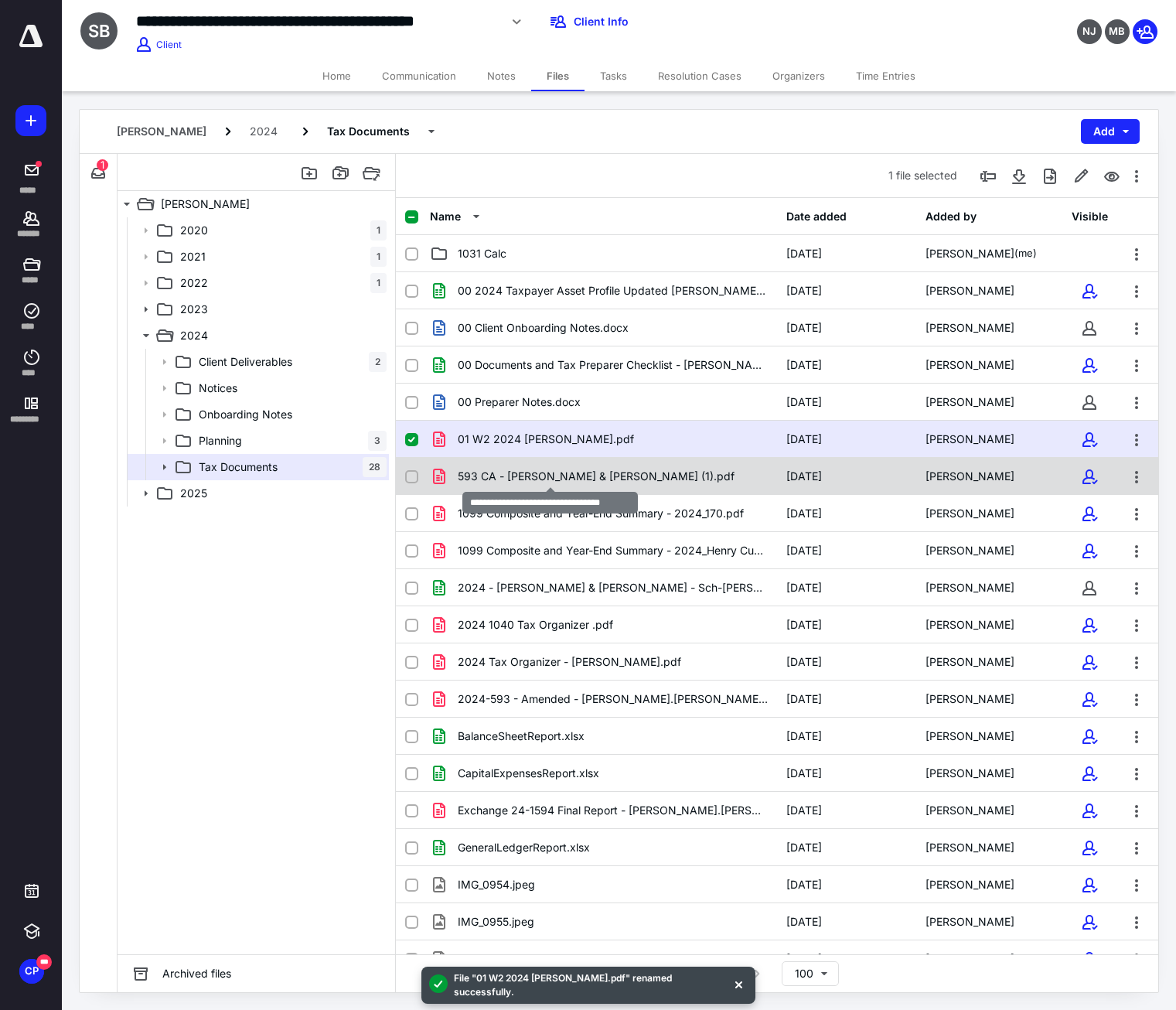 click on "593 CA - [PERSON_NAME] & [PERSON_NAME] (1).pdf" at bounding box center [596, 476] 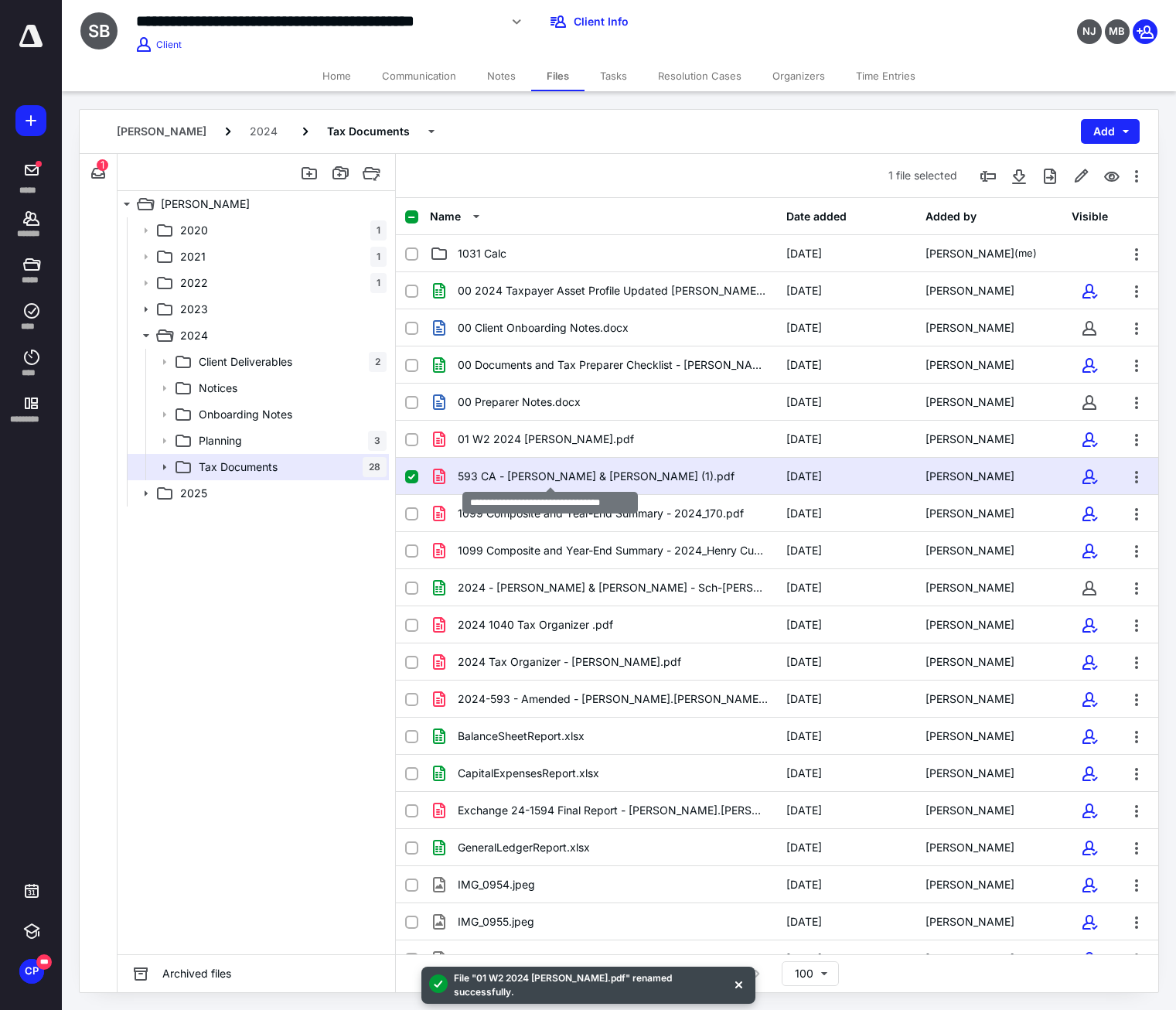 click on "593 CA - [PERSON_NAME] & [PERSON_NAME] (1).pdf" at bounding box center (596, 476) 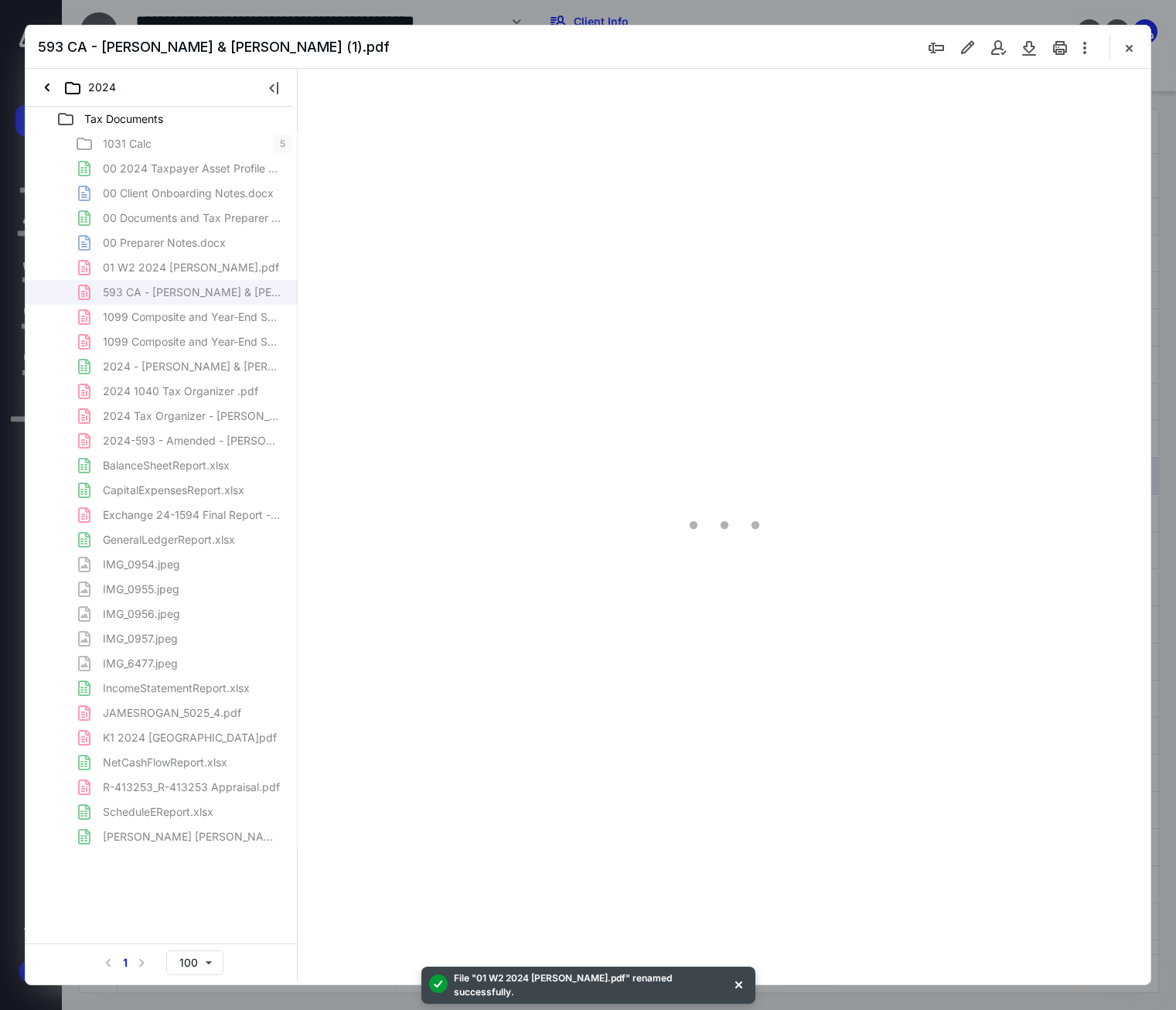 scroll, scrollTop: 0, scrollLeft: 0, axis: both 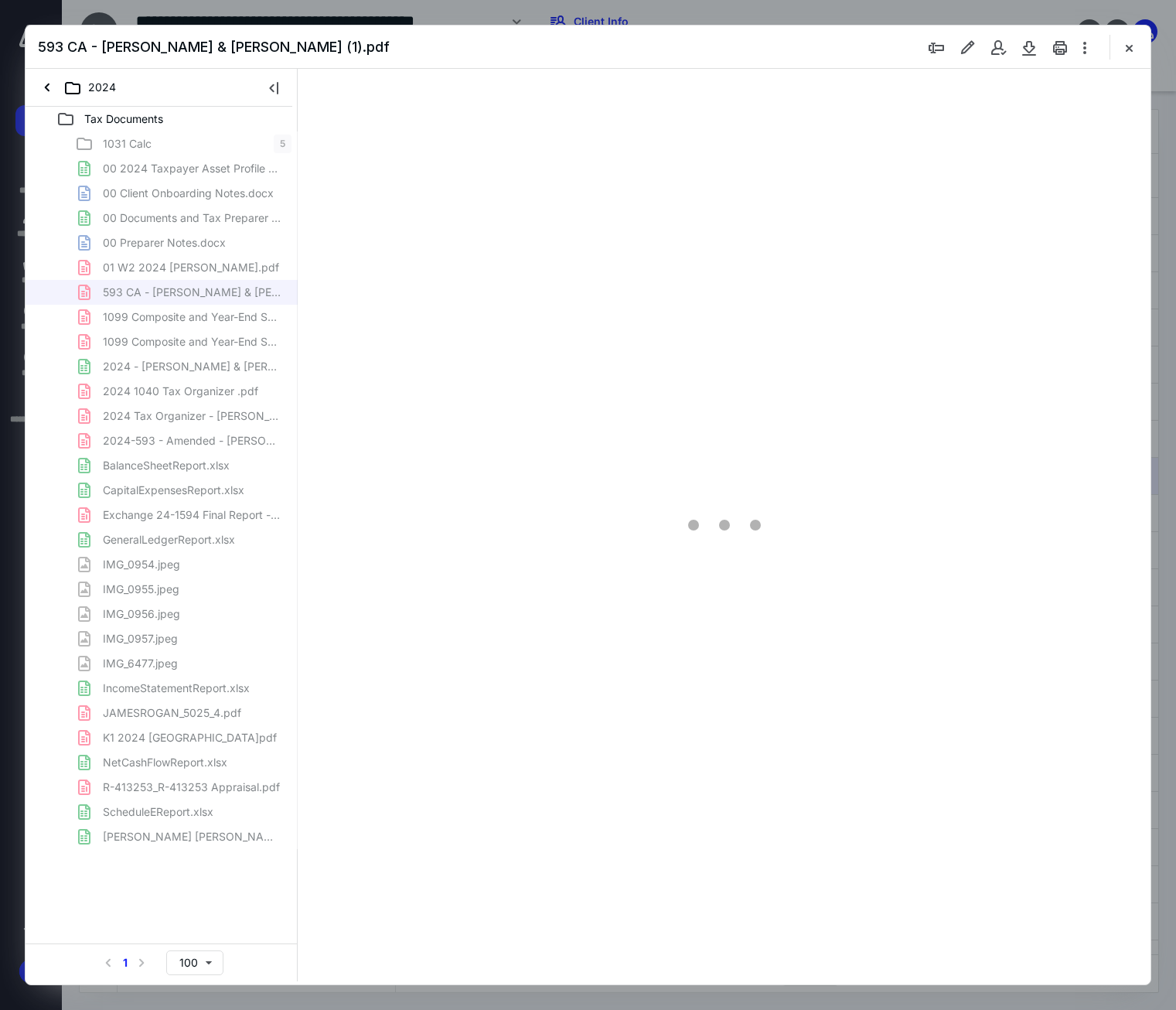 type on "177" 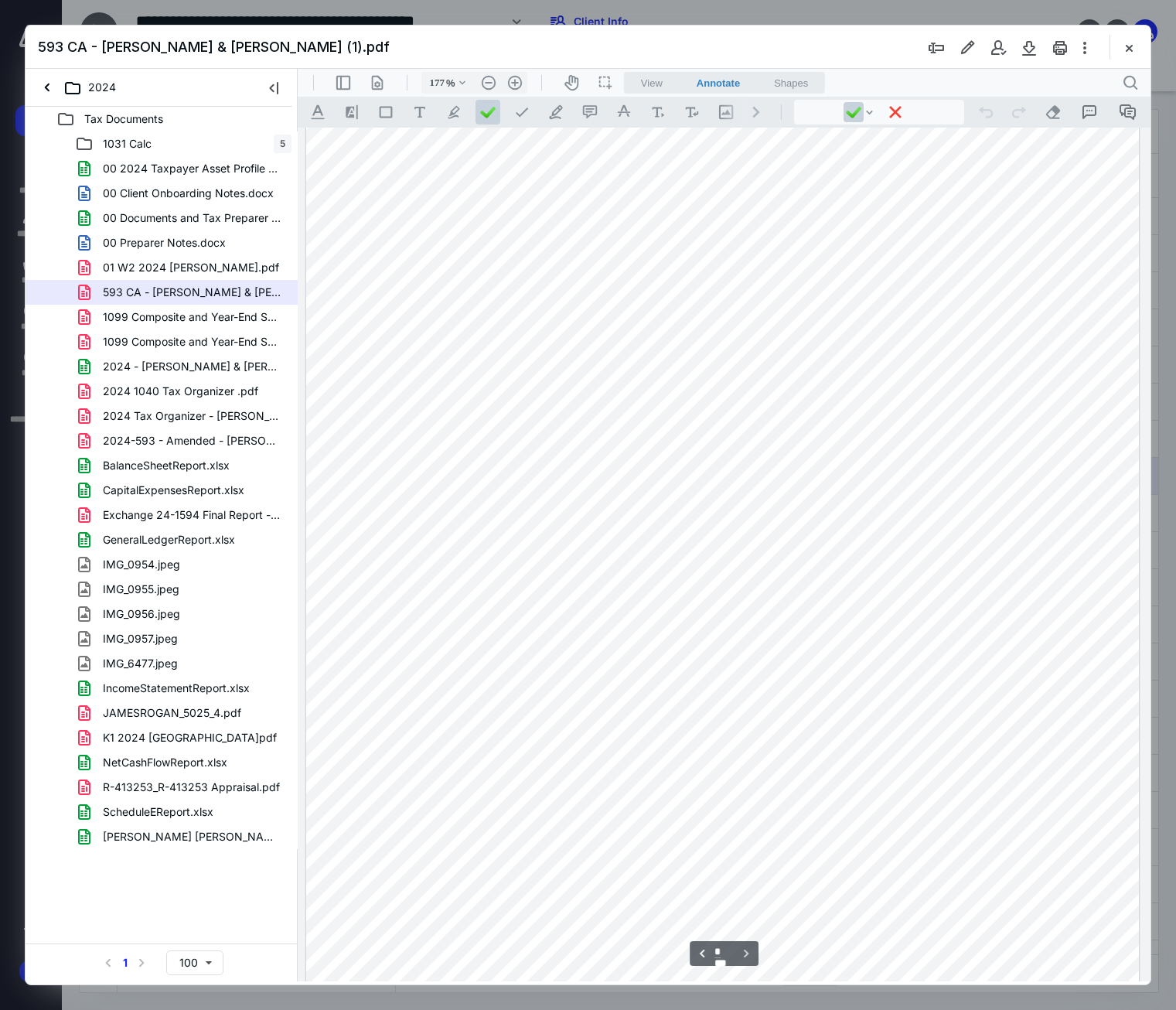 scroll, scrollTop: 3499, scrollLeft: 0, axis: vertical 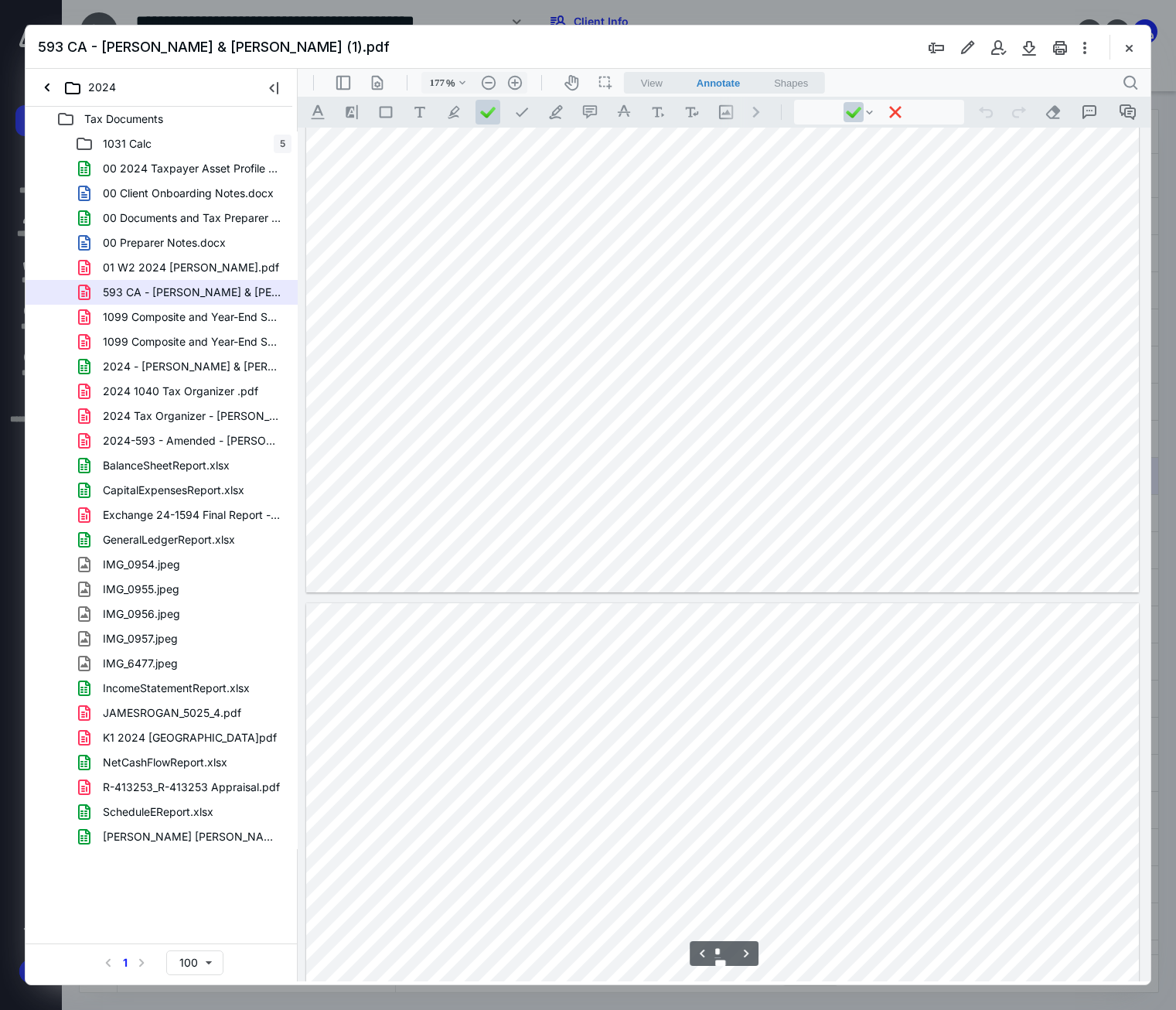 type on "*" 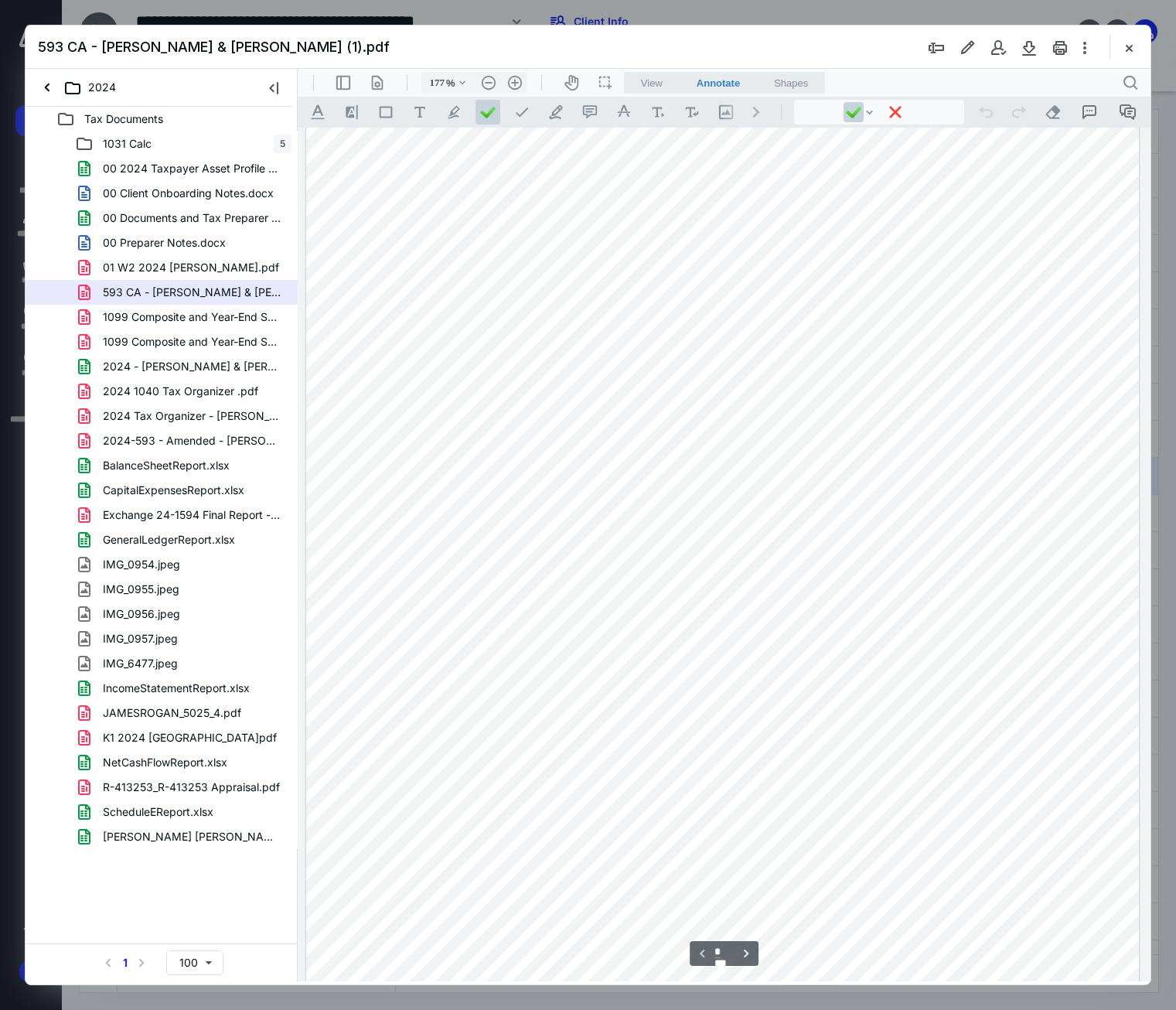 scroll, scrollTop: 0, scrollLeft: 0, axis: both 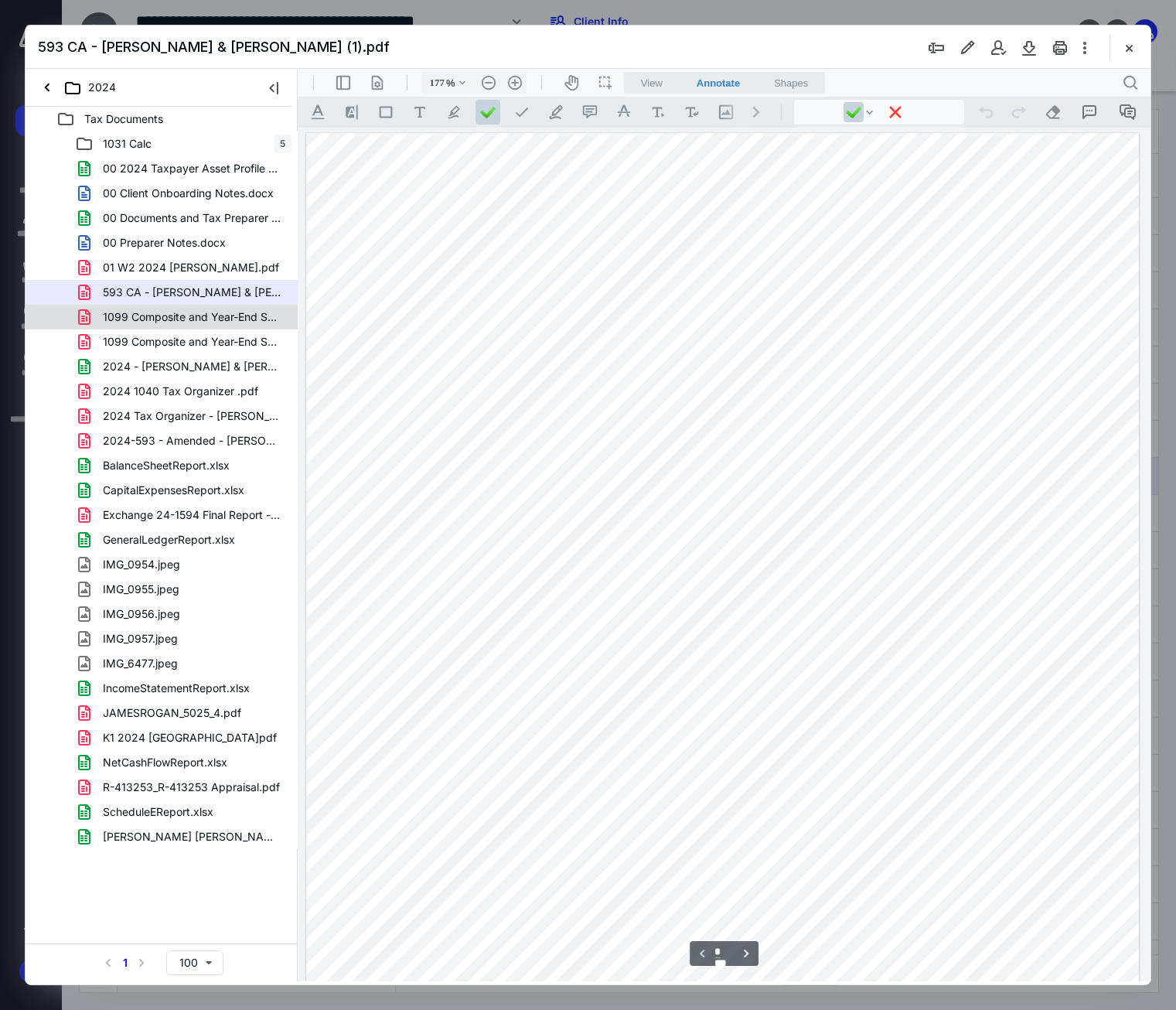 click on "1099 Composite and Year-End Summary - 2024_170.pdf" at bounding box center (193, 317) 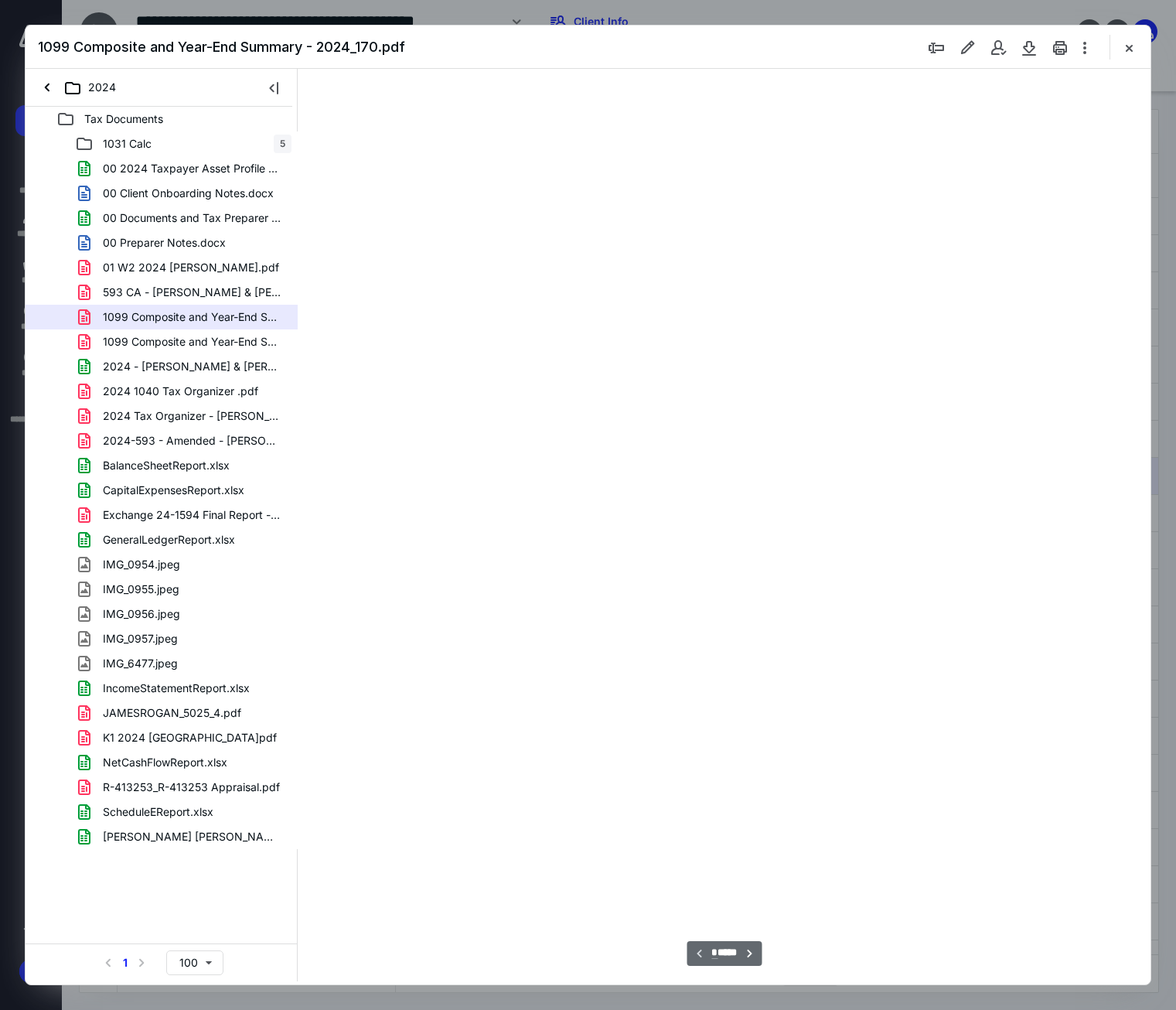 type on "137" 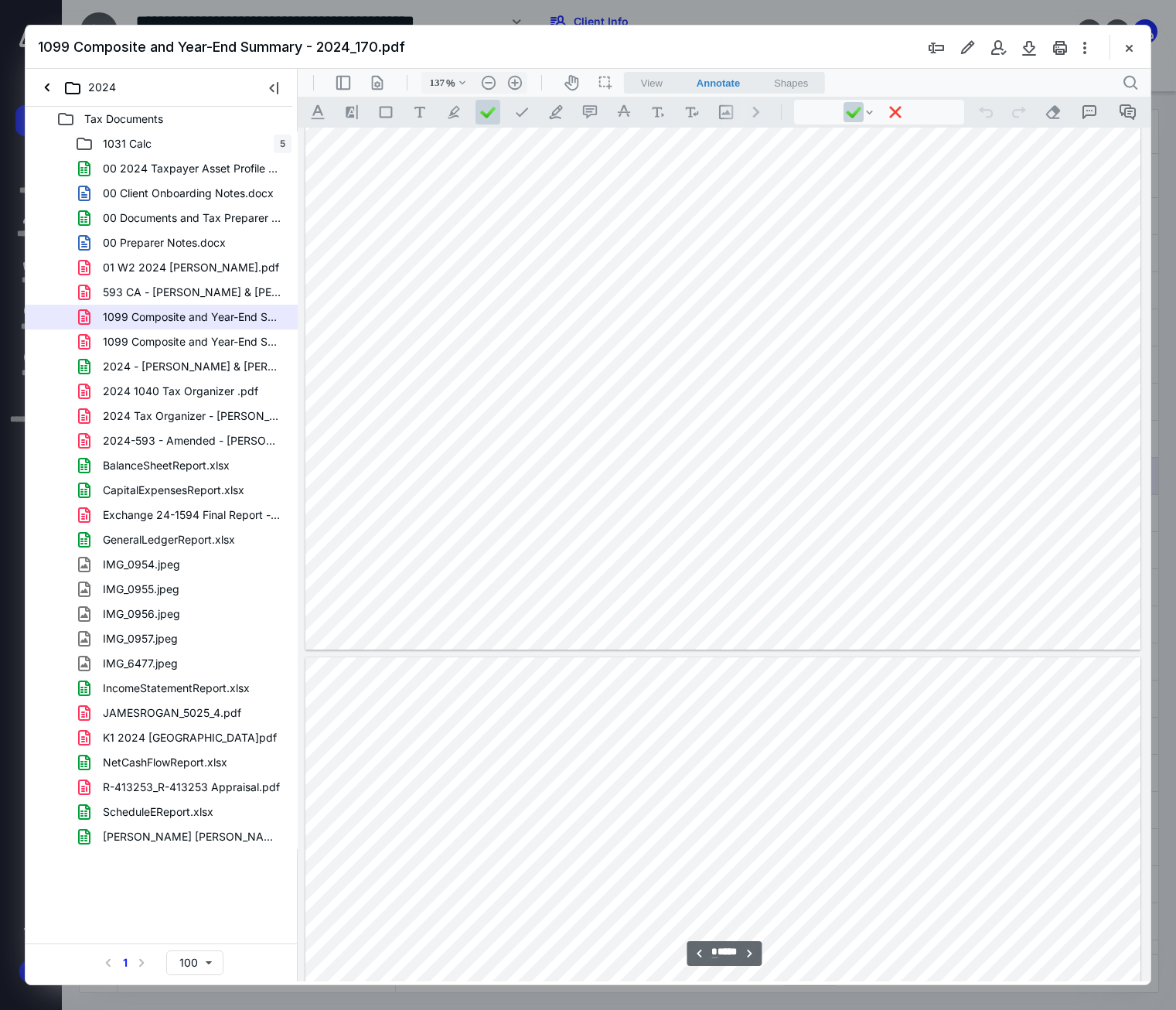scroll, scrollTop: 1392, scrollLeft: 0, axis: vertical 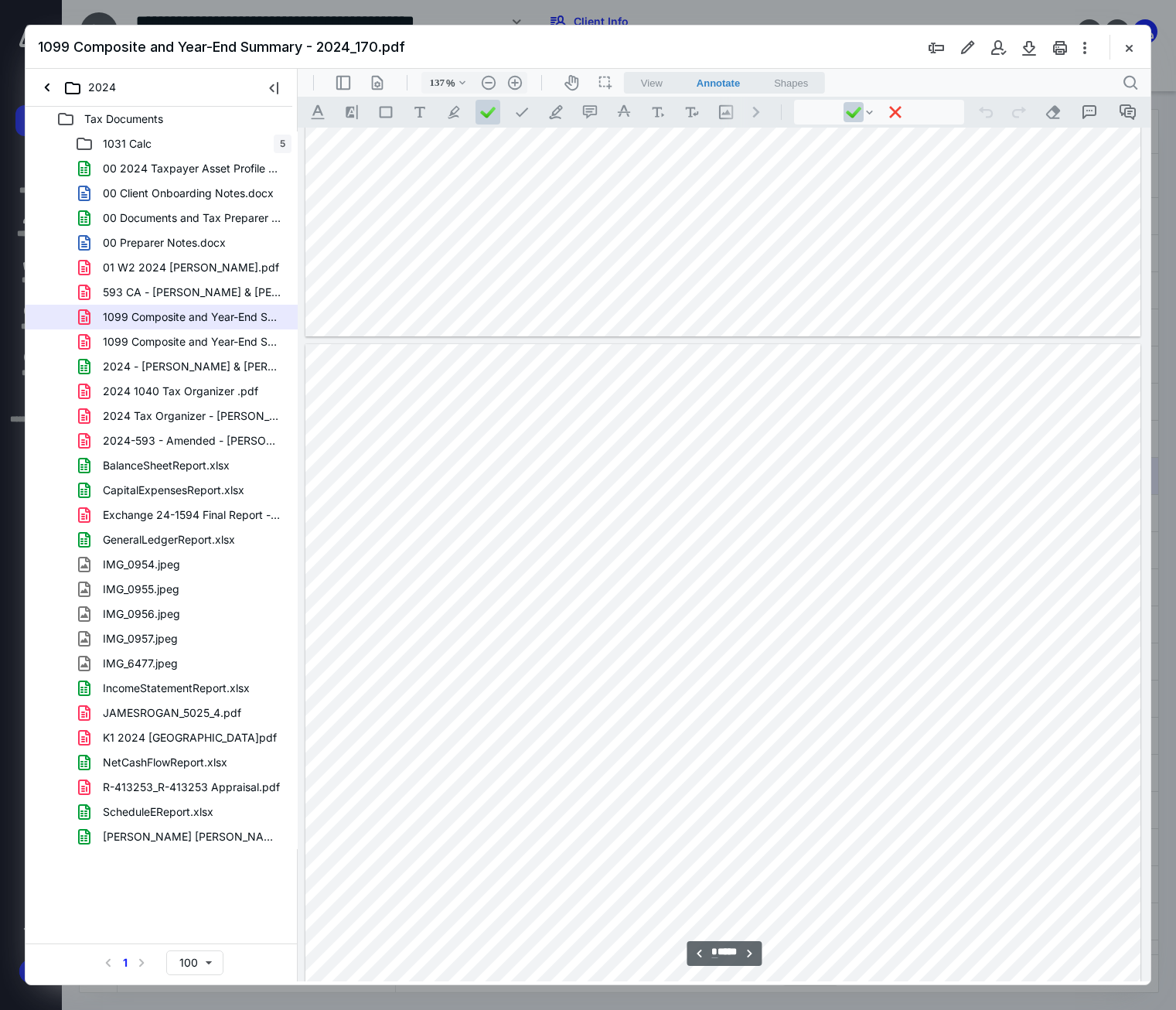 type on "*" 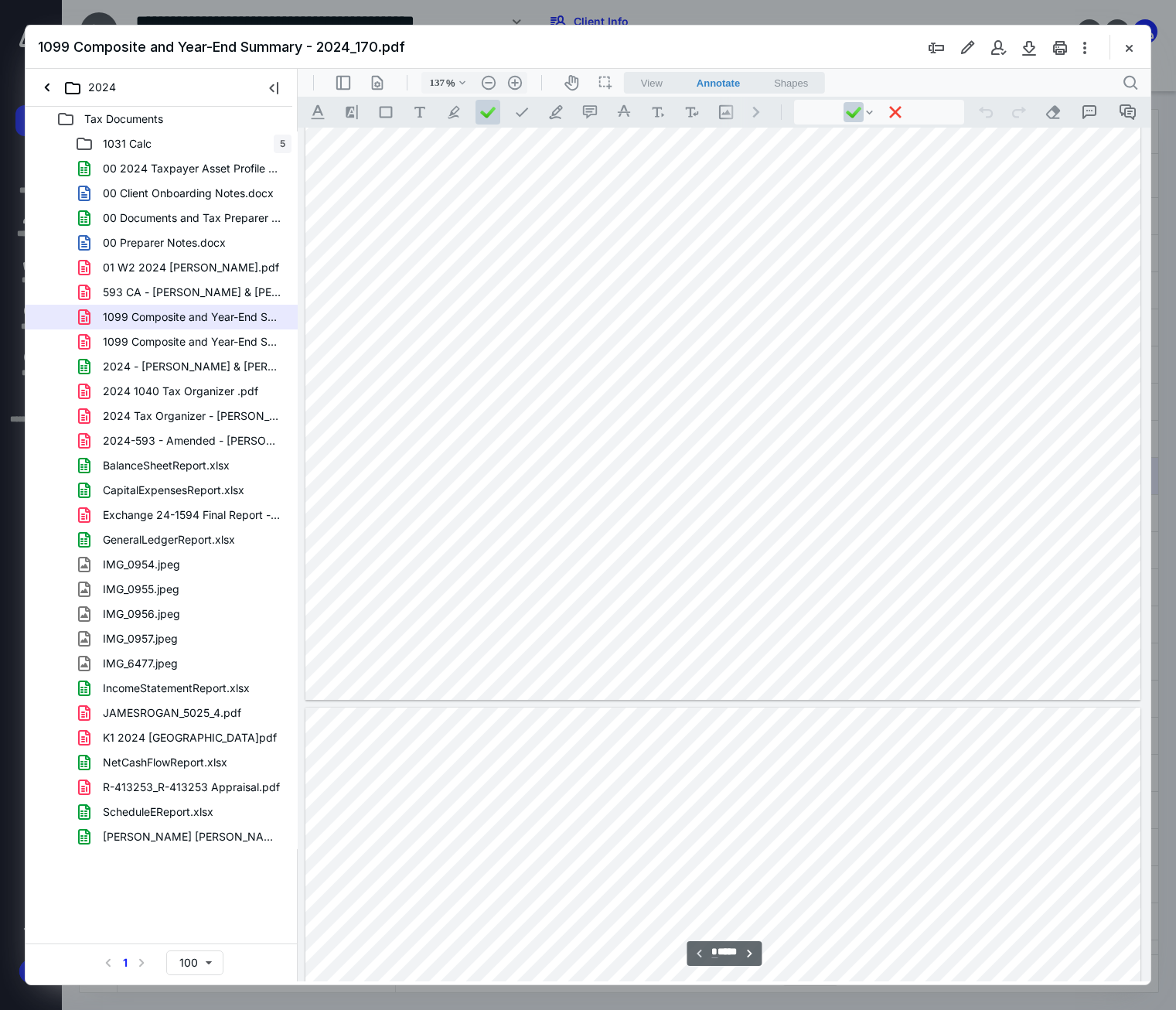 scroll, scrollTop: 0, scrollLeft: 0, axis: both 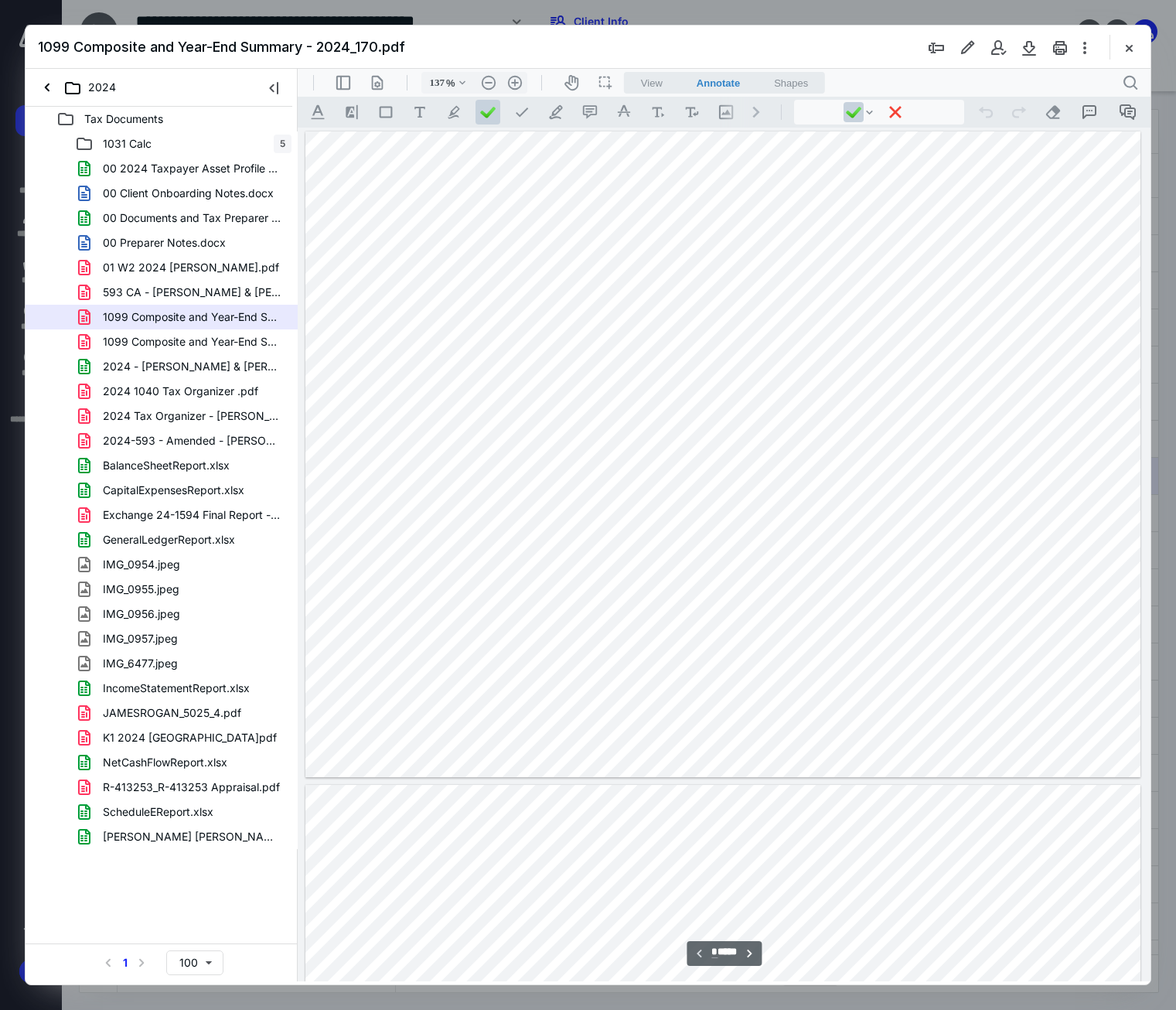 click at bounding box center [723, 454] 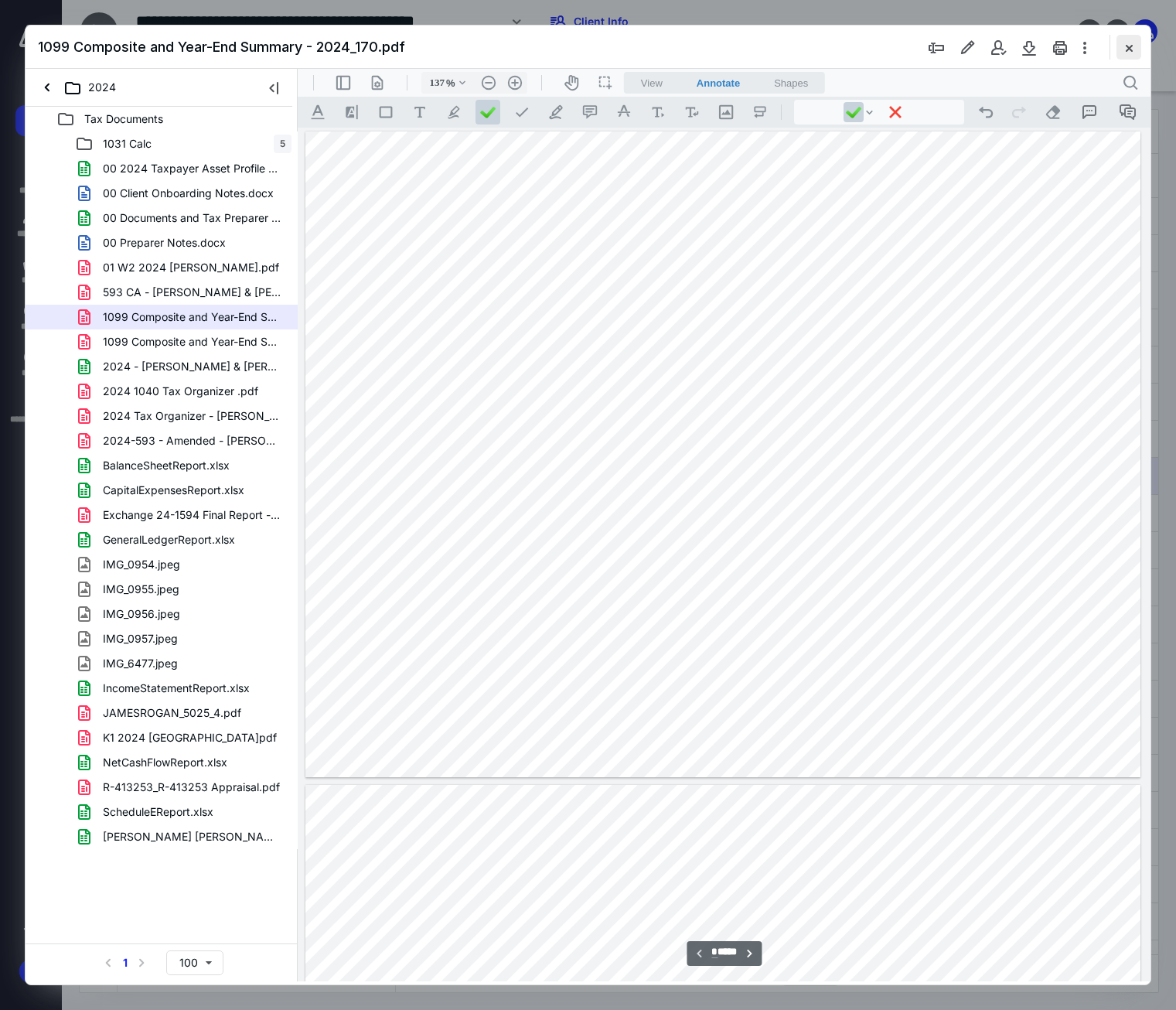 click at bounding box center (1129, 47) 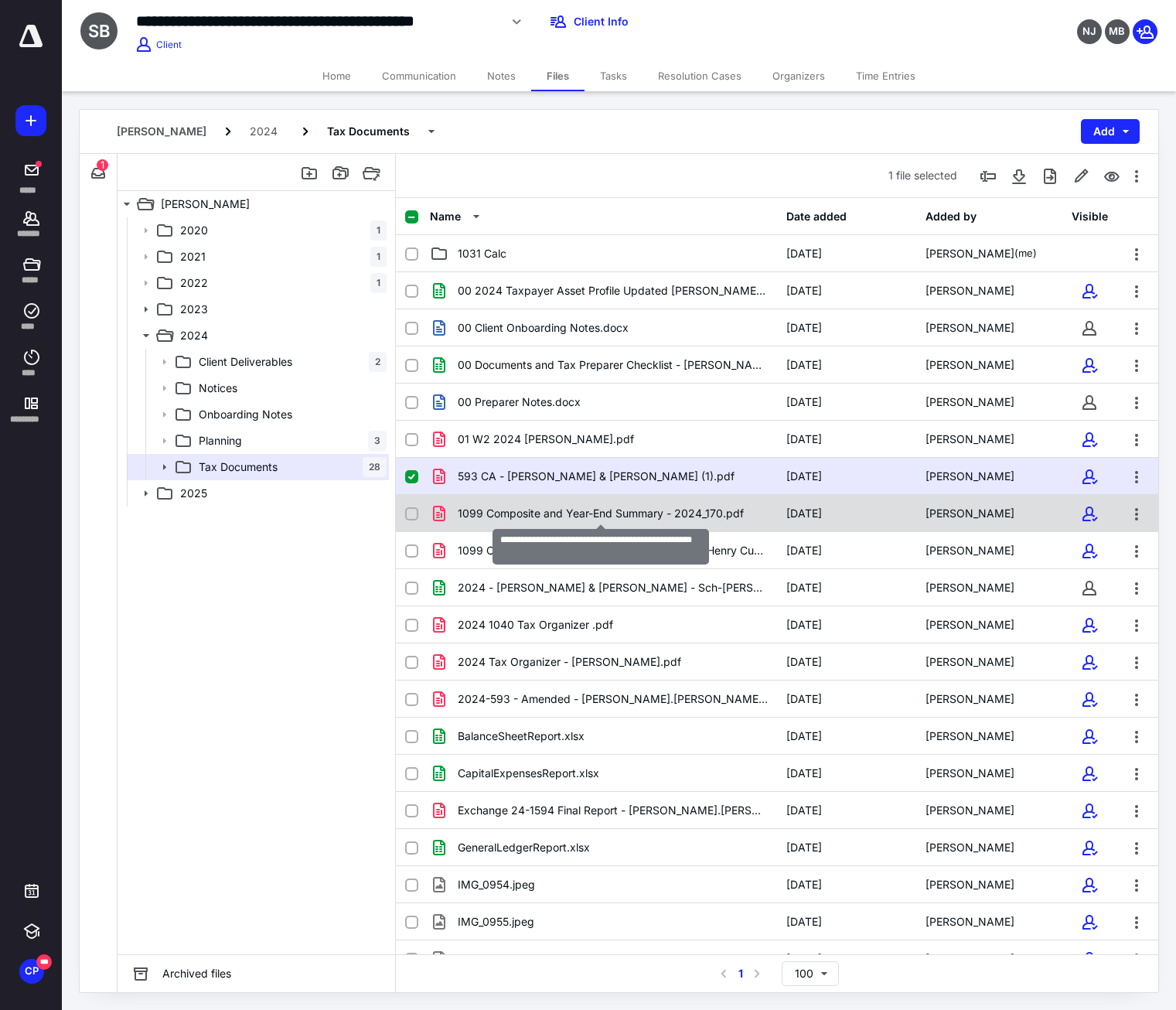 checkbox on "false" 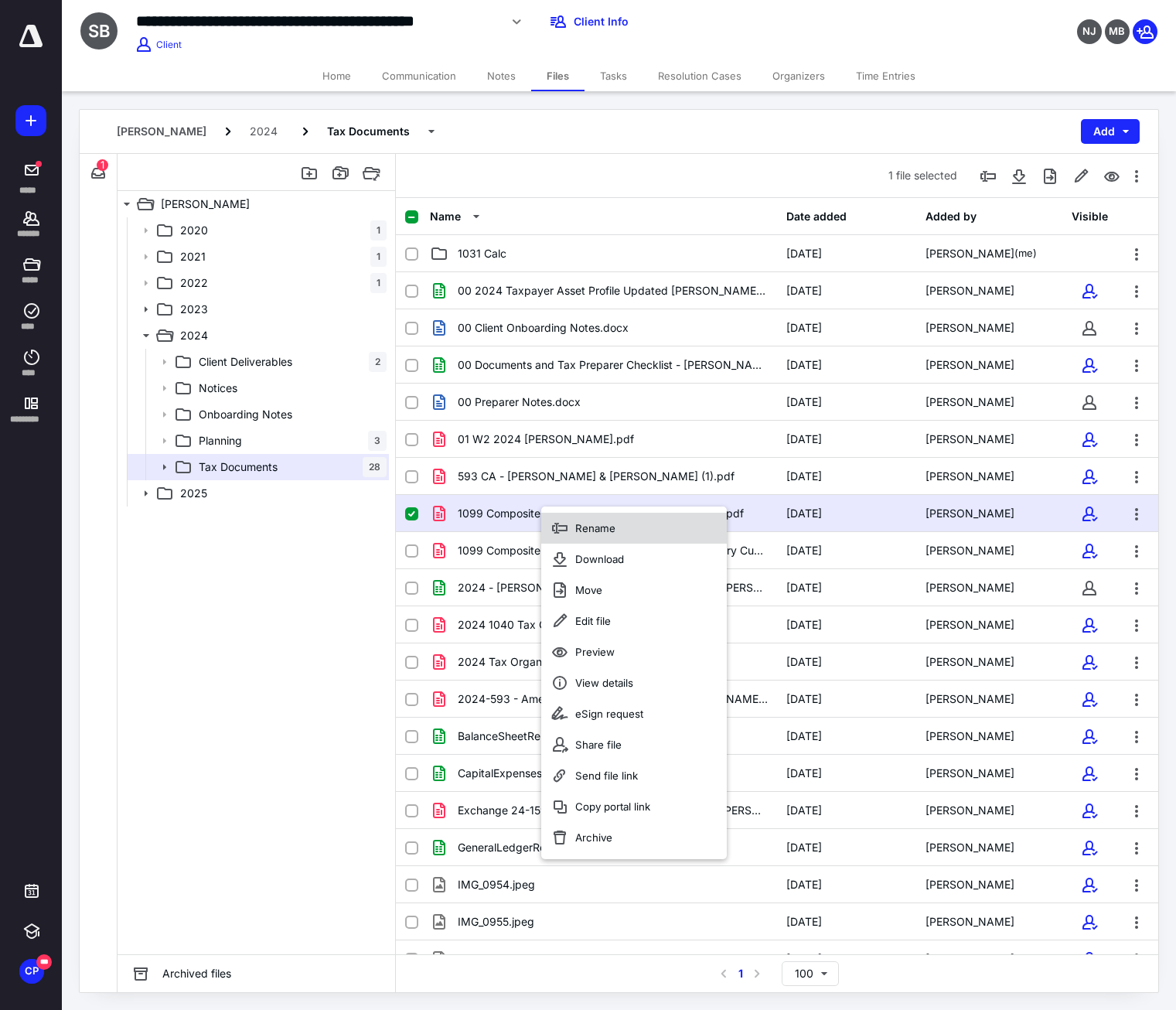 click on "Rename" at bounding box center [634, 528] 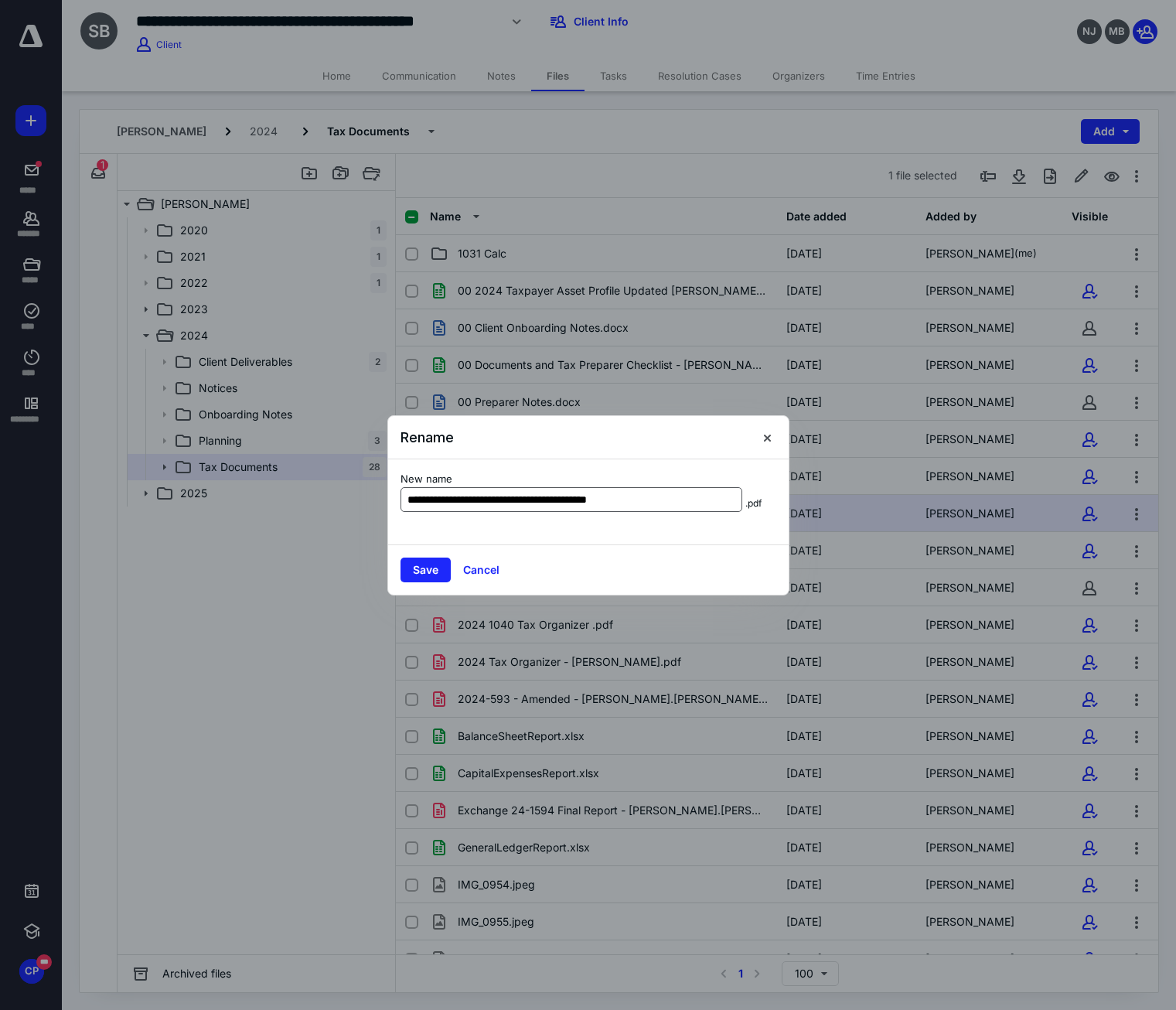 click on "**********" at bounding box center (571, 500) 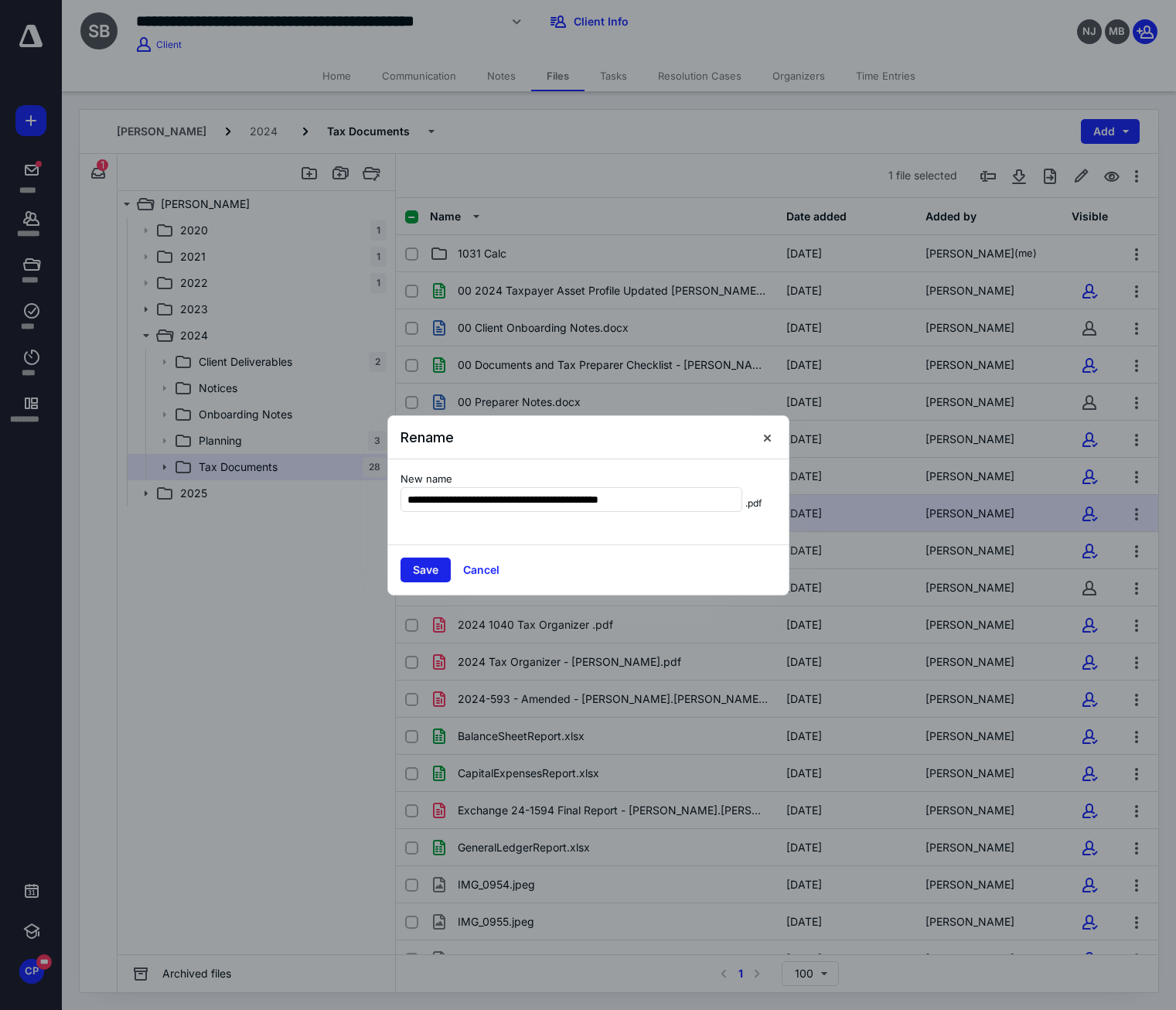 type on "**********" 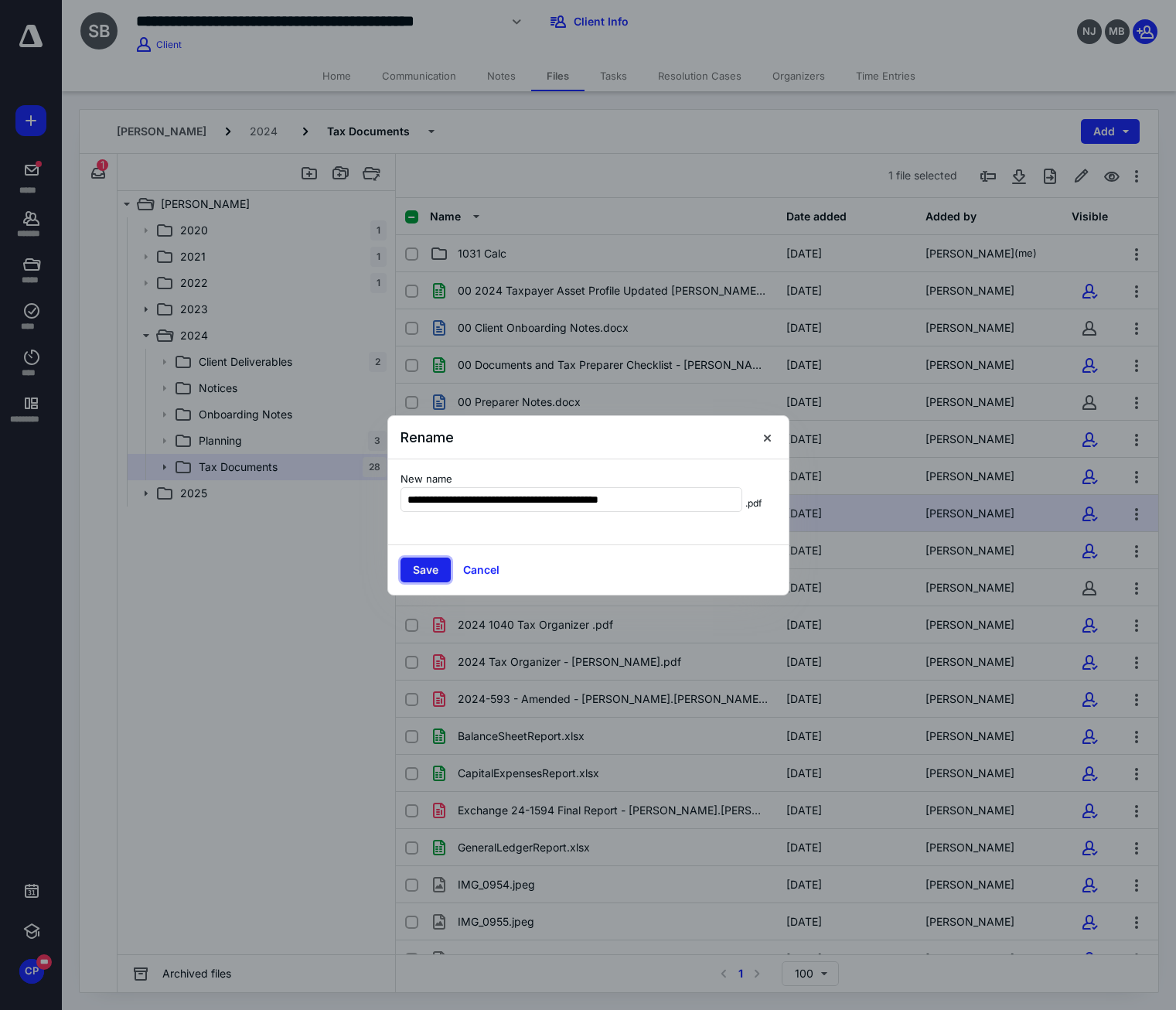 click on "Save" at bounding box center (425, 570) 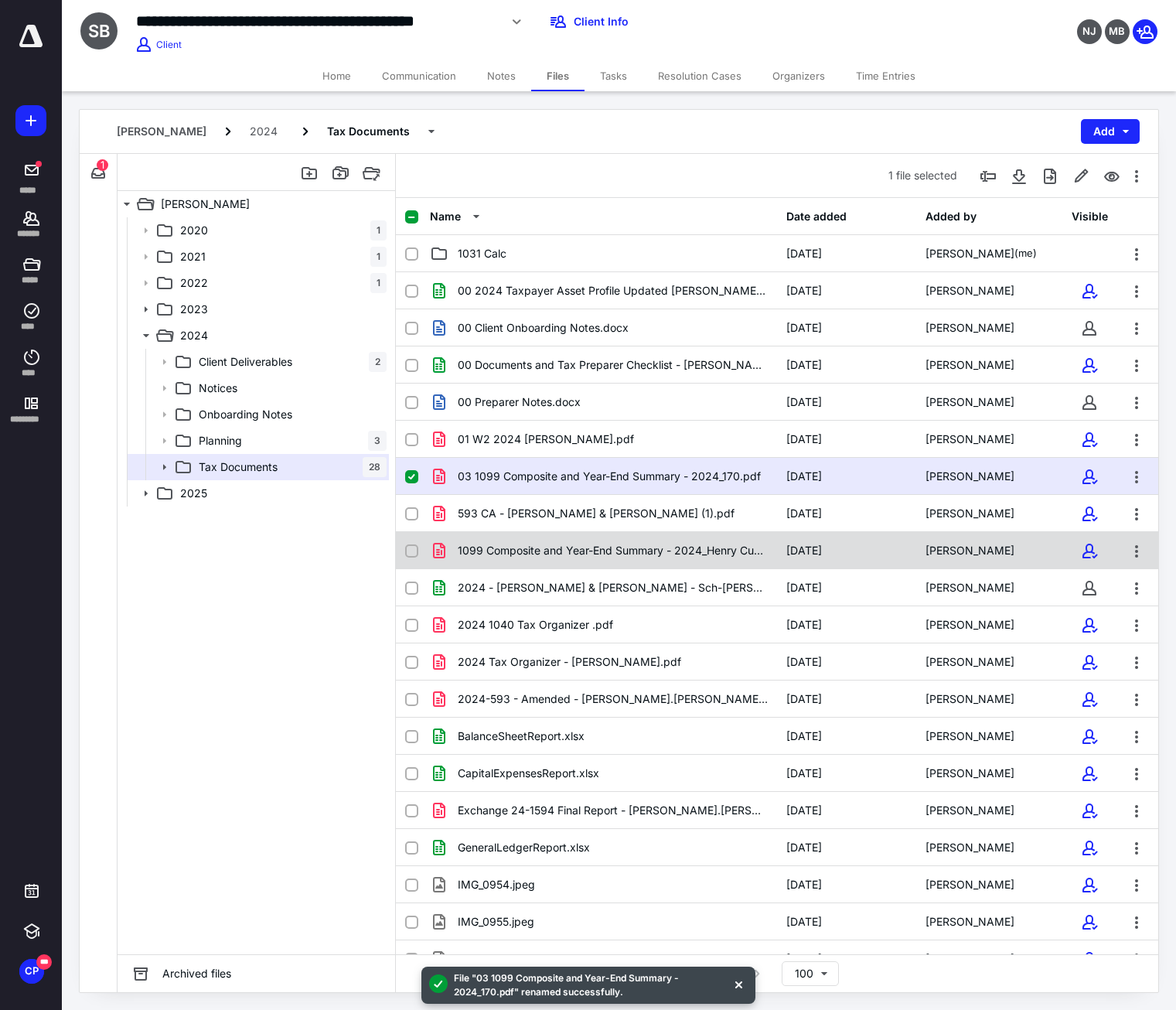 click on "1099 Composite and Year-End Summary - 2024_Henry Custodial.pdf" at bounding box center [612, 551] 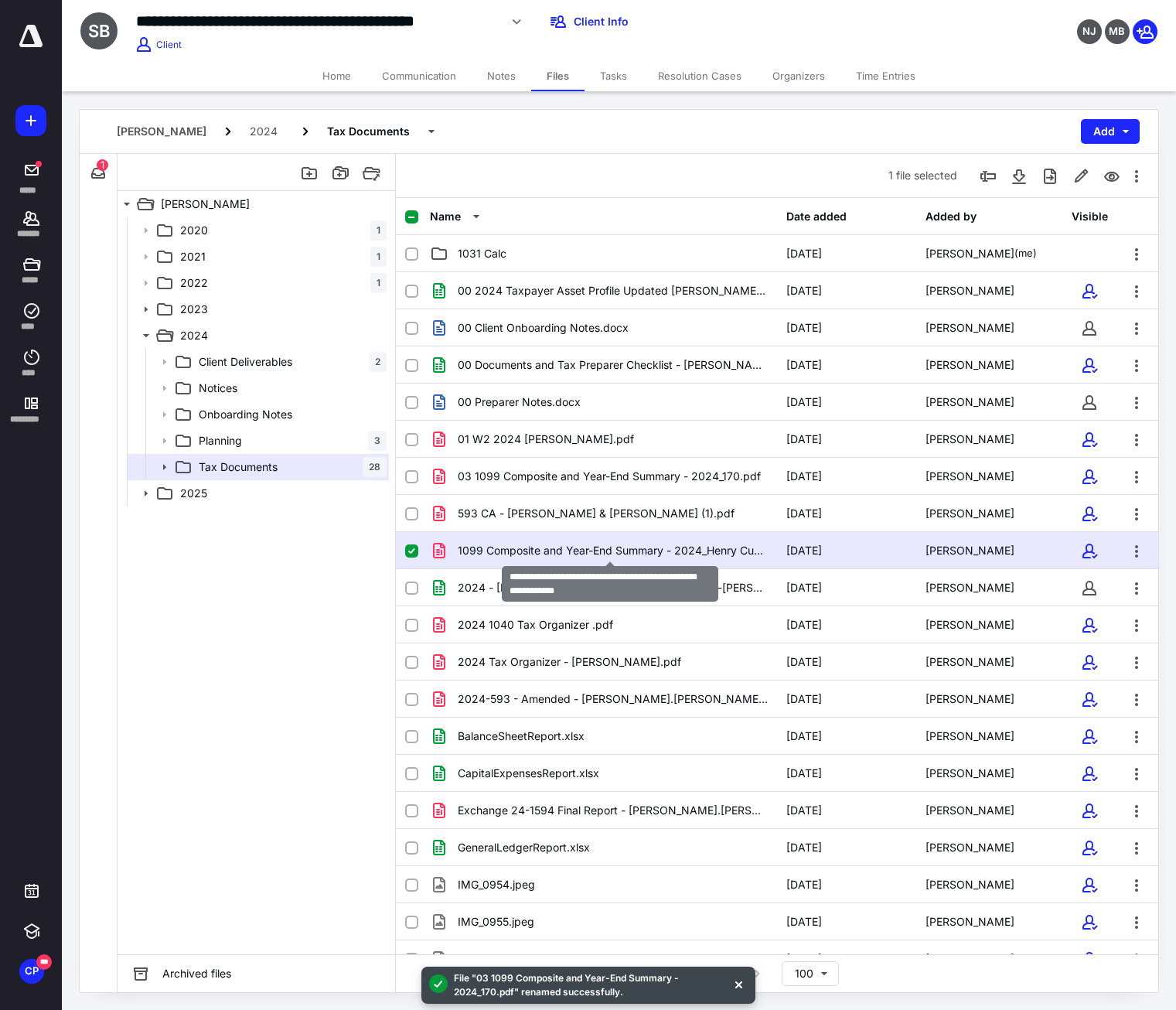 click on "1099 Composite and Year-End Summary - 2024_Henry Custodial.pdf" at bounding box center [612, 551] 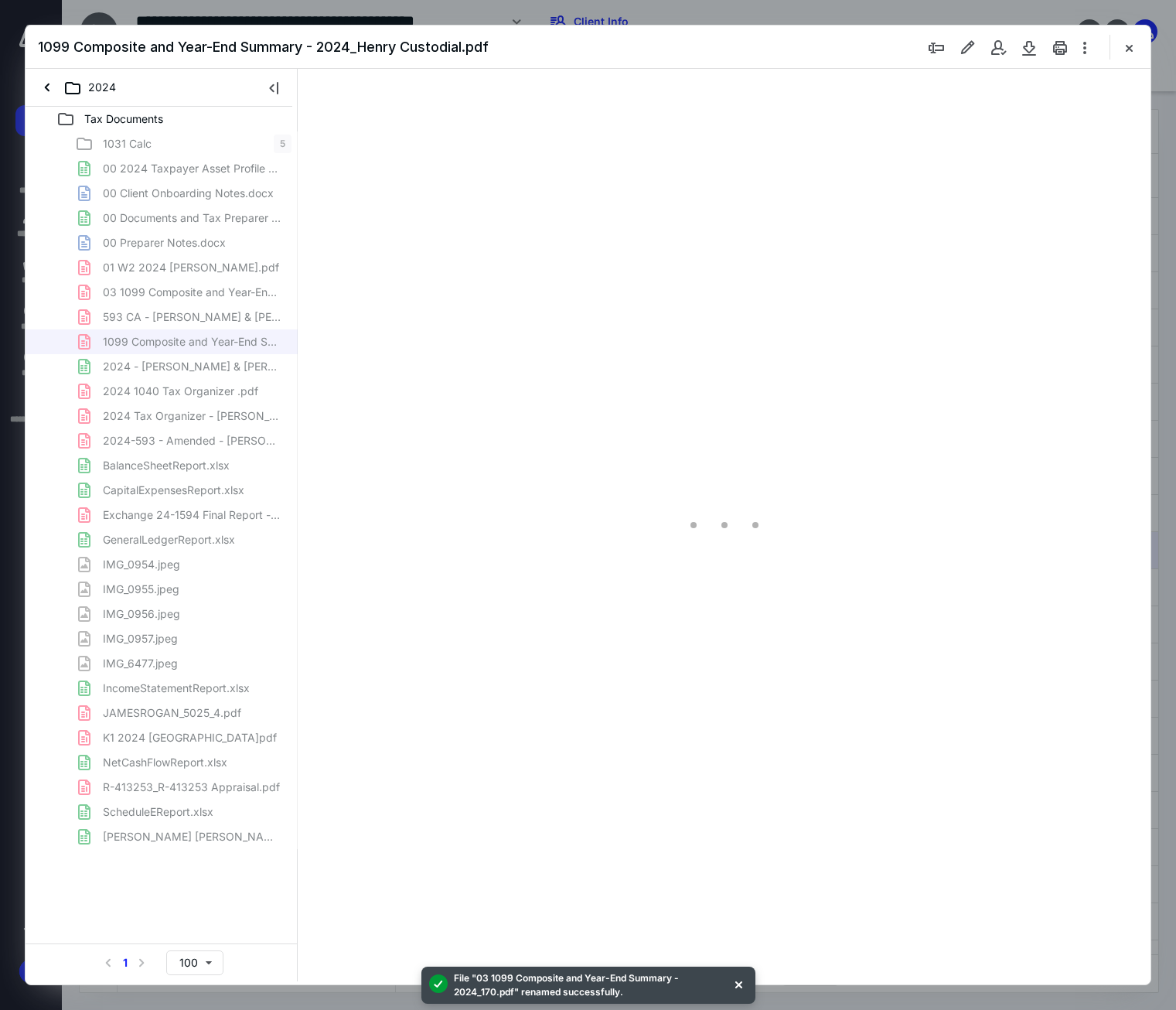 scroll, scrollTop: 0, scrollLeft: 0, axis: both 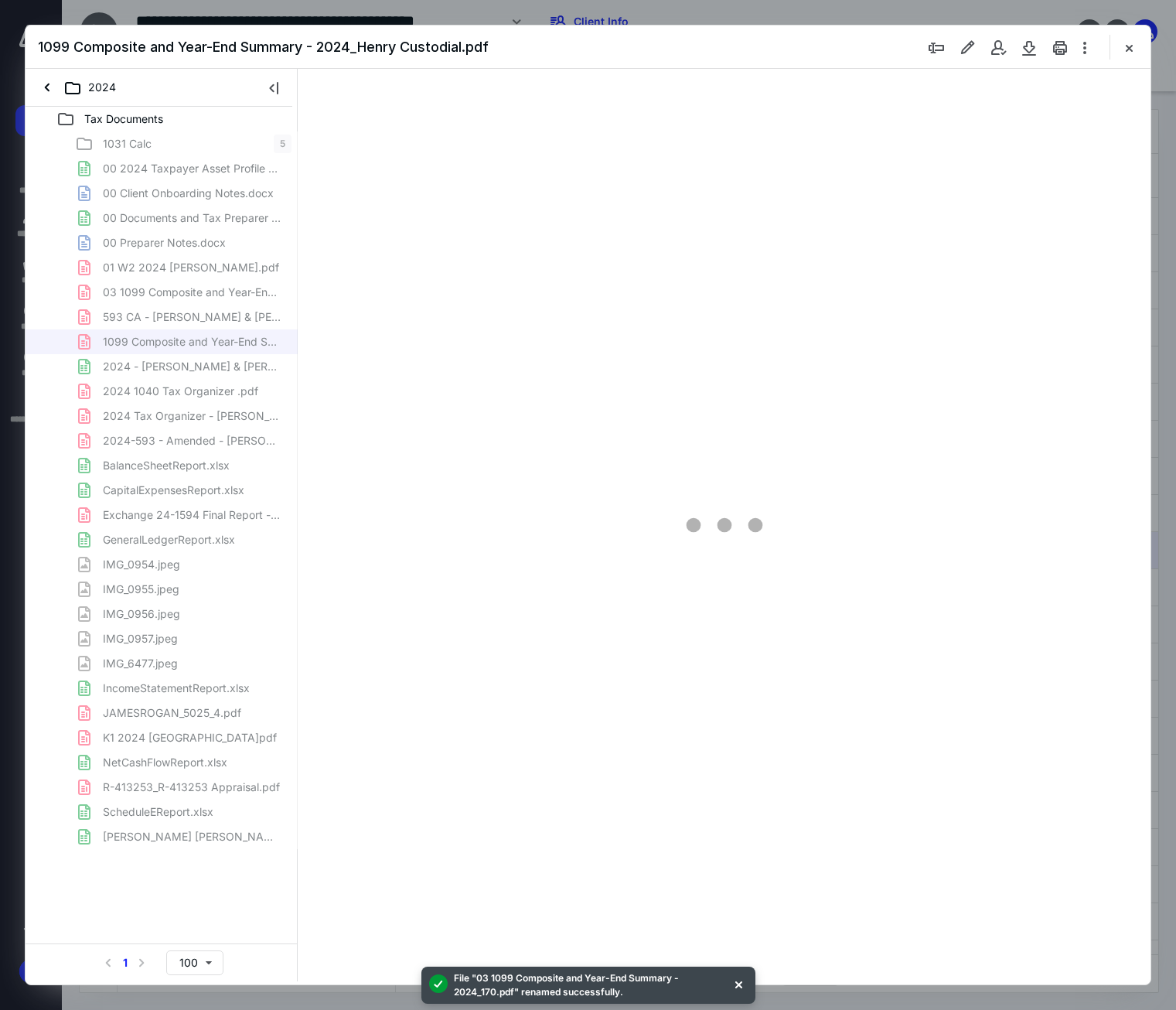 type on "137" 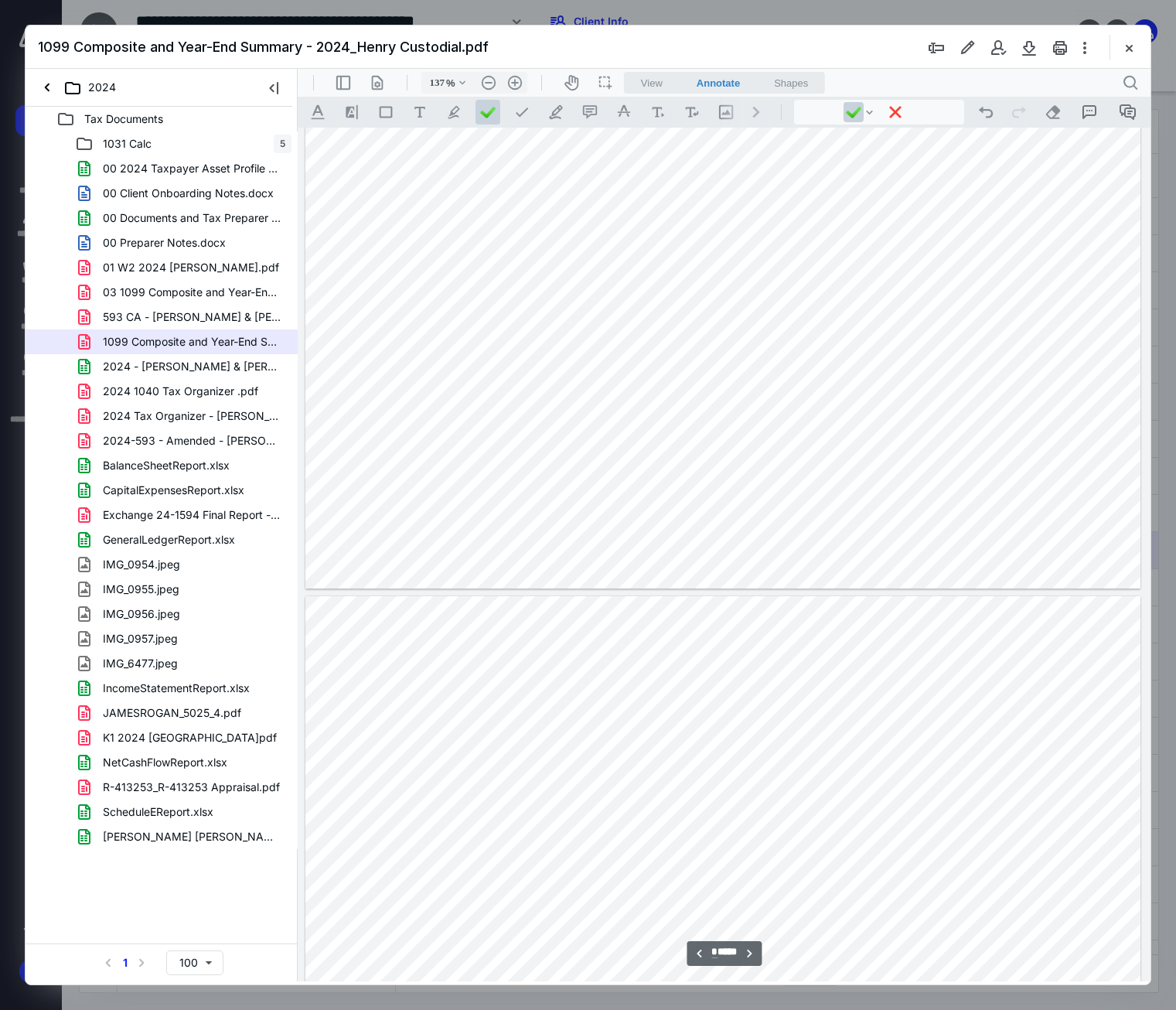 scroll, scrollTop: 851, scrollLeft: 0, axis: vertical 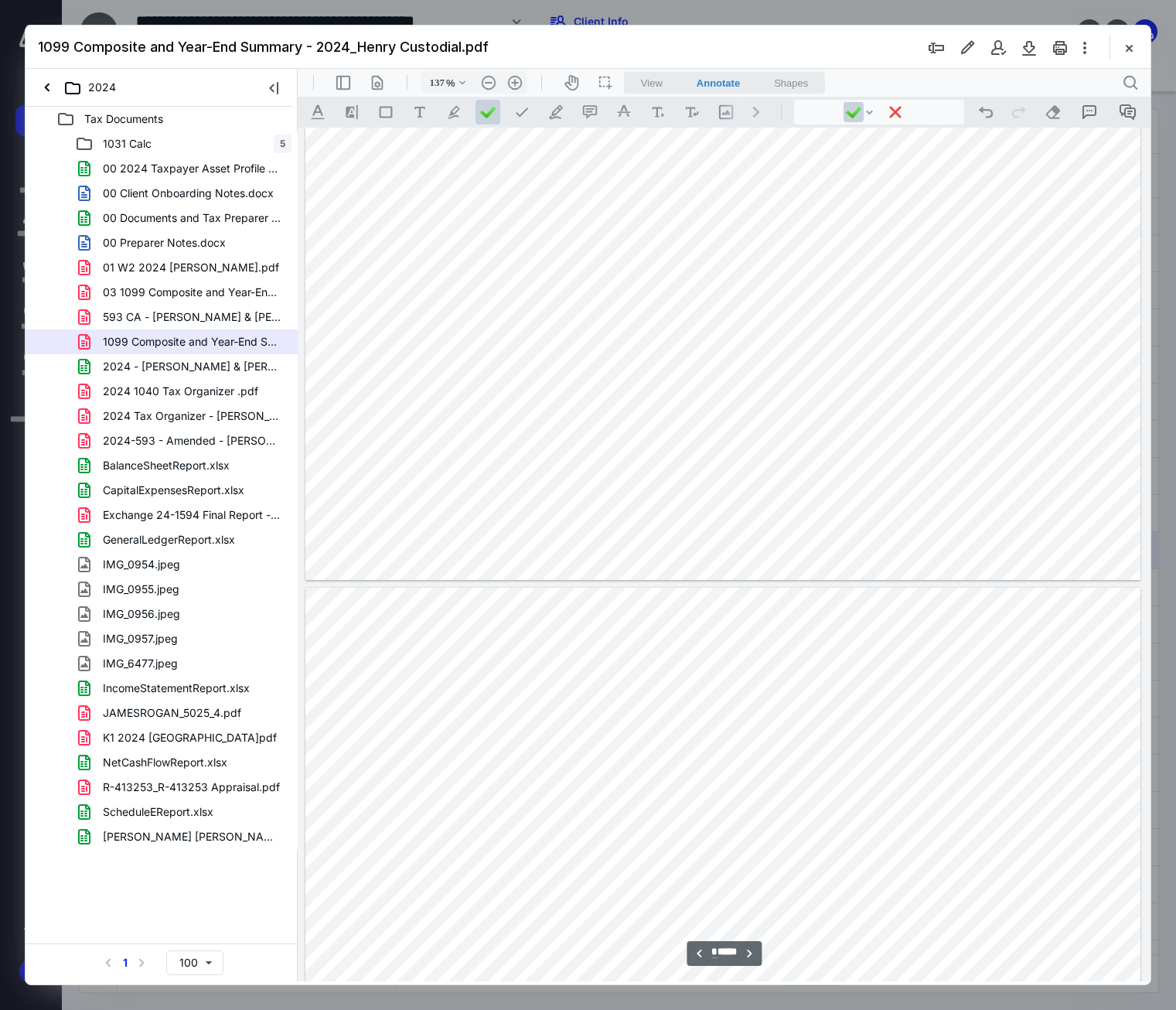 type on "*" 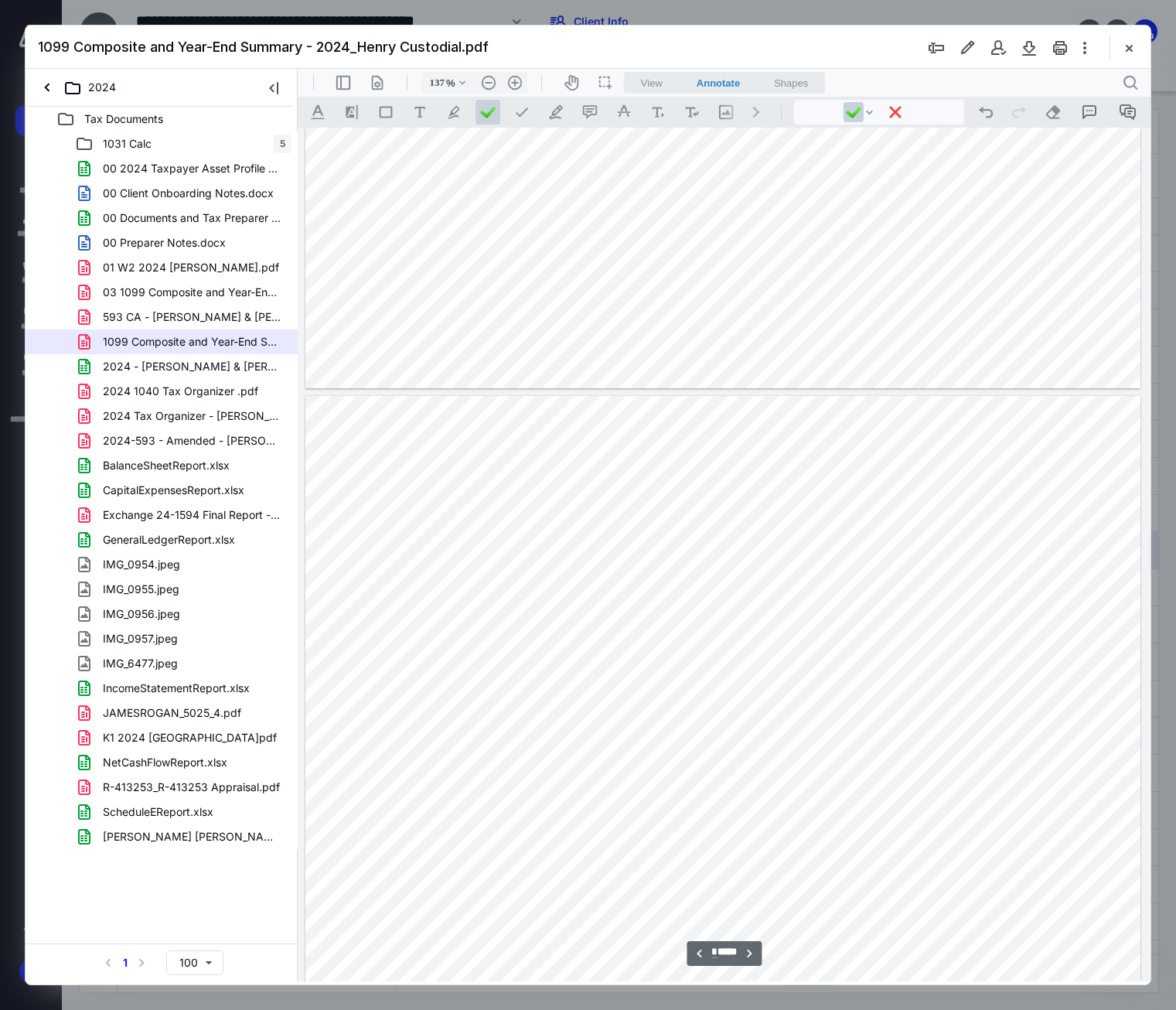scroll, scrollTop: 1083, scrollLeft: 0, axis: vertical 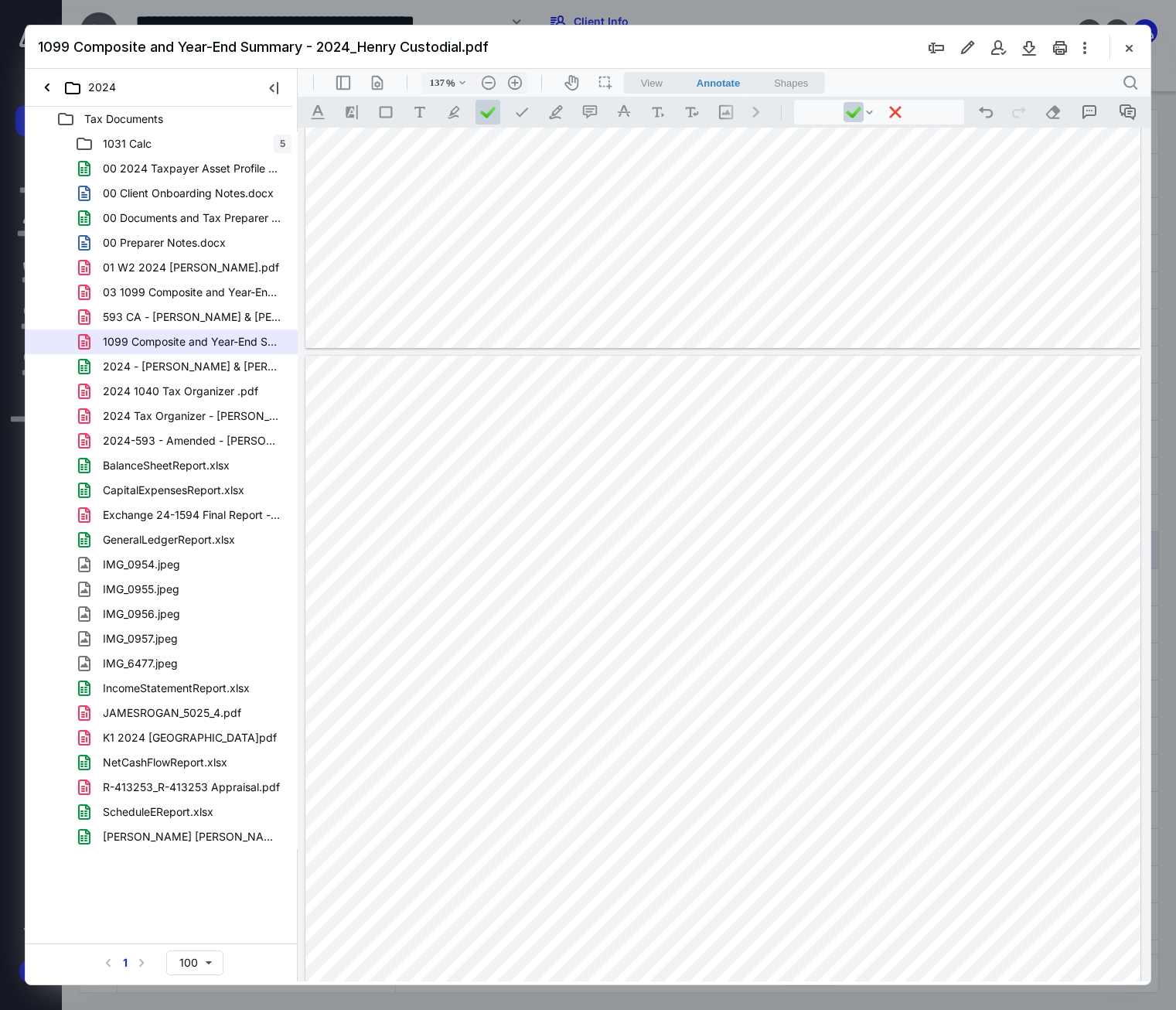 click at bounding box center [723, 678] 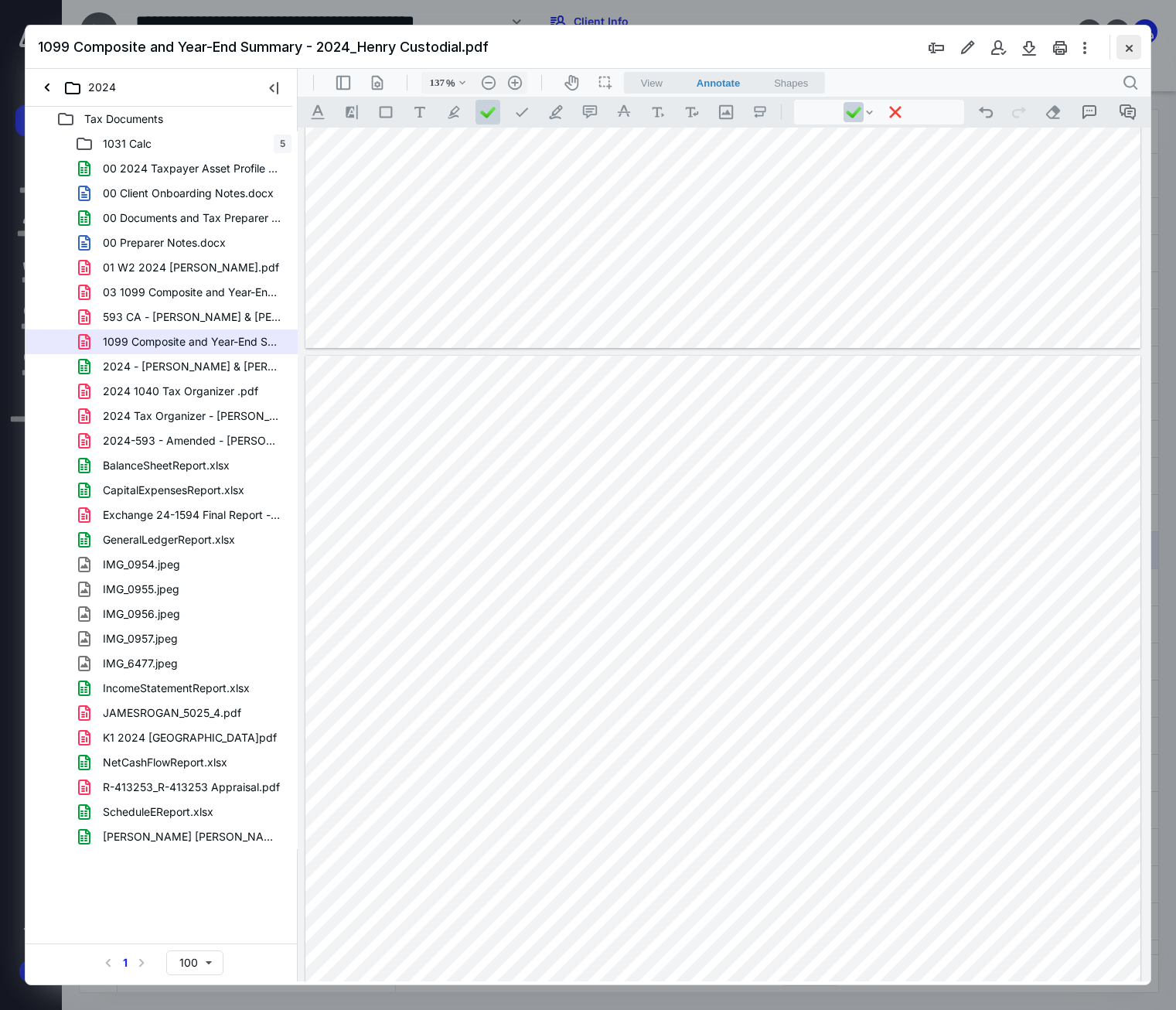 click at bounding box center [1129, 47] 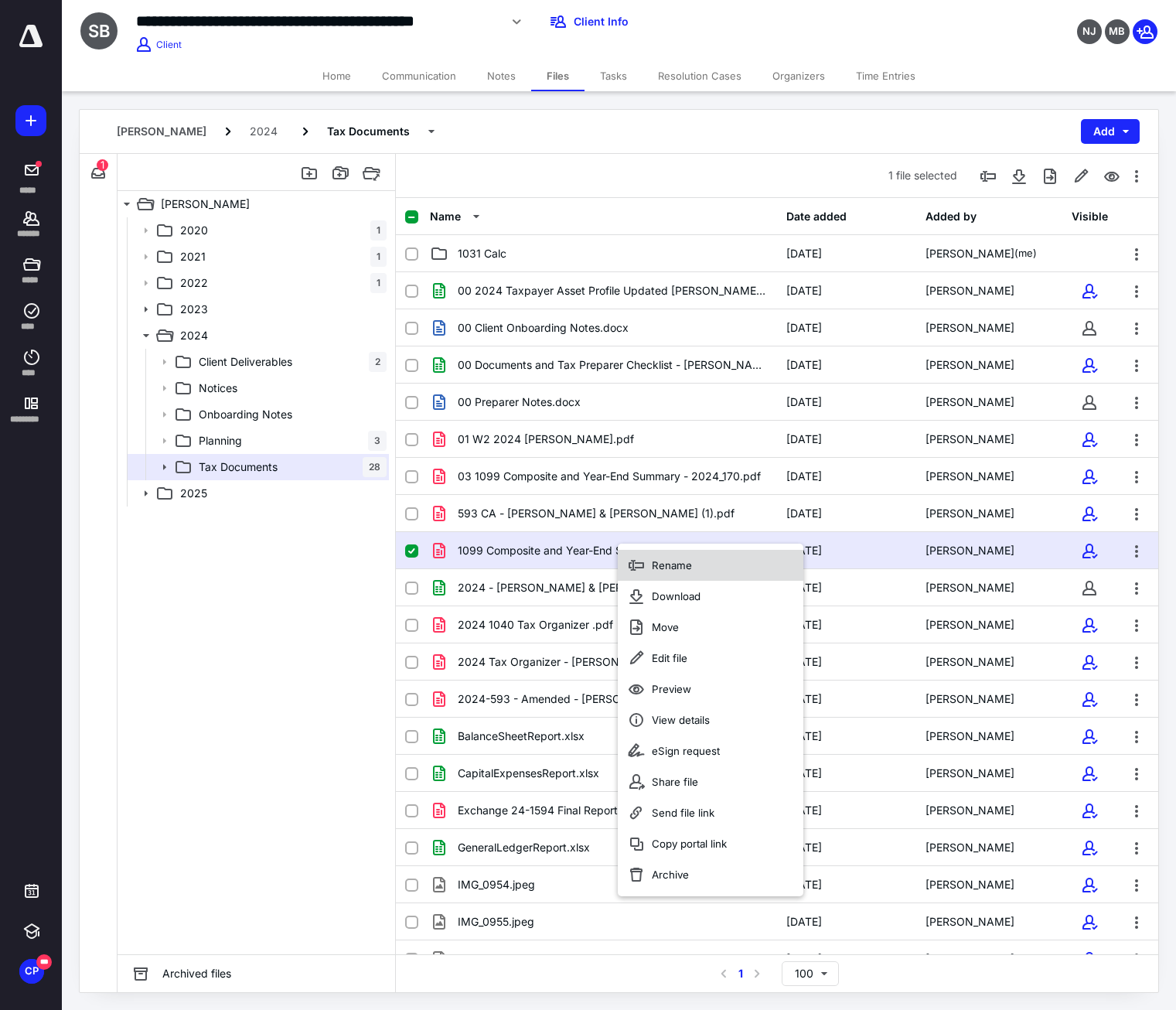 click on "Rename" at bounding box center (711, 565) 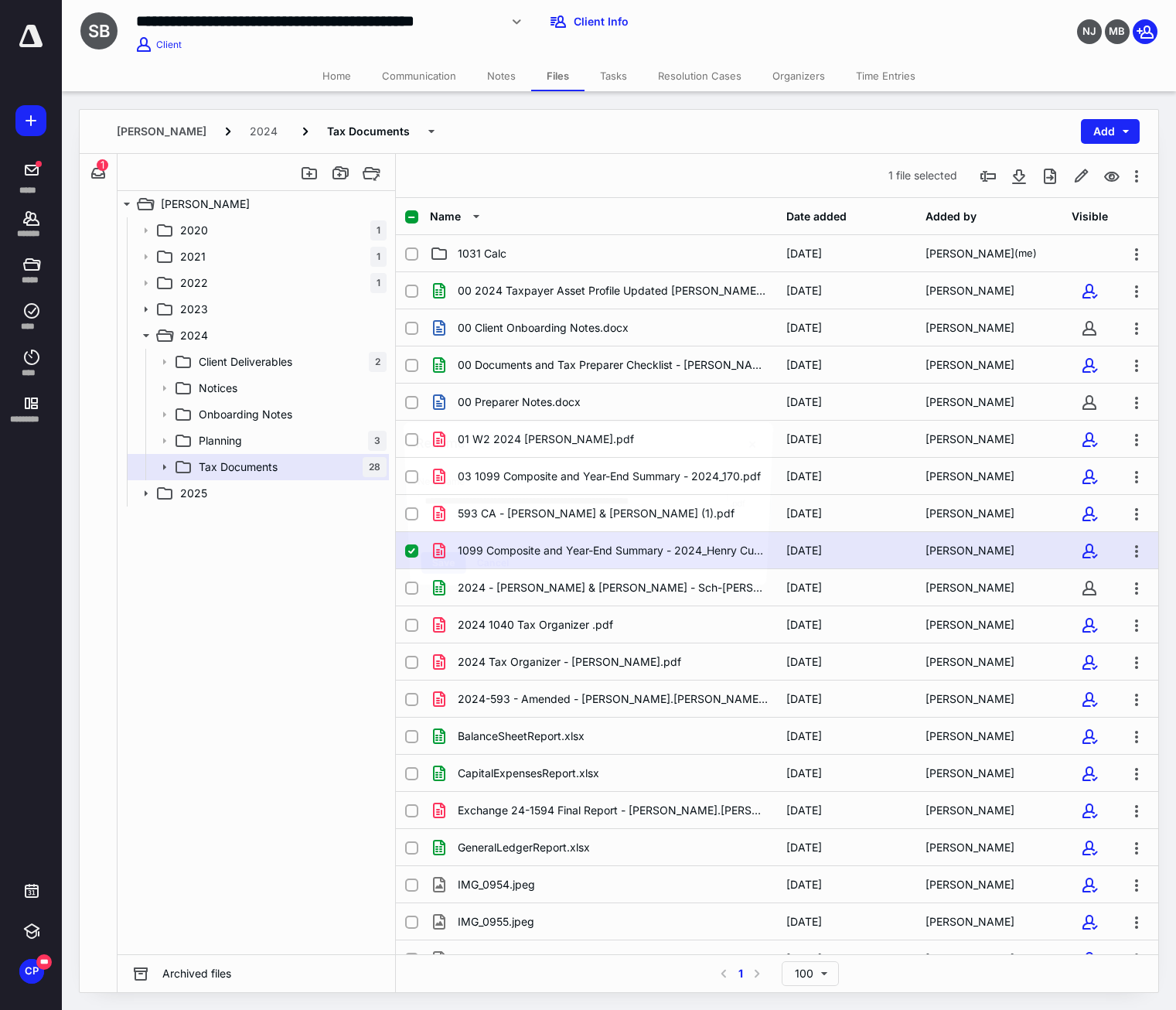 scroll, scrollTop: 0, scrollLeft: 5, axis: horizontal 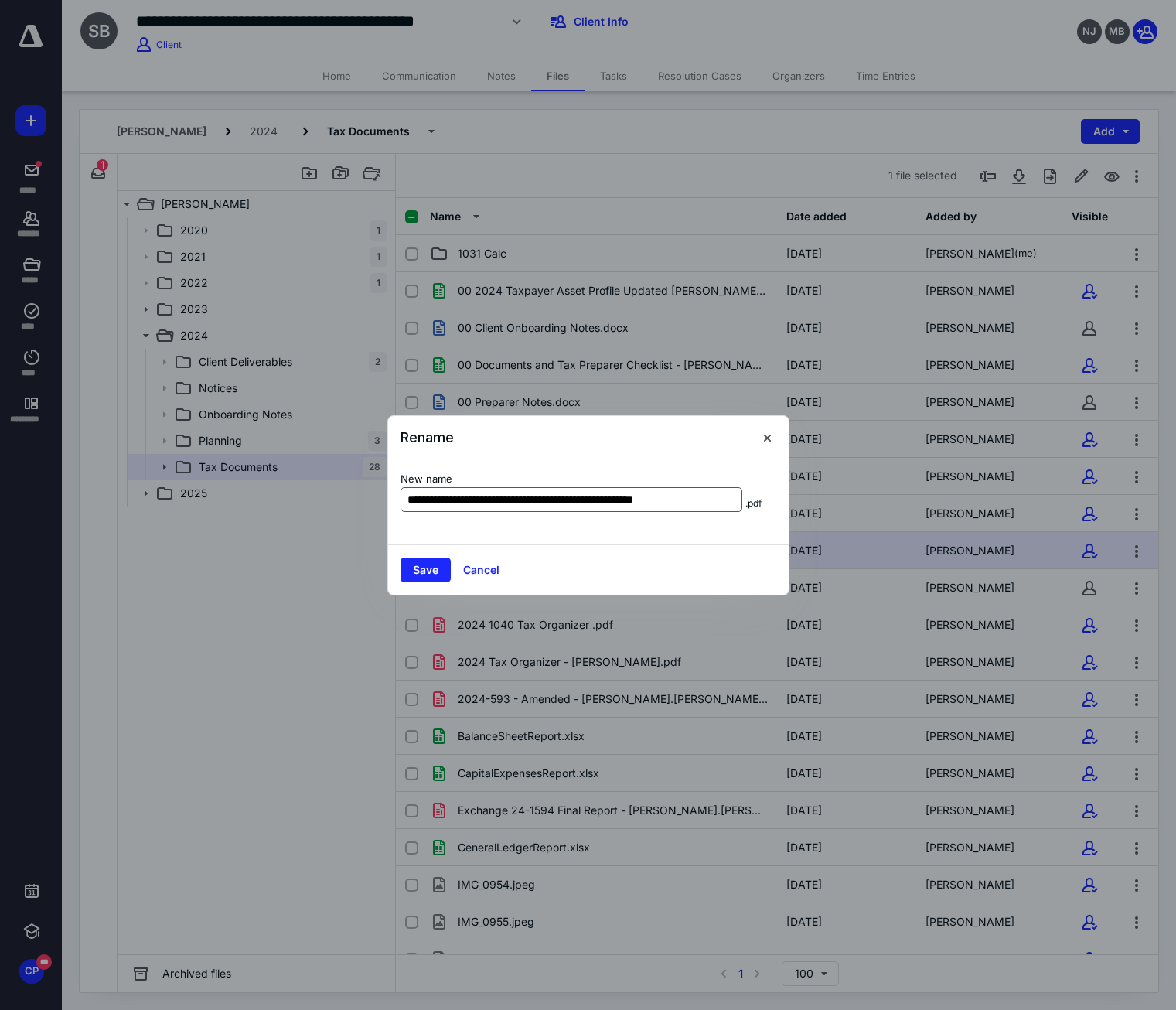 click on "**********" at bounding box center [571, 500] 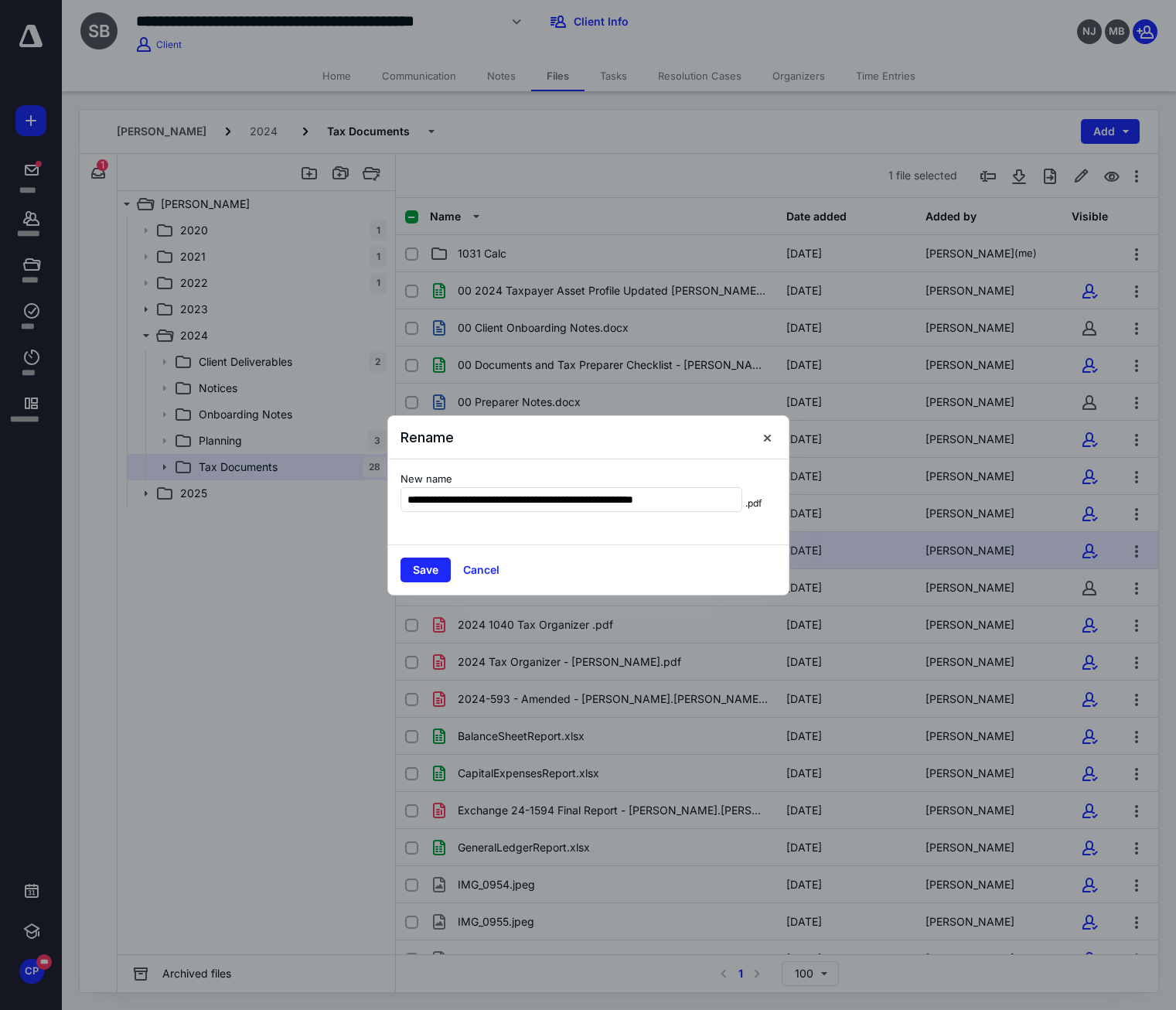 scroll, scrollTop: 0, scrollLeft: 0, axis: both 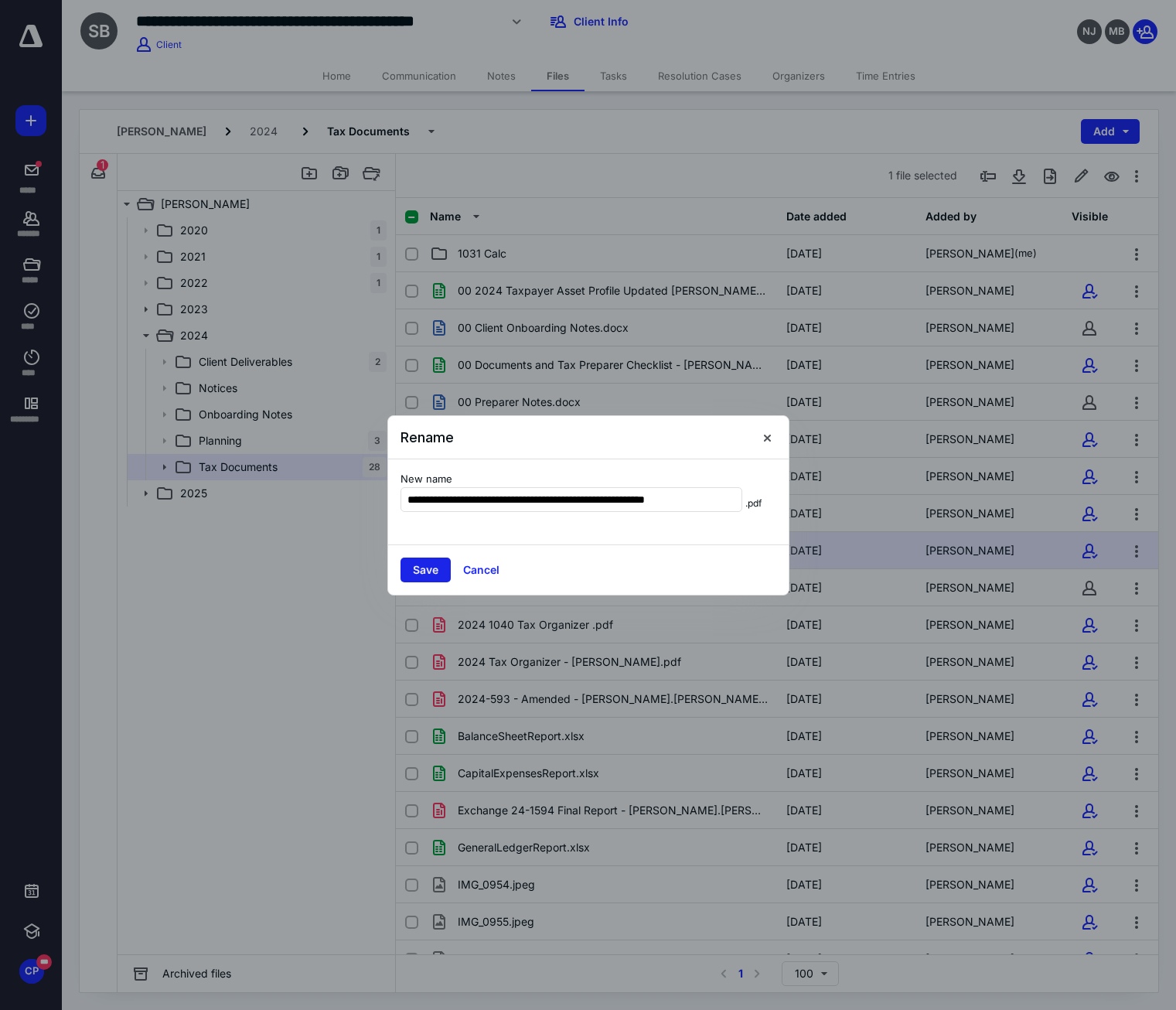 type on "**********" 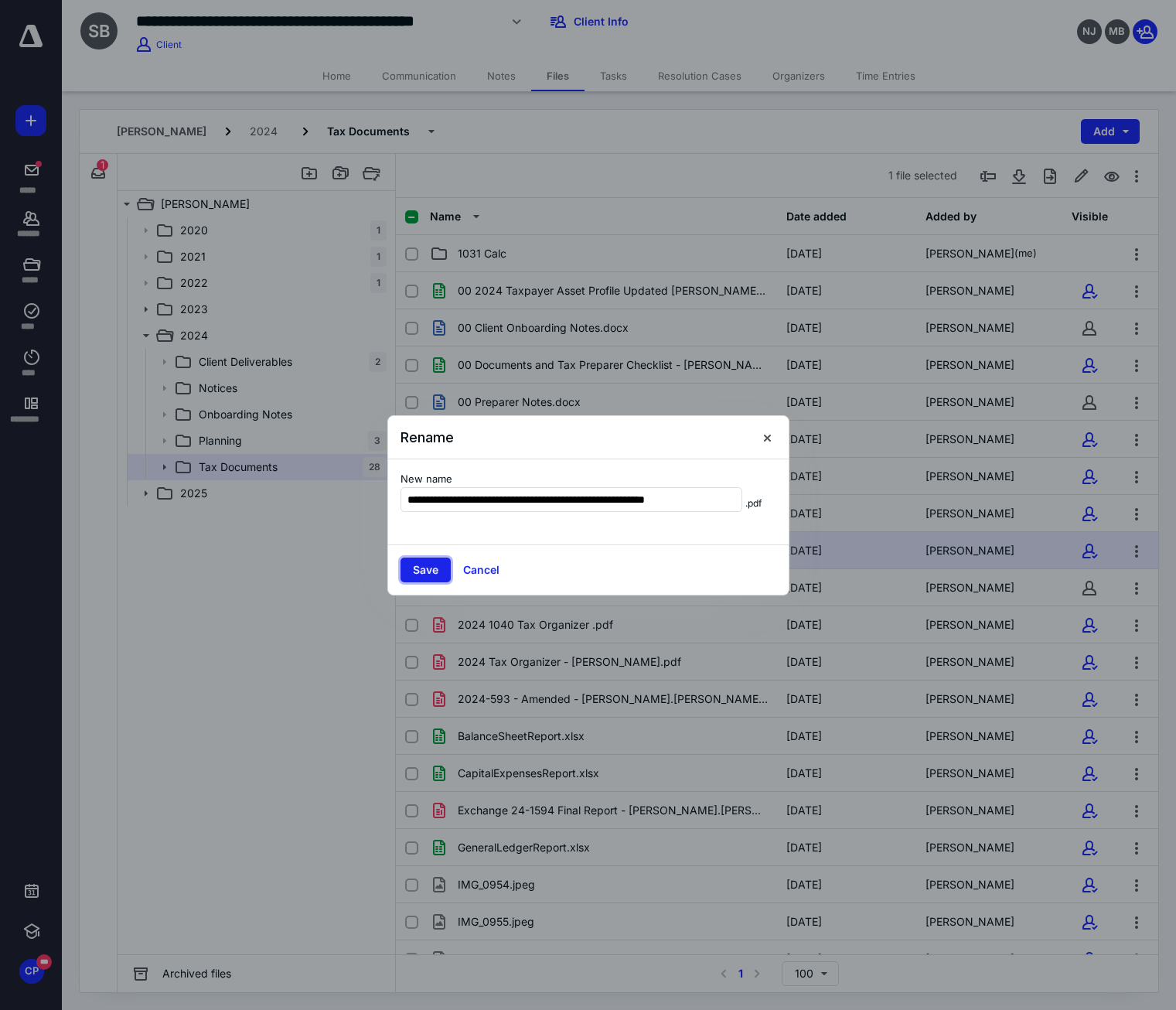 click on "Save" at bounding box center [425, 570] 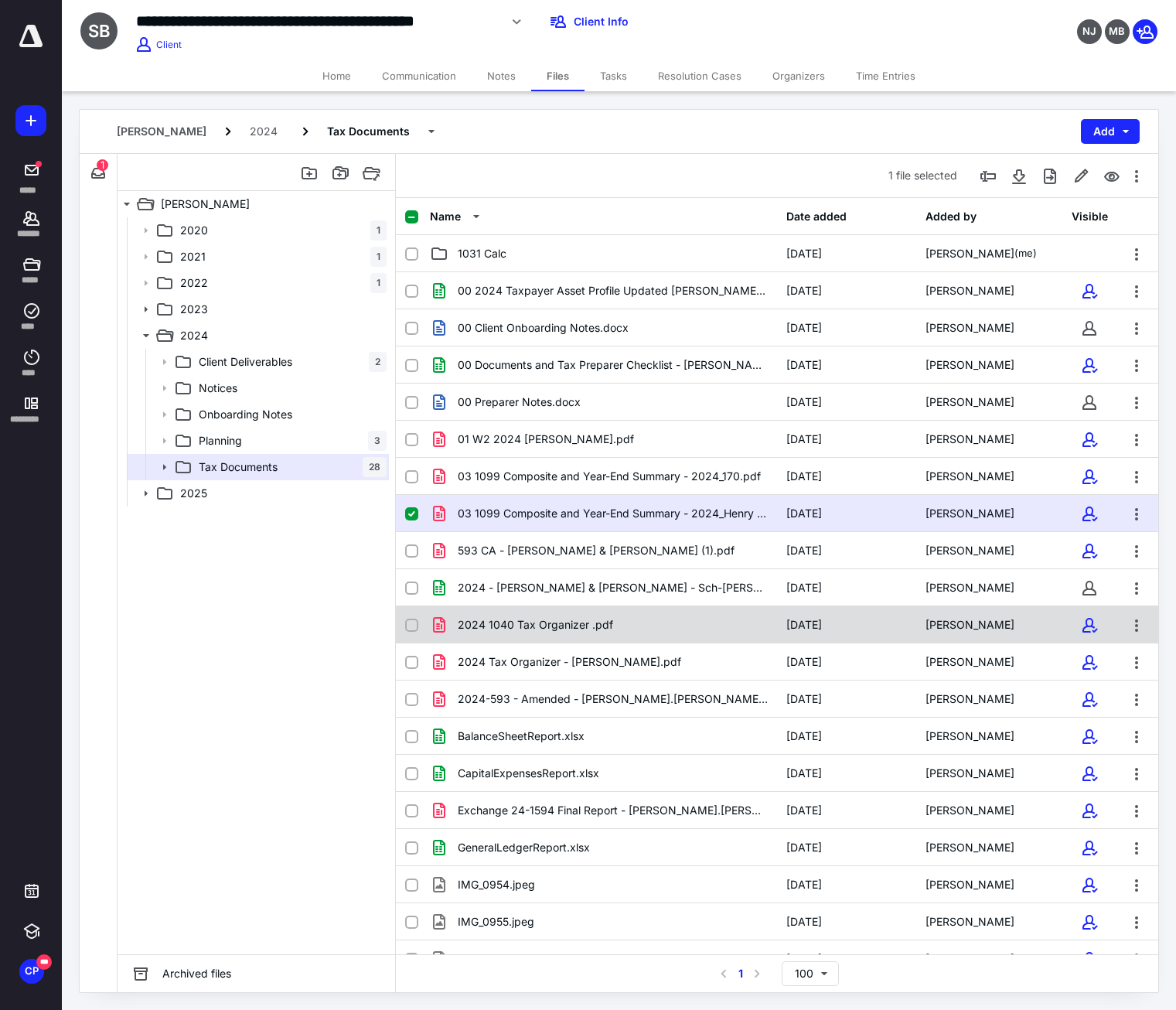 checkbox on "false" 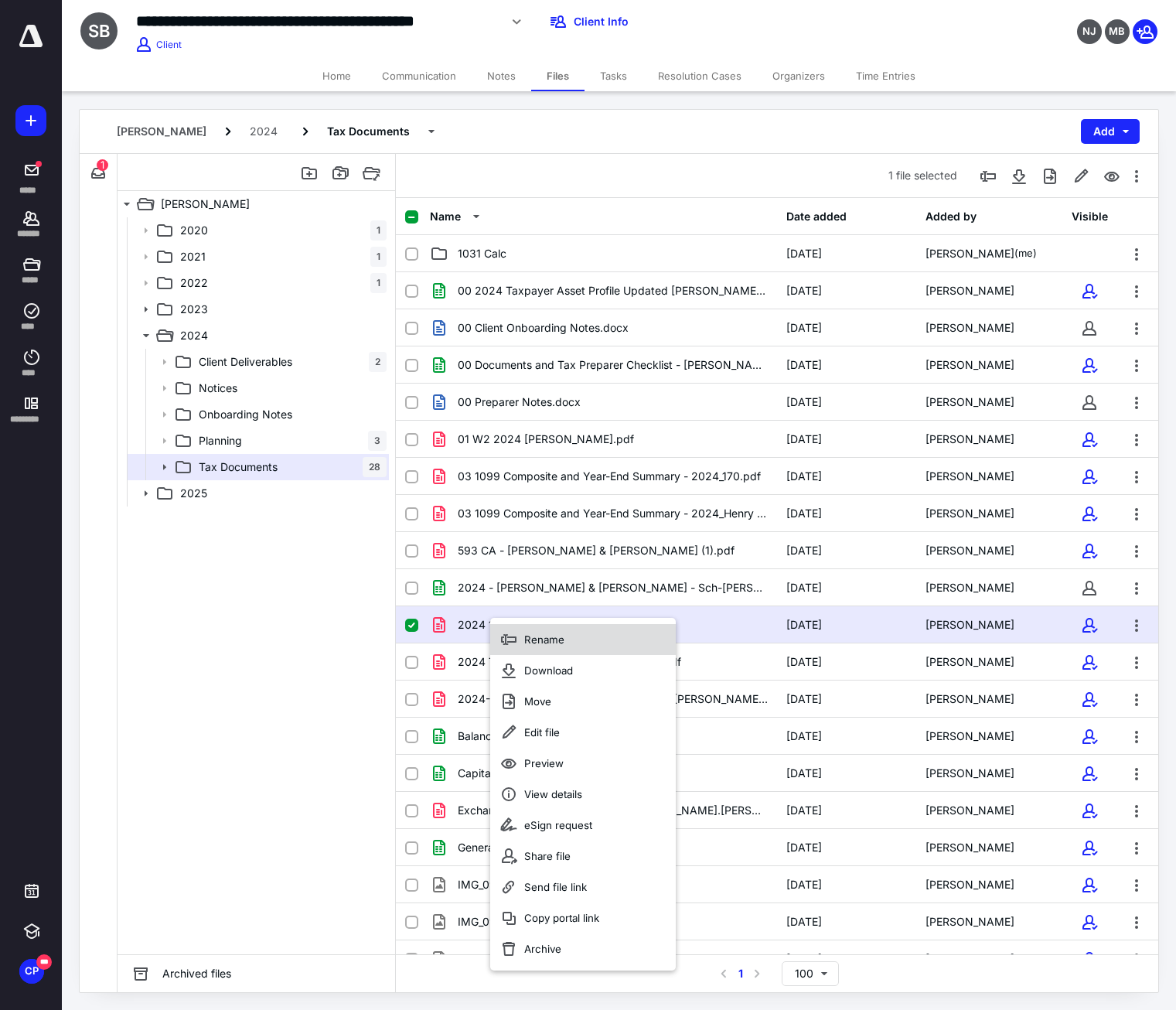 click 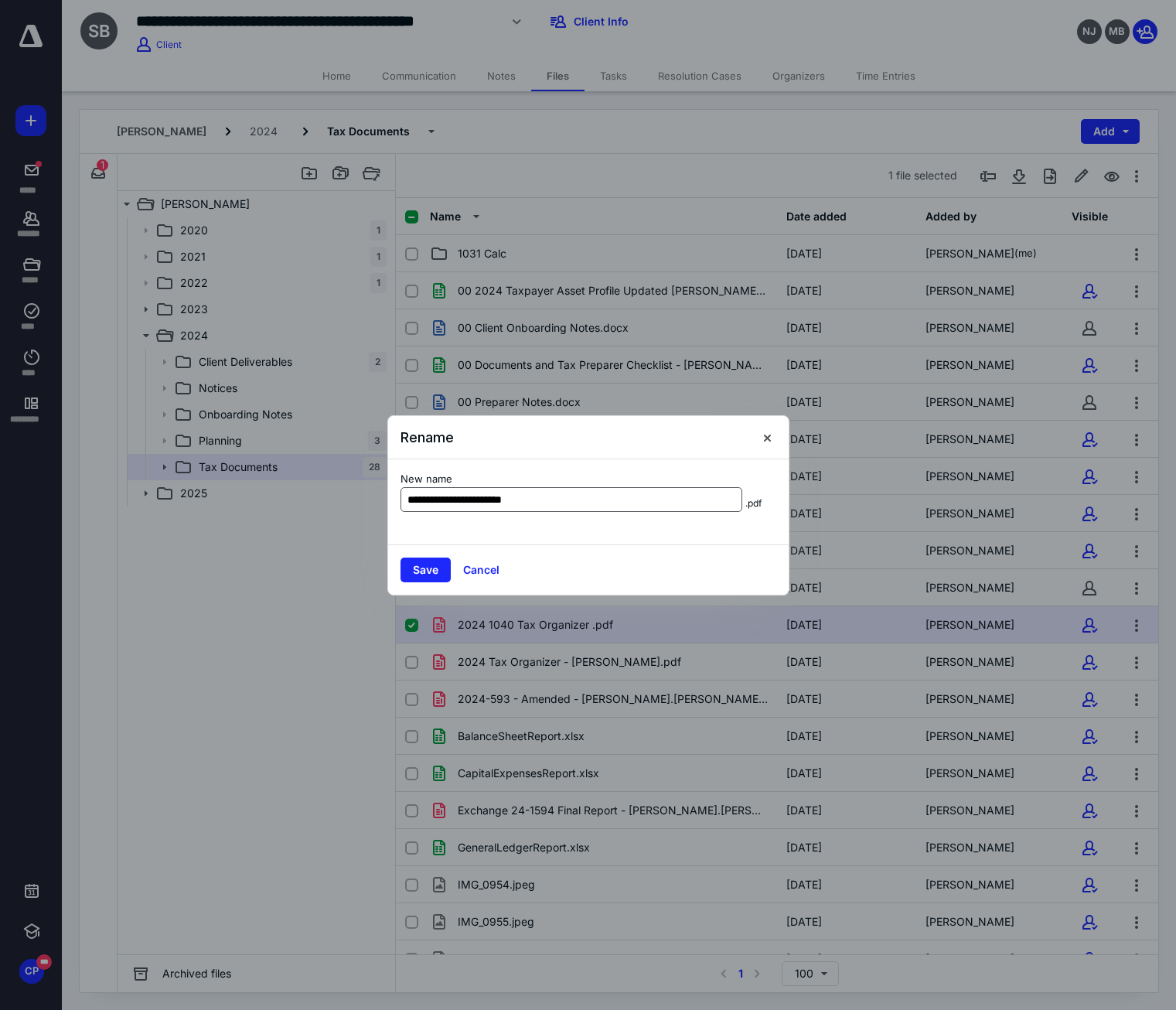 click on "**********" at bounding box center (571, 500) 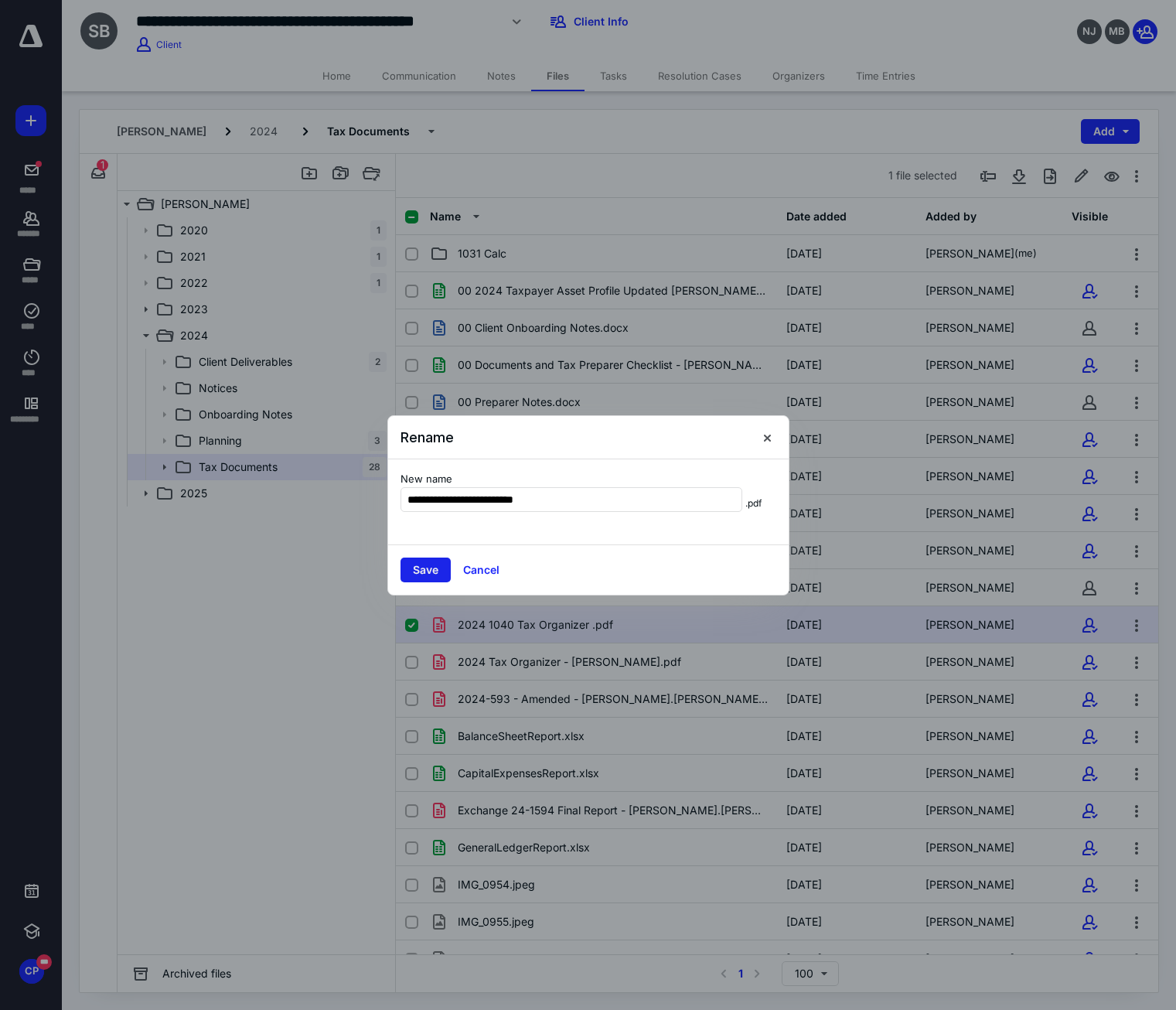 type on "**********" 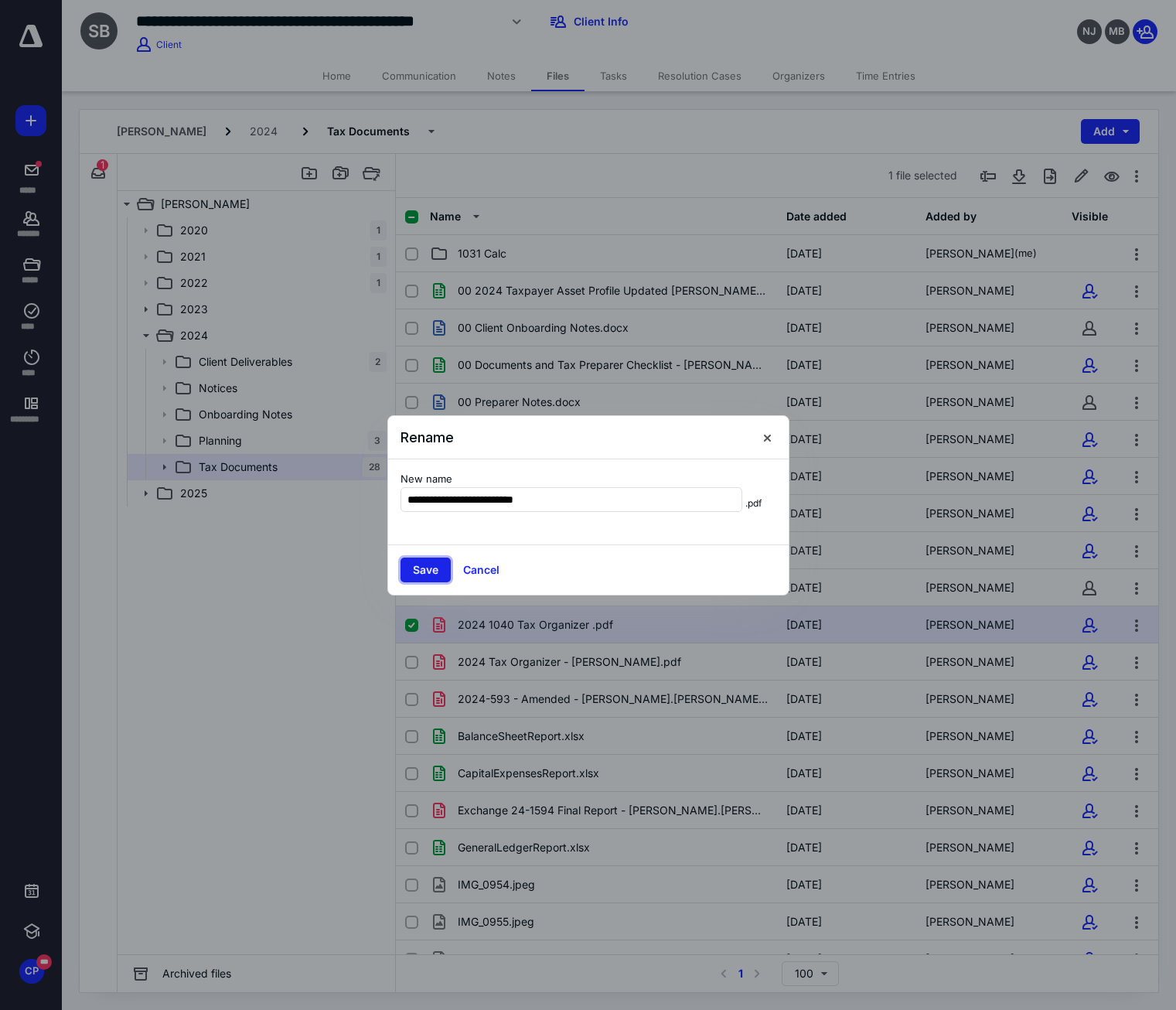 click on "Save" at bounding box center [425, 570] 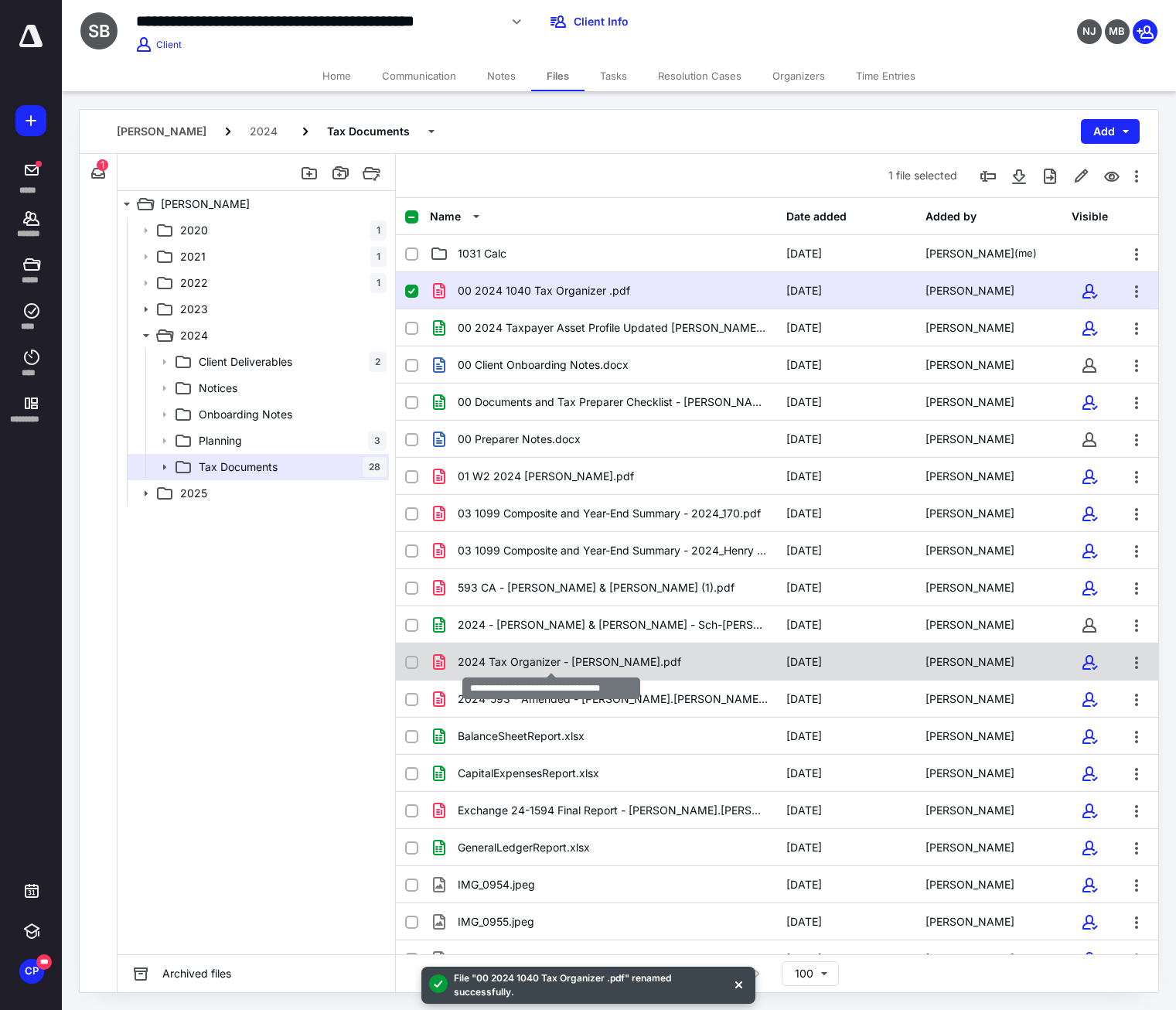 checkbox on "false" 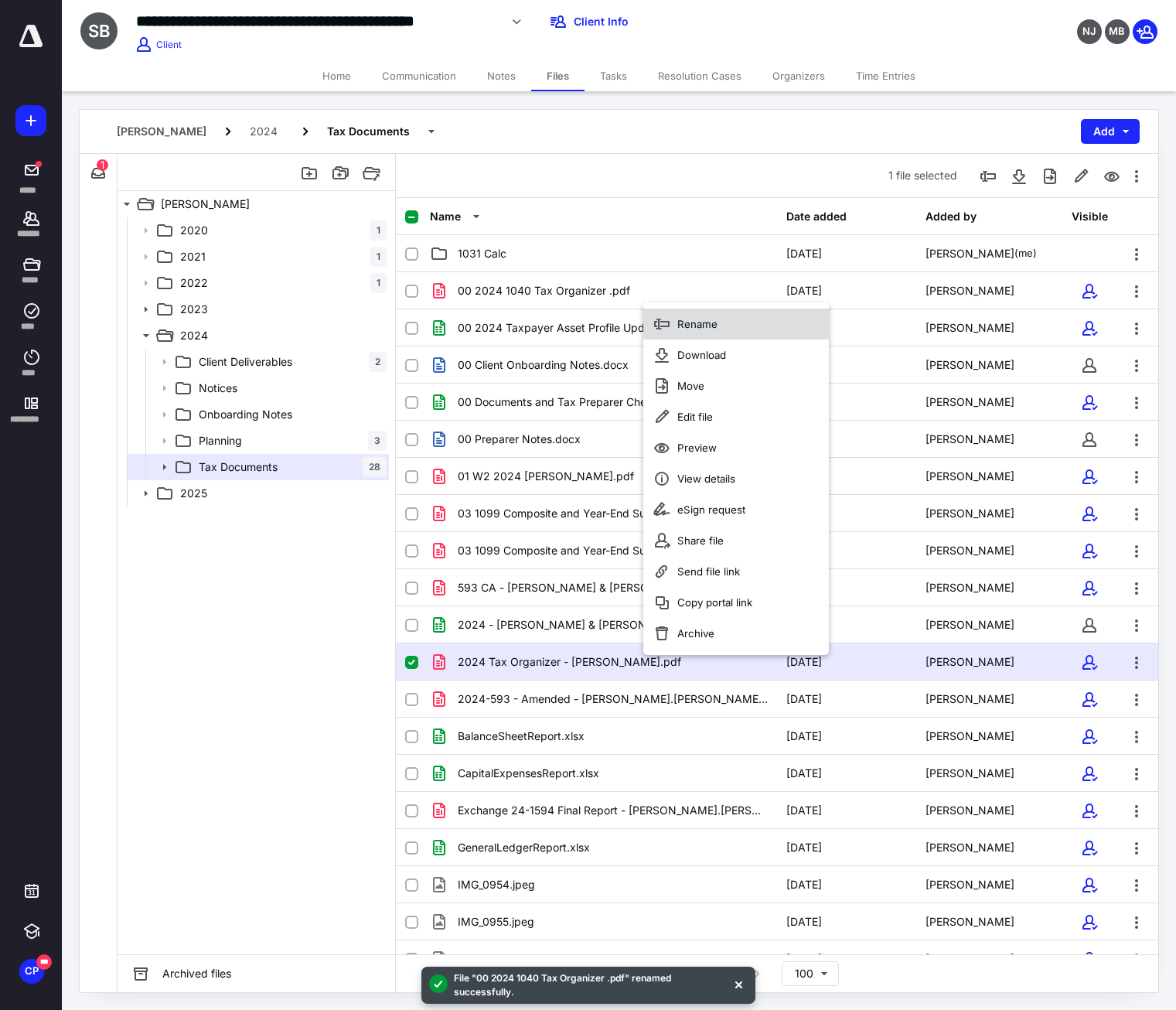 click on "Rename" at bounding box center (697, 324) 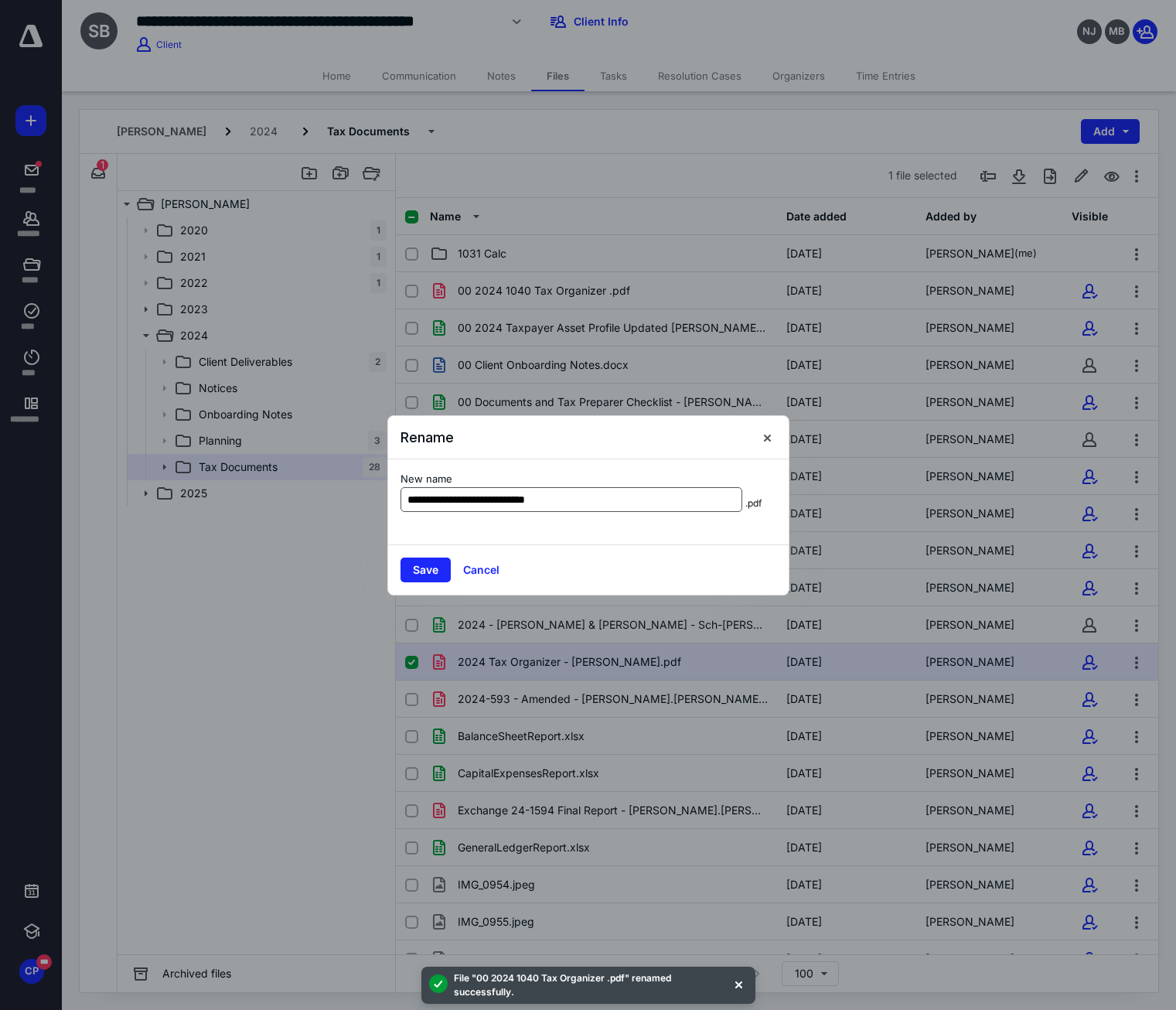 click on "**********" at bounding box center (571, 500) 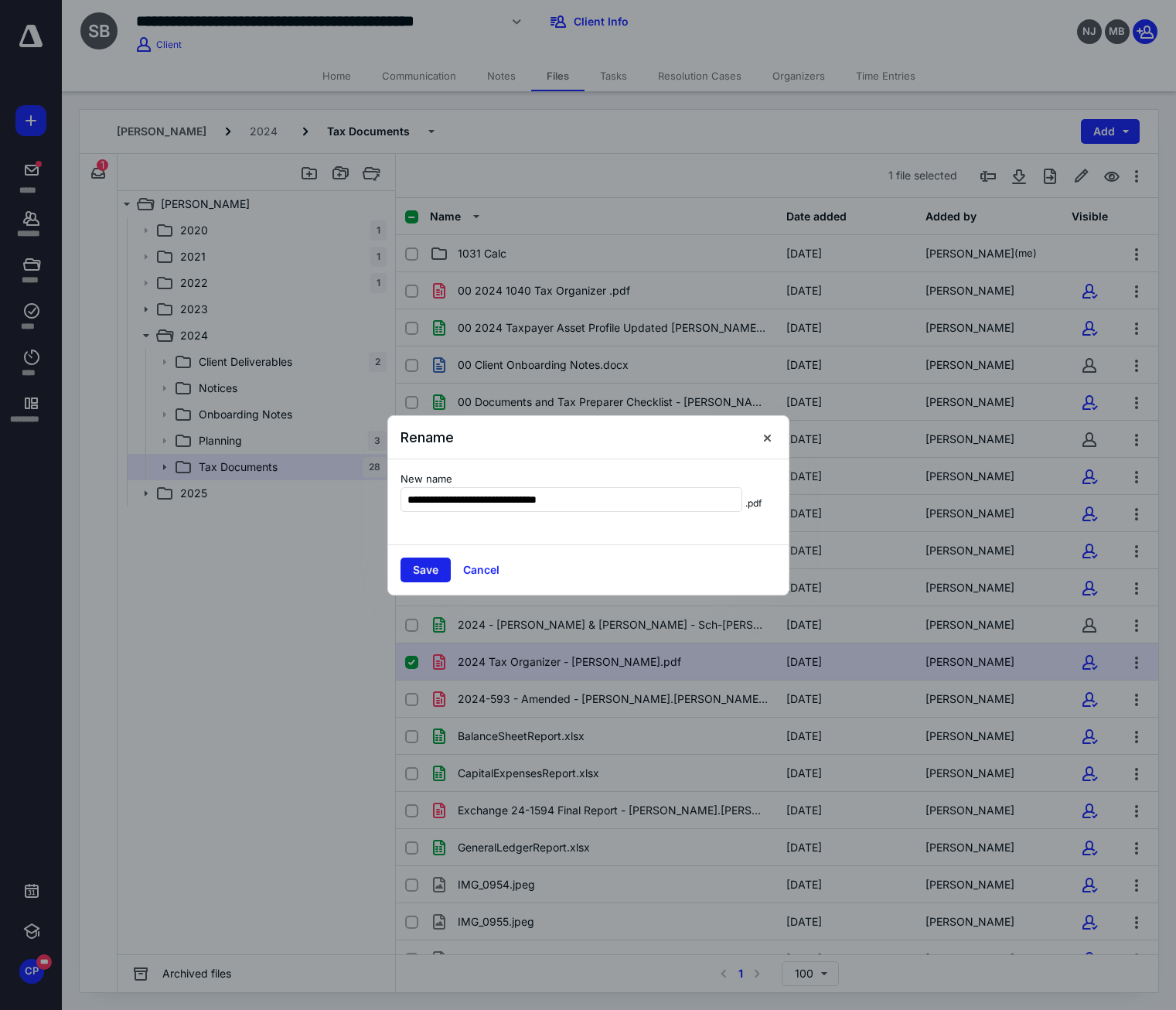 type on "**********" 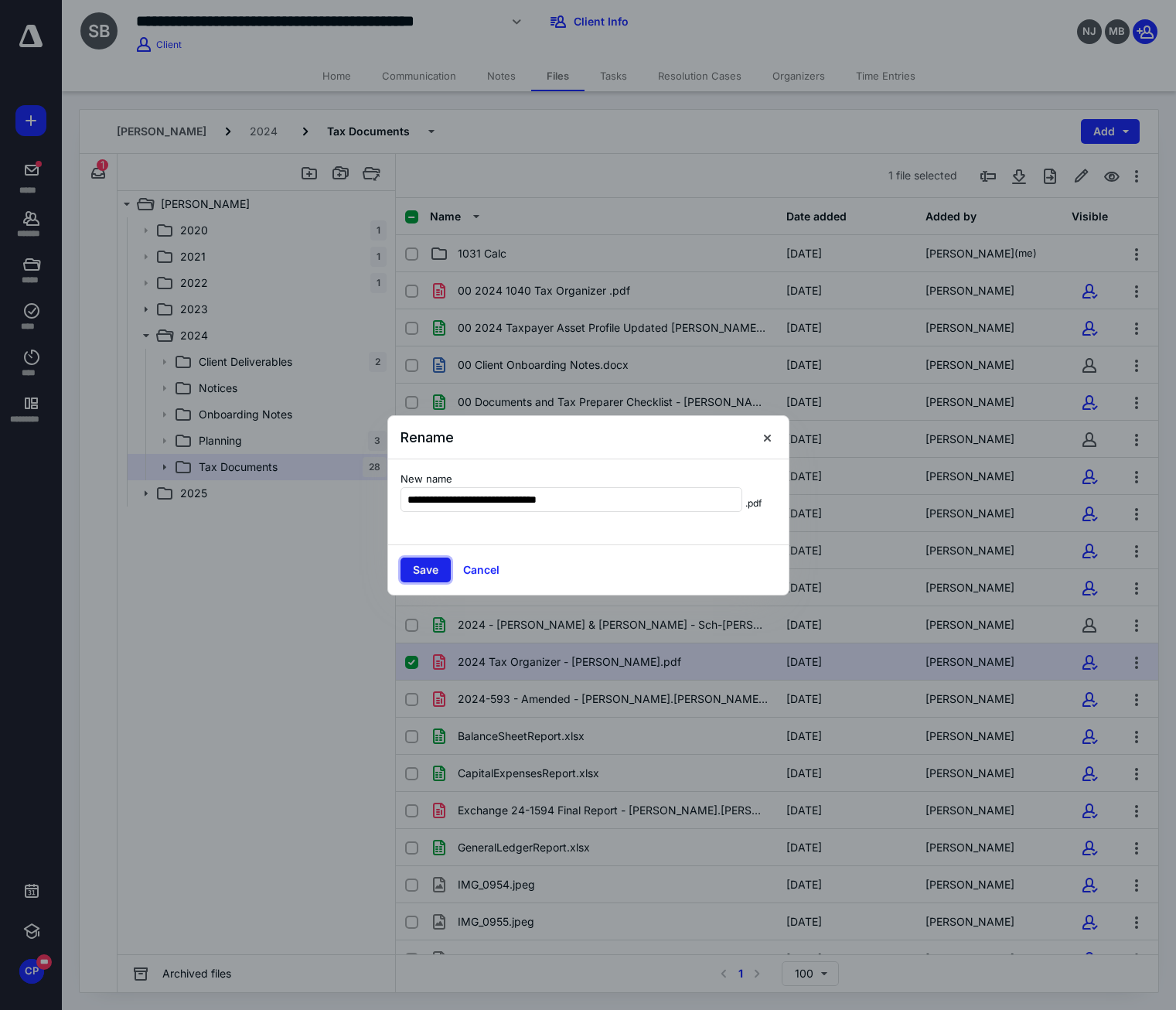 click on "Save" at bounding box center [425, 570] 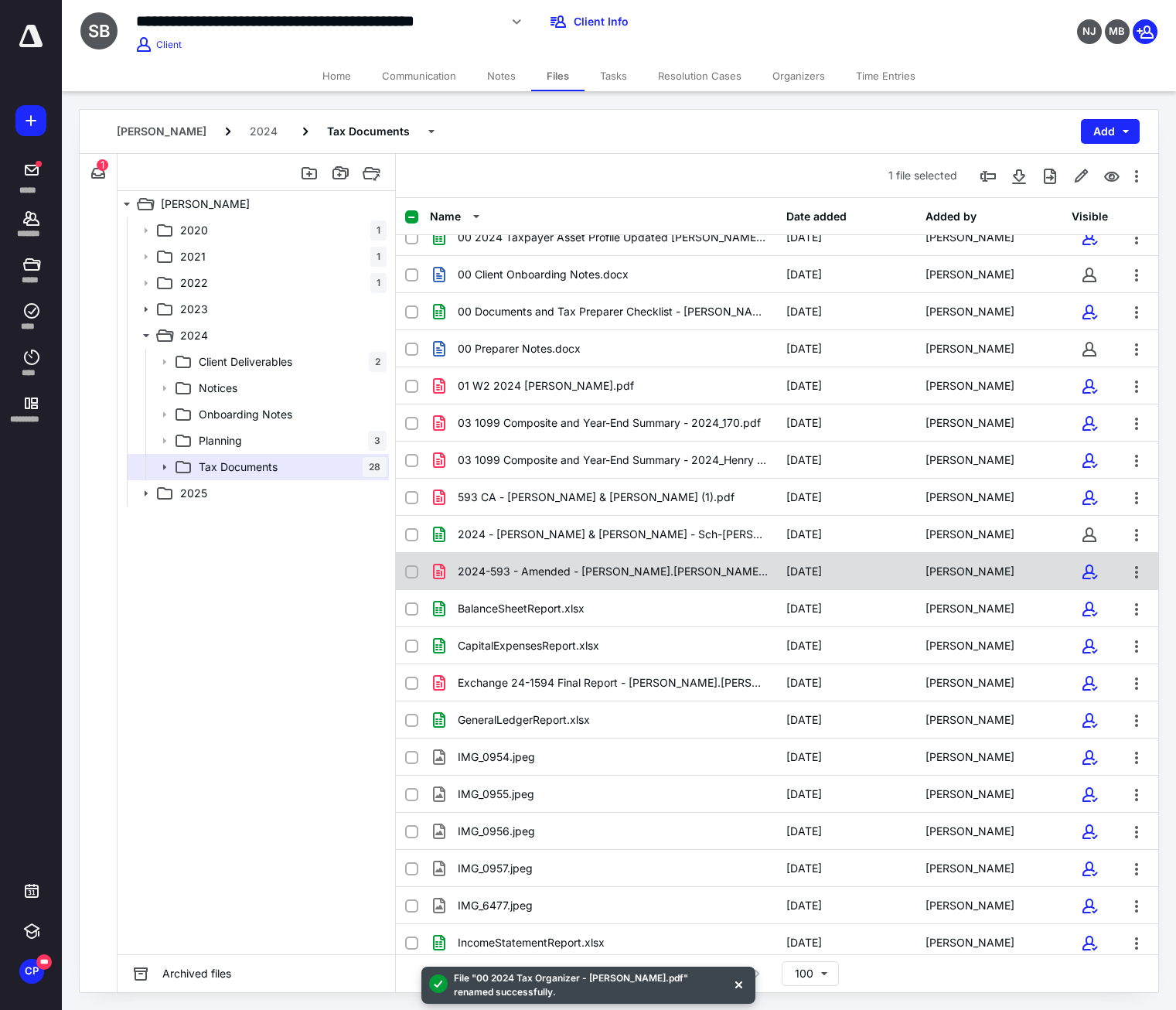 scroll, scrollTop: 232, scrollLeft: 0, axis: vertical 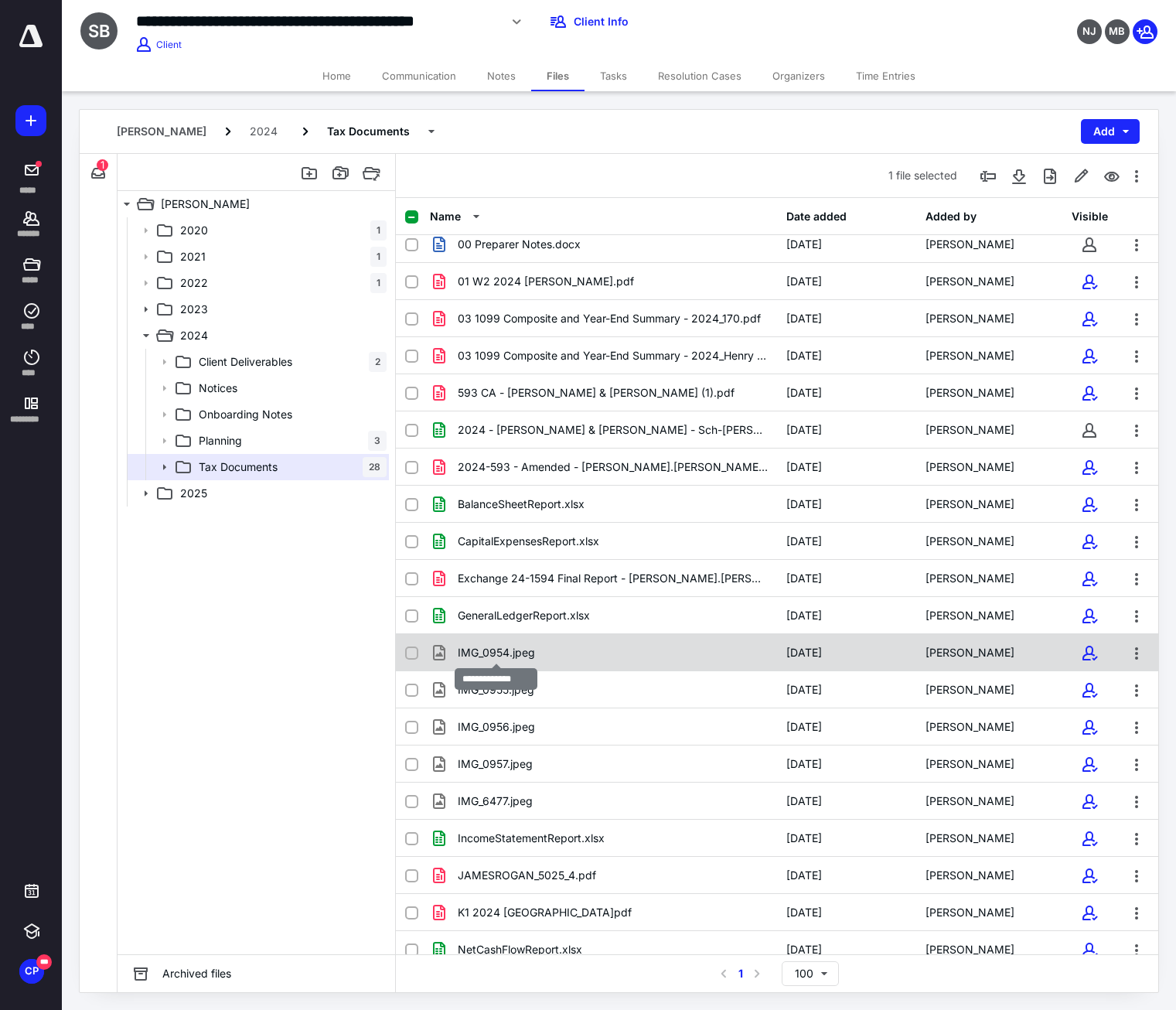 click on "IMG_0954.jpeg" at bounding box center (496, 653) 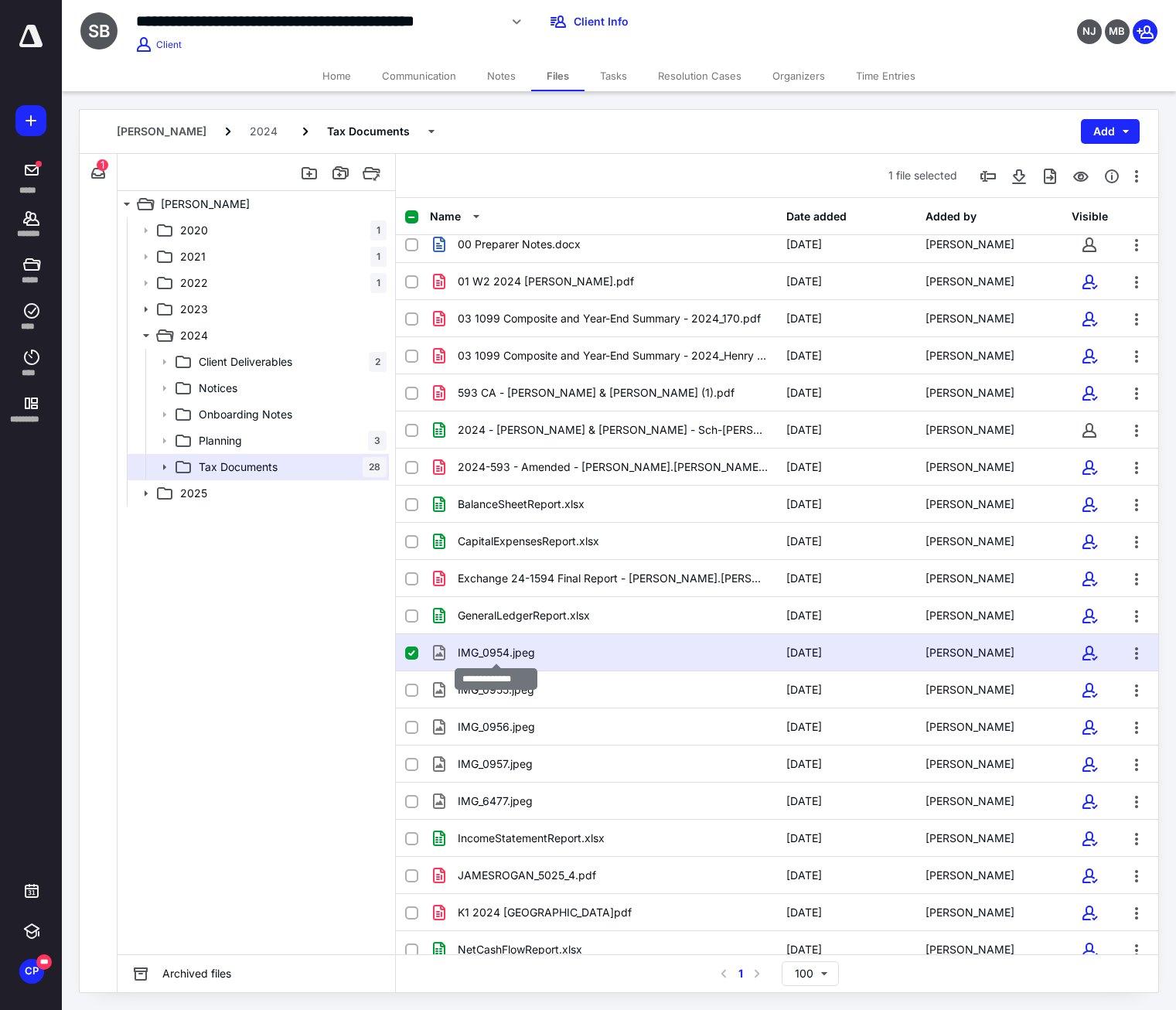 click on "IMG_0954.jpeg" at bounding box center (496, 653) 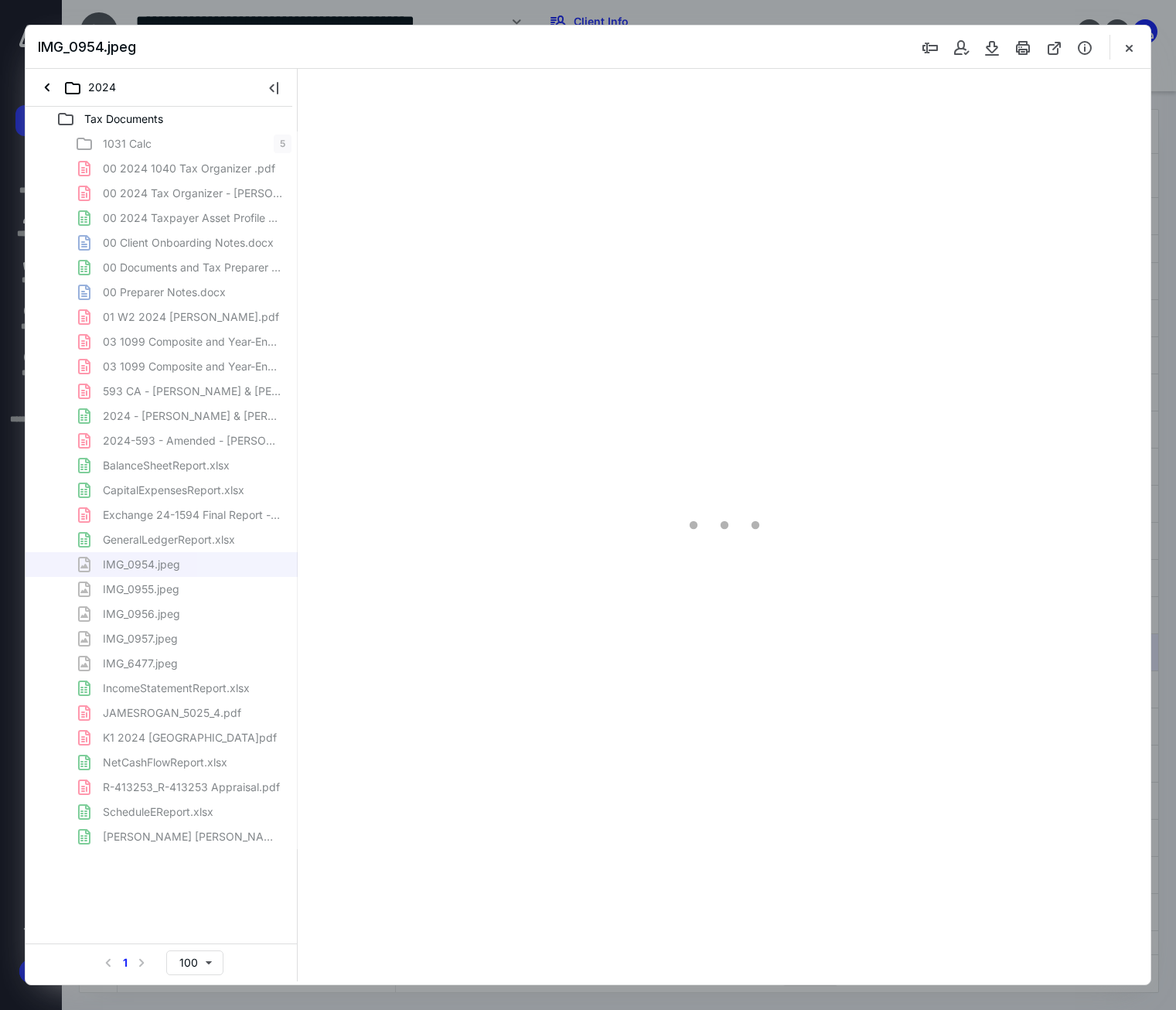 scroll, scrollTop: 0, scrollLeft: 0, axis: both 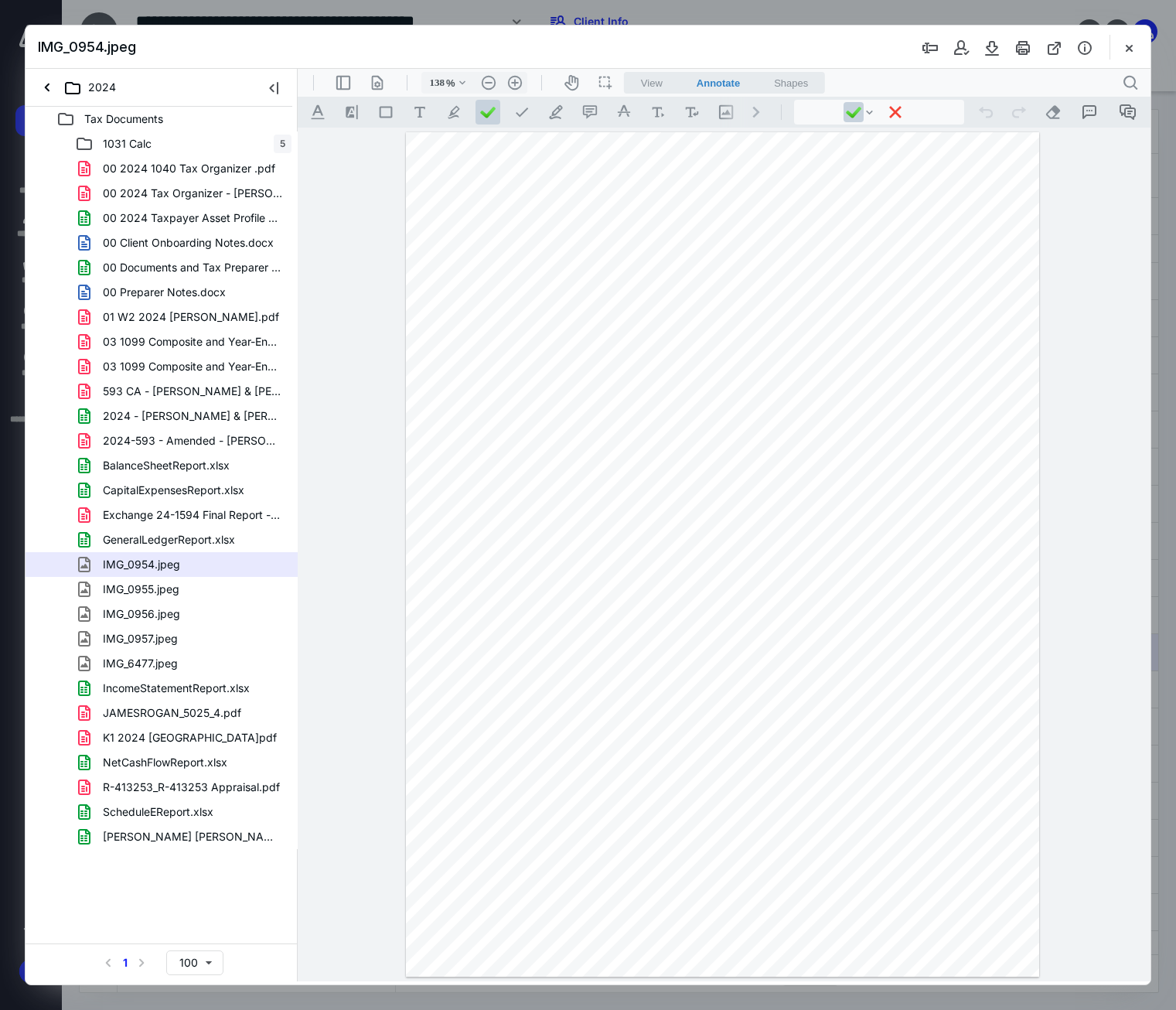 type on "182" 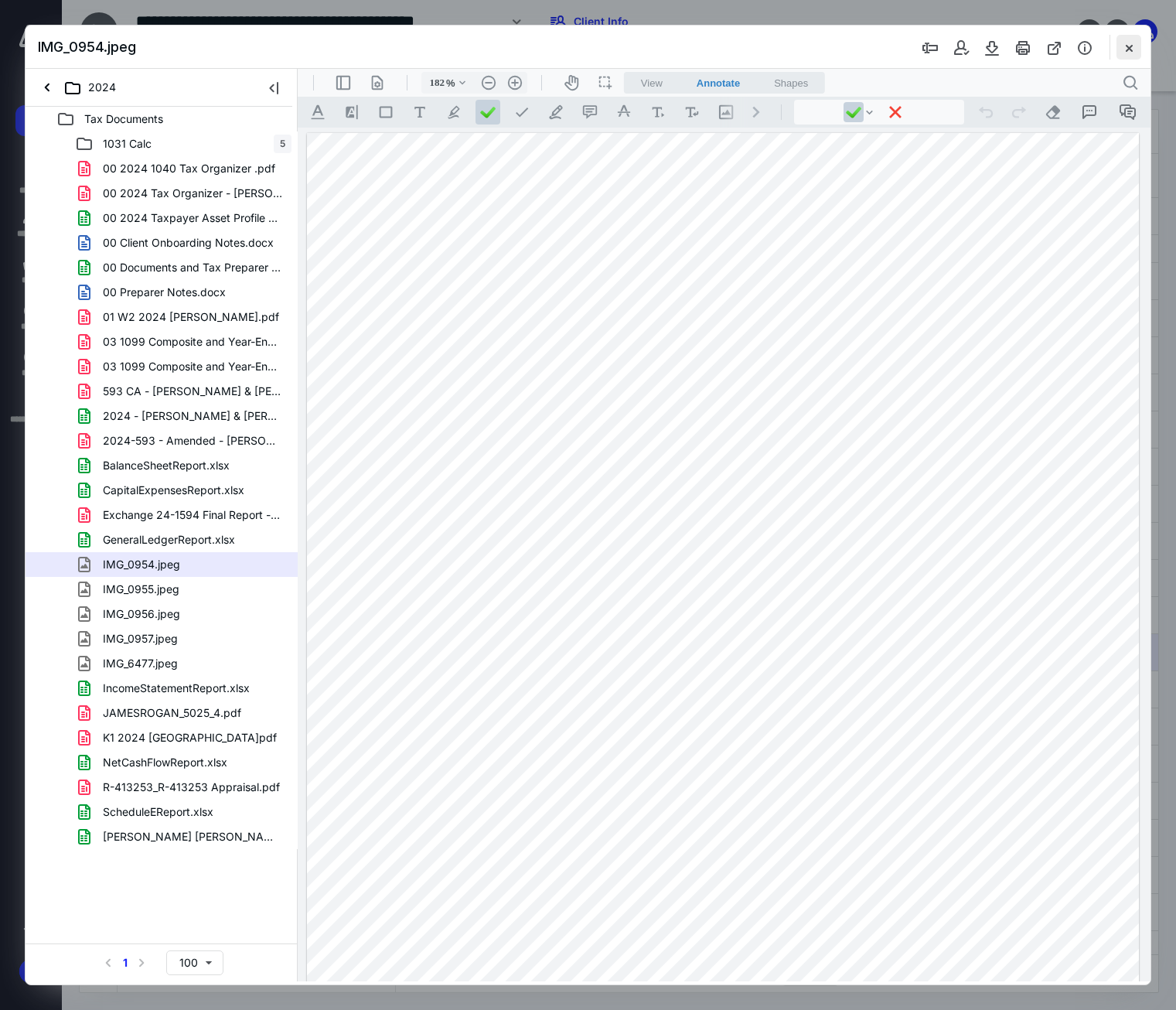 click at bounding box center (1129, 47) 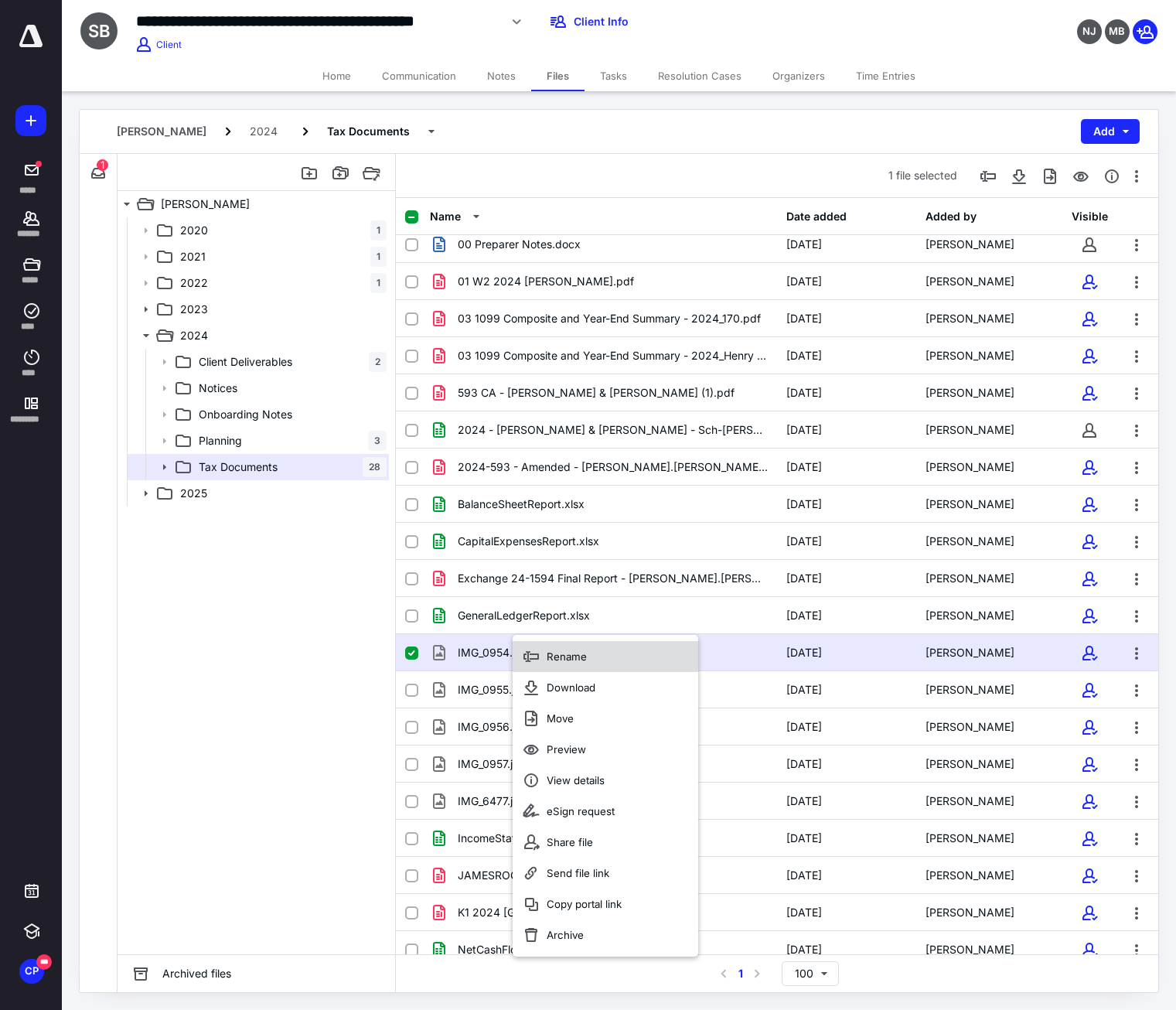 click on "Rename" at bounding box center (567, 657) 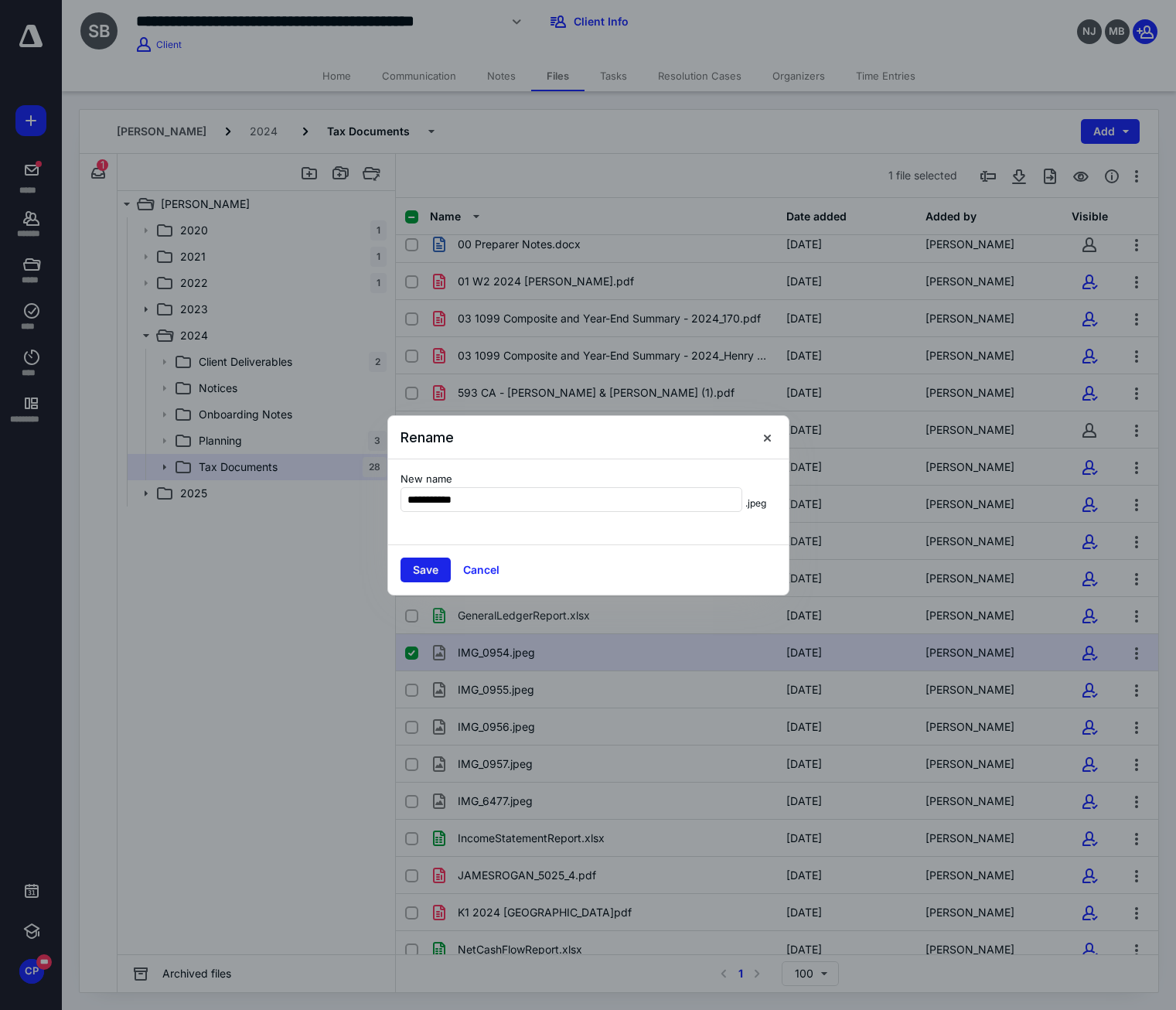 type on "**********" 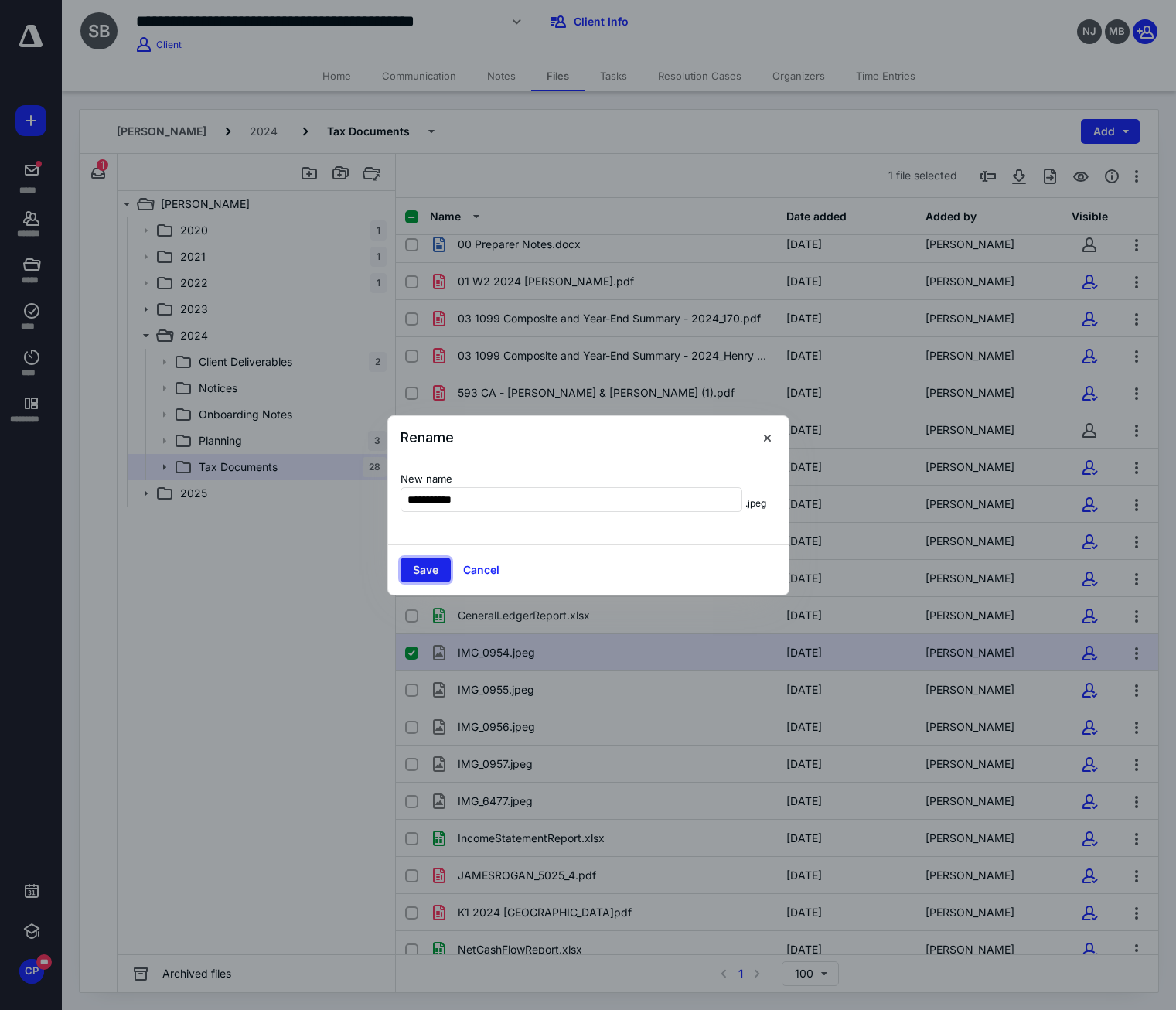 click on "Save" at bounding box center (425, 570) 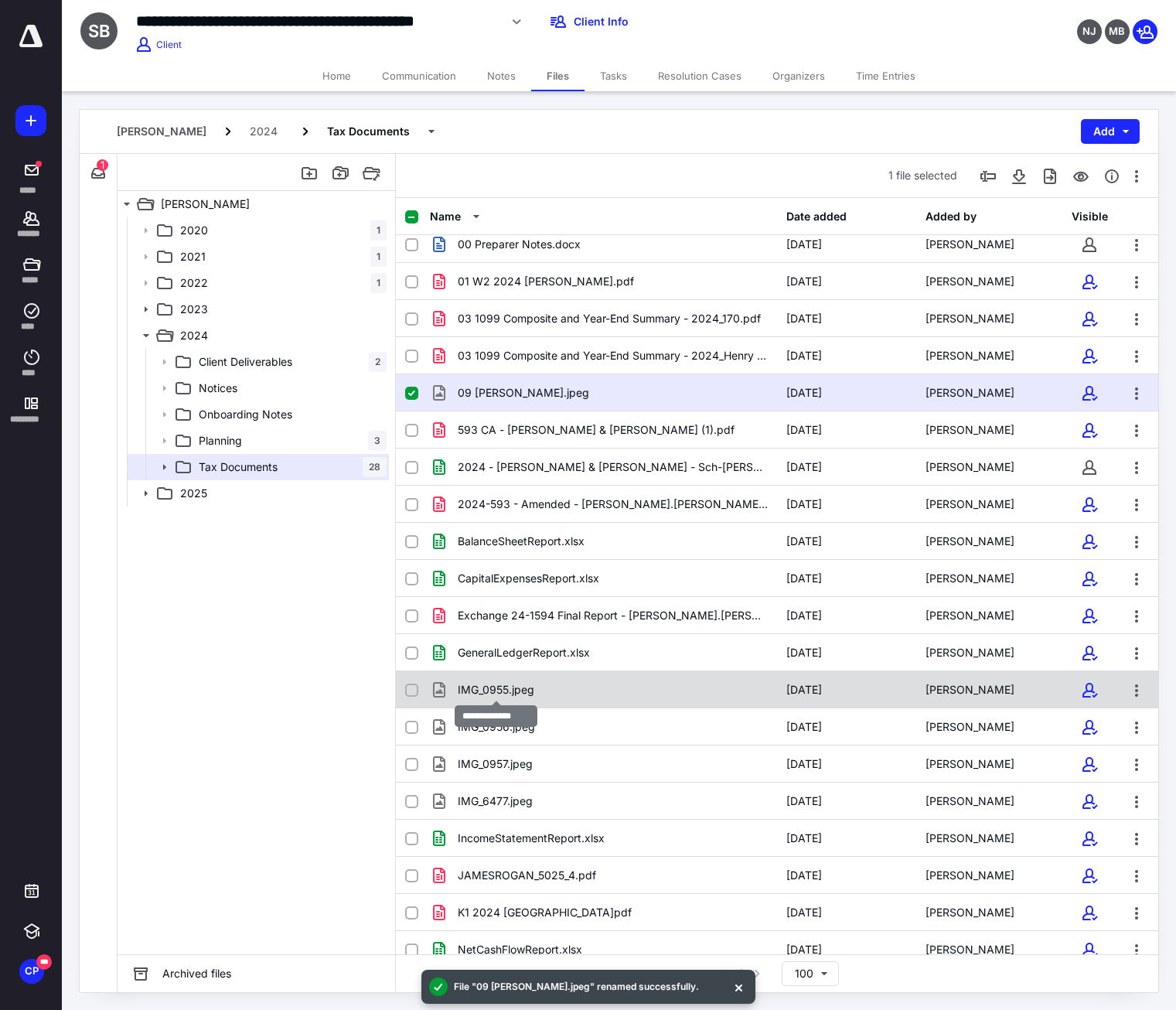 click on "IMG_0955.jpeg" at bounding box center (496, 690) 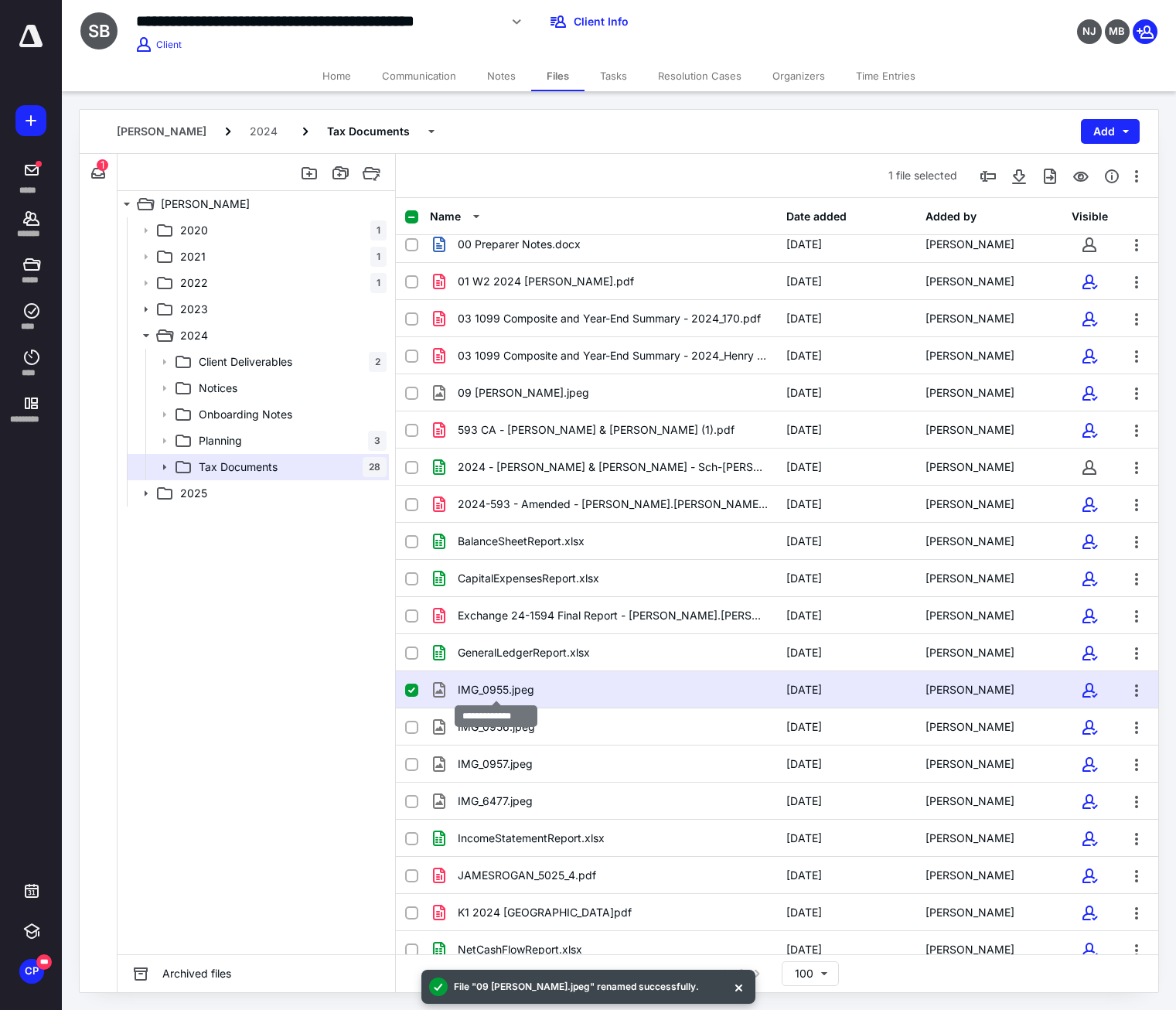 click on "IMG_0955.jpeg" at bounding box center [496, 690] 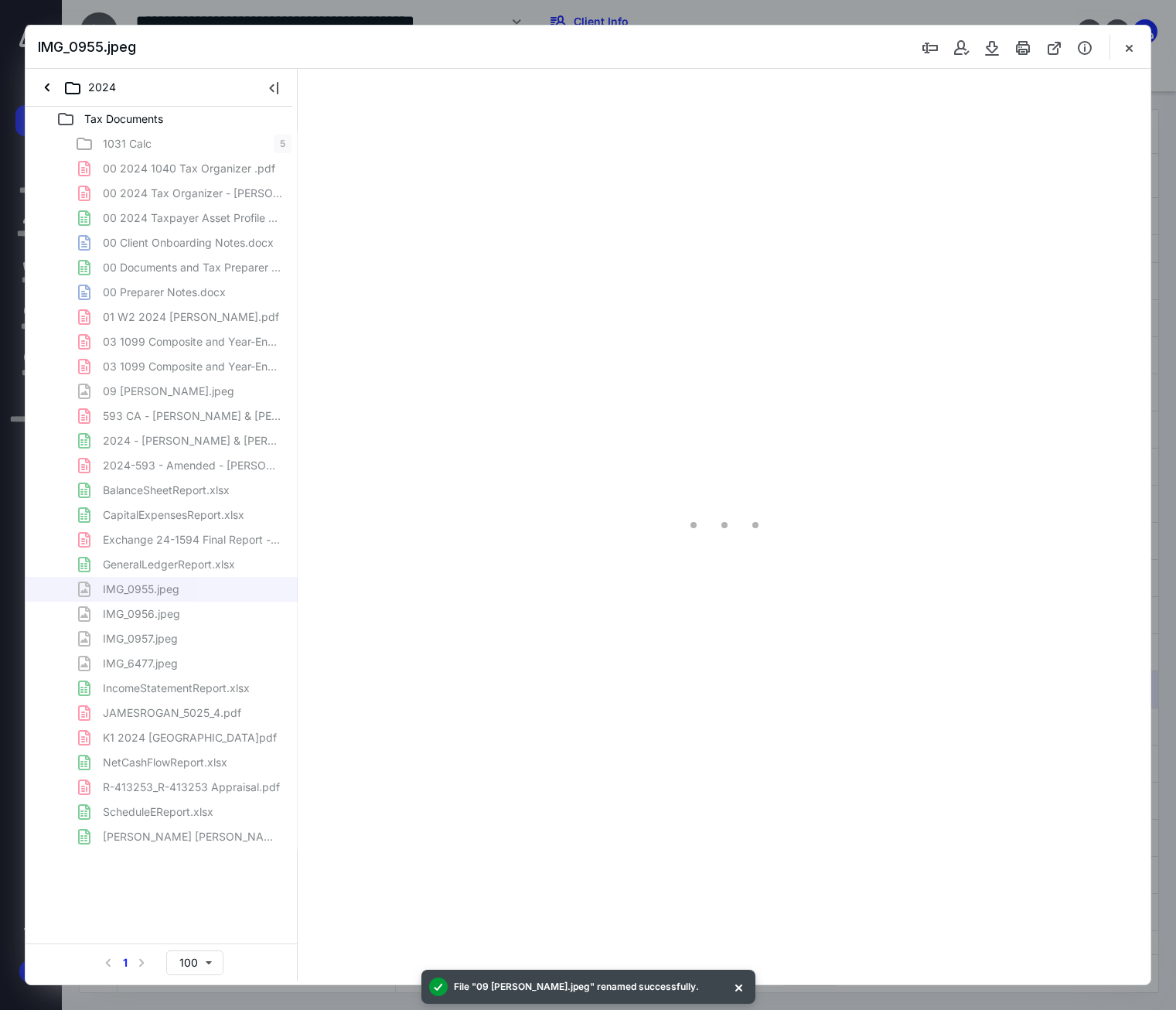 scroll, scrollTop: 0, scrollLeft: 0, axis: both 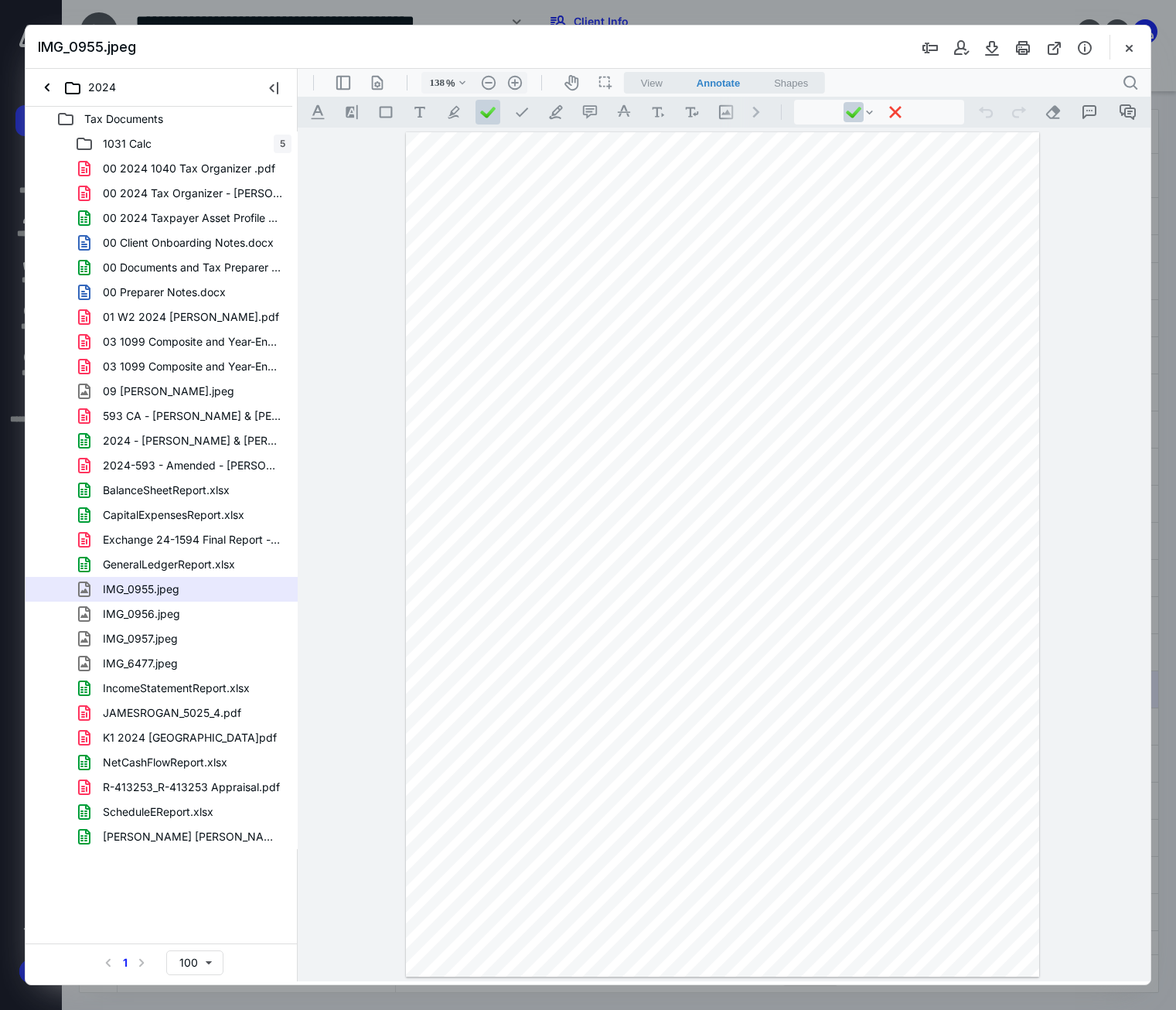 type on "182" 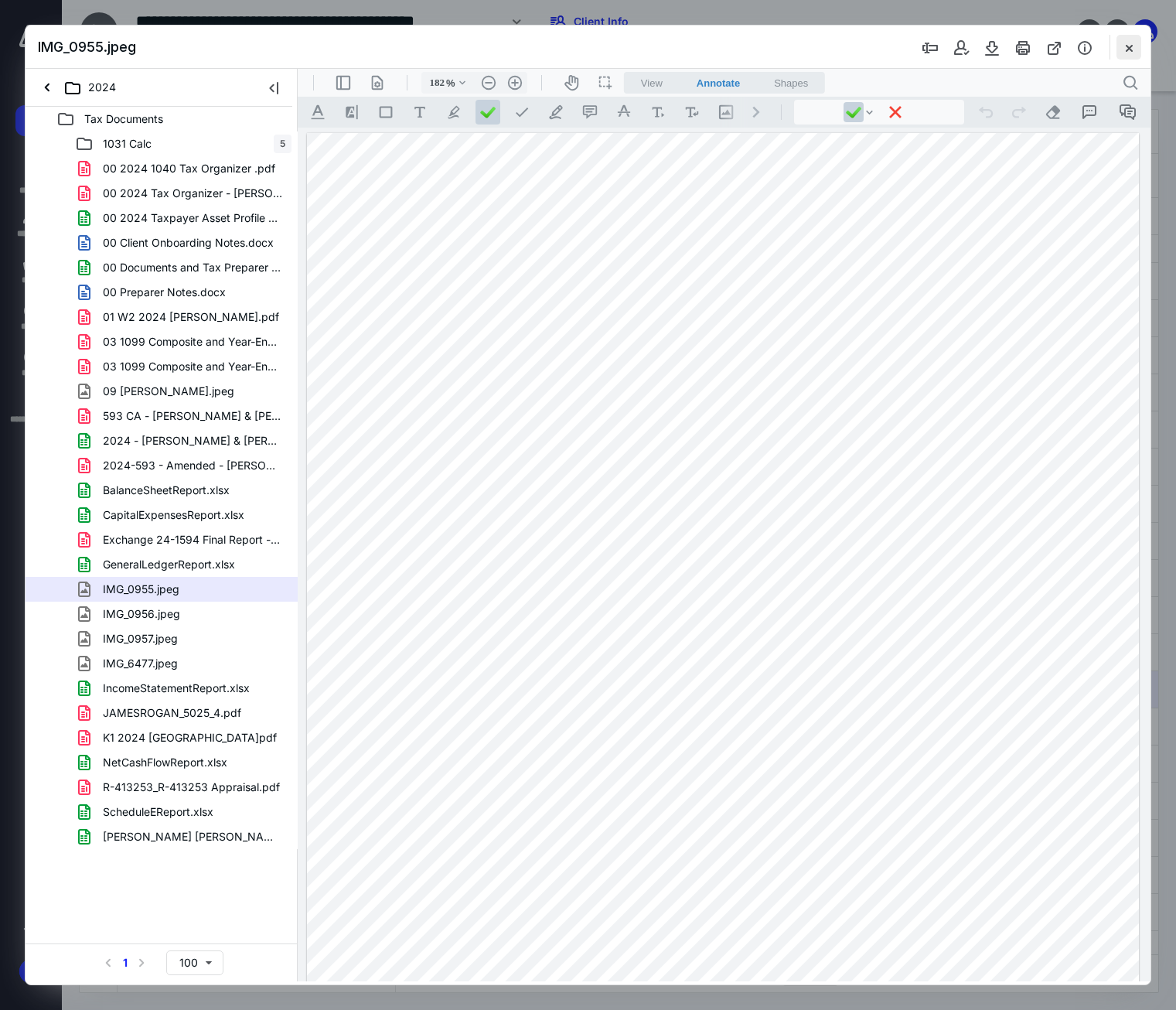 click at bounding box center [1129, 47] 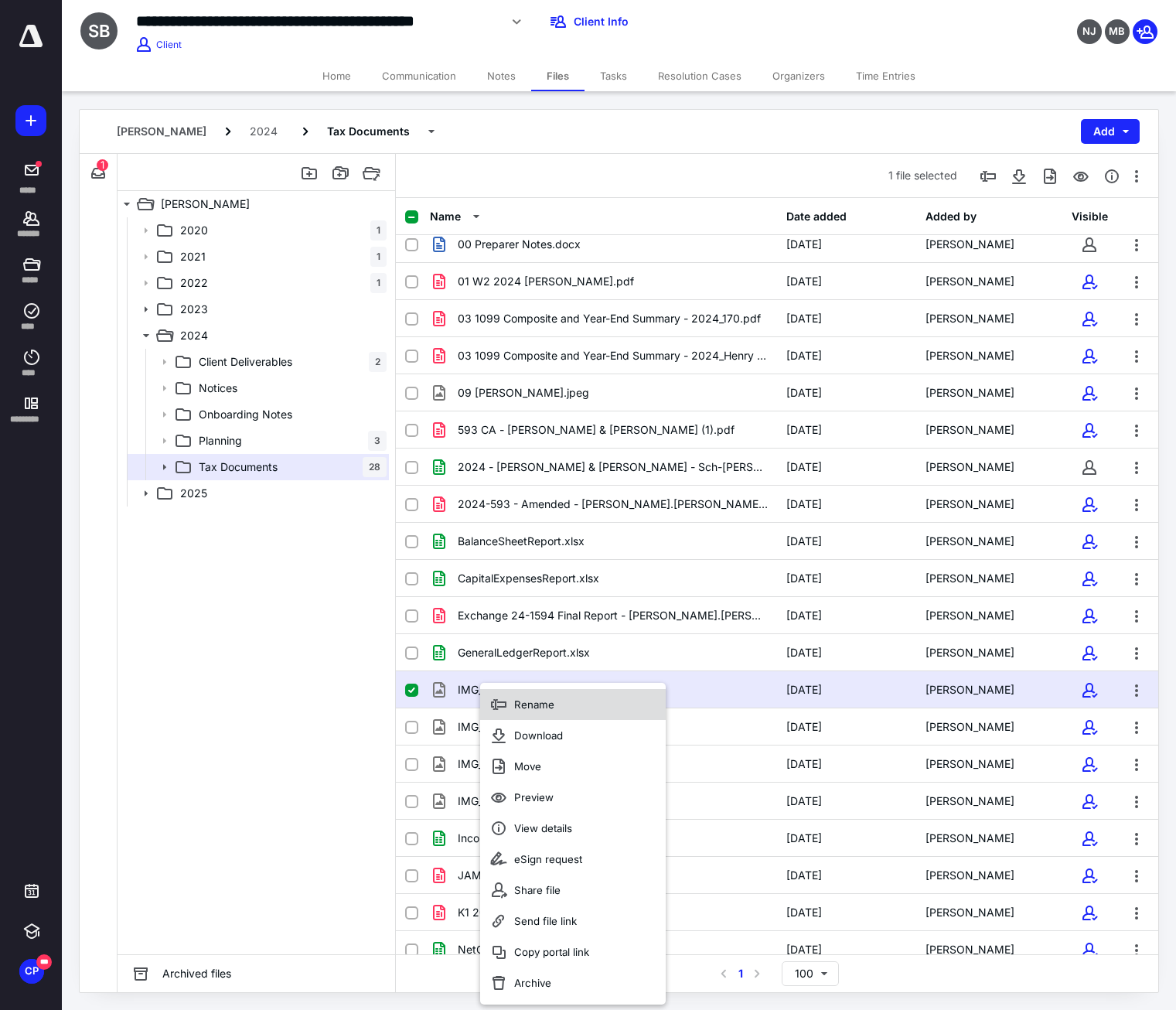 click on "Rename" at bounding box center (534, 705) 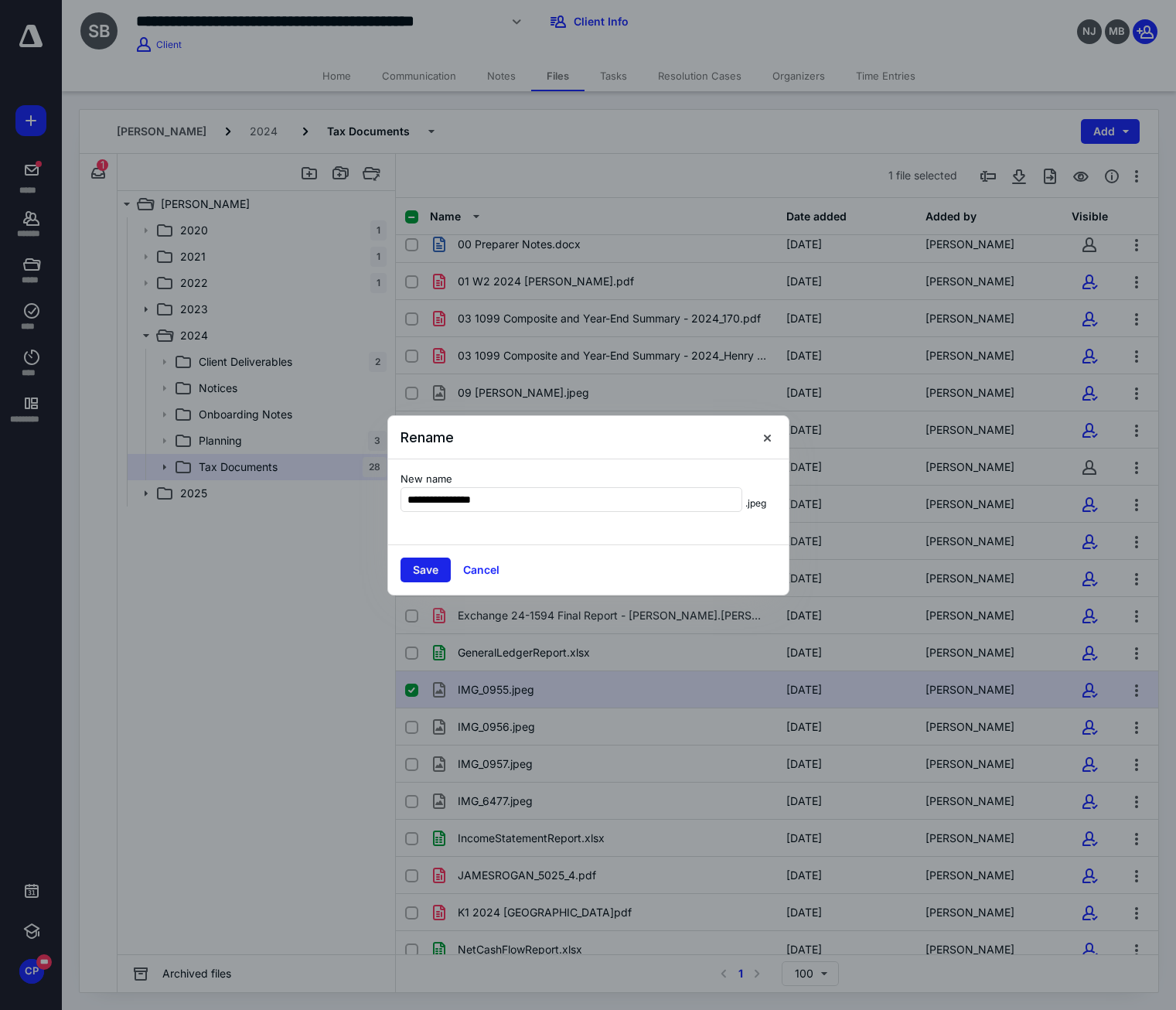type on "**********" 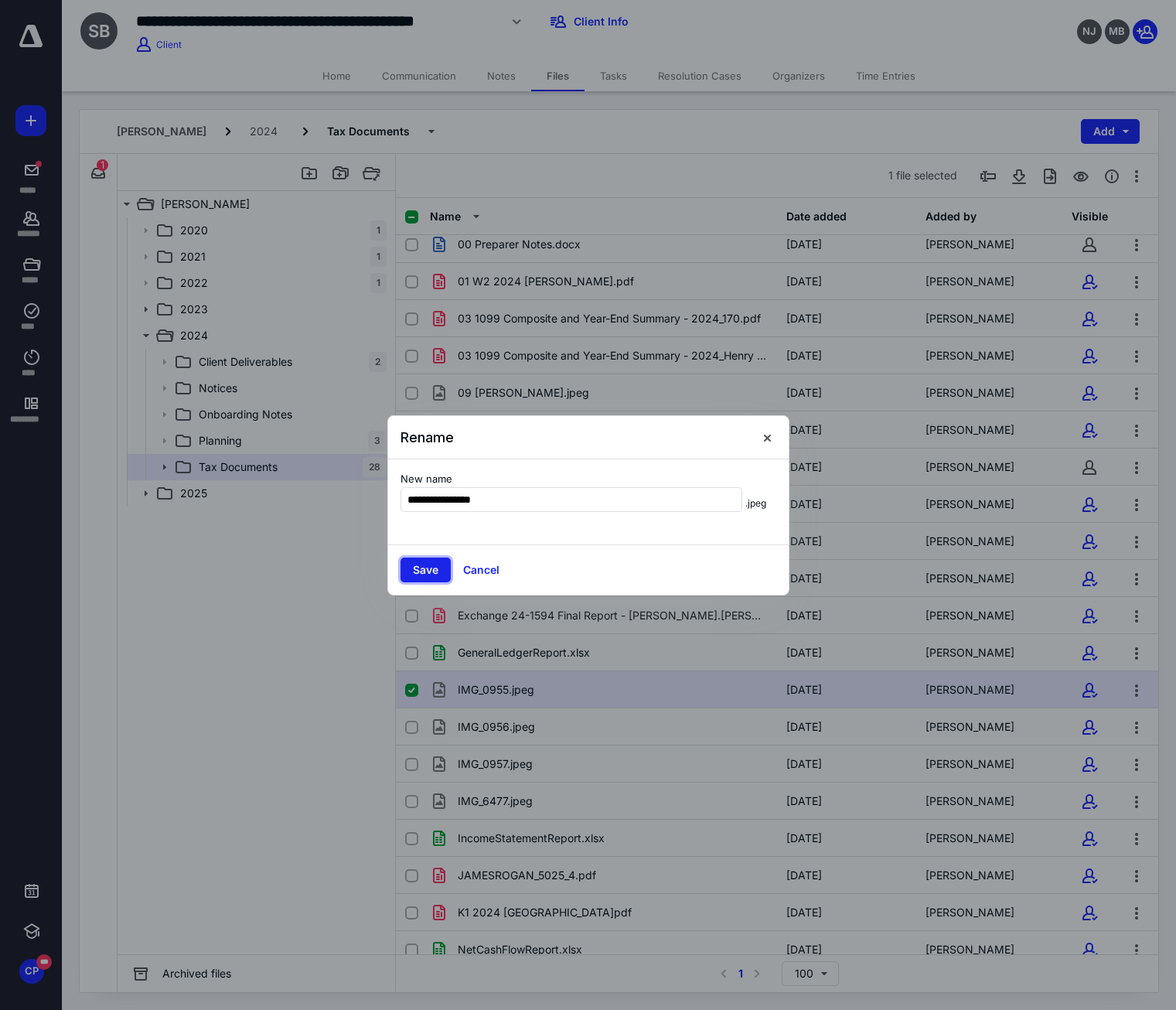 click on "Save" at bounding box center [425, 570] 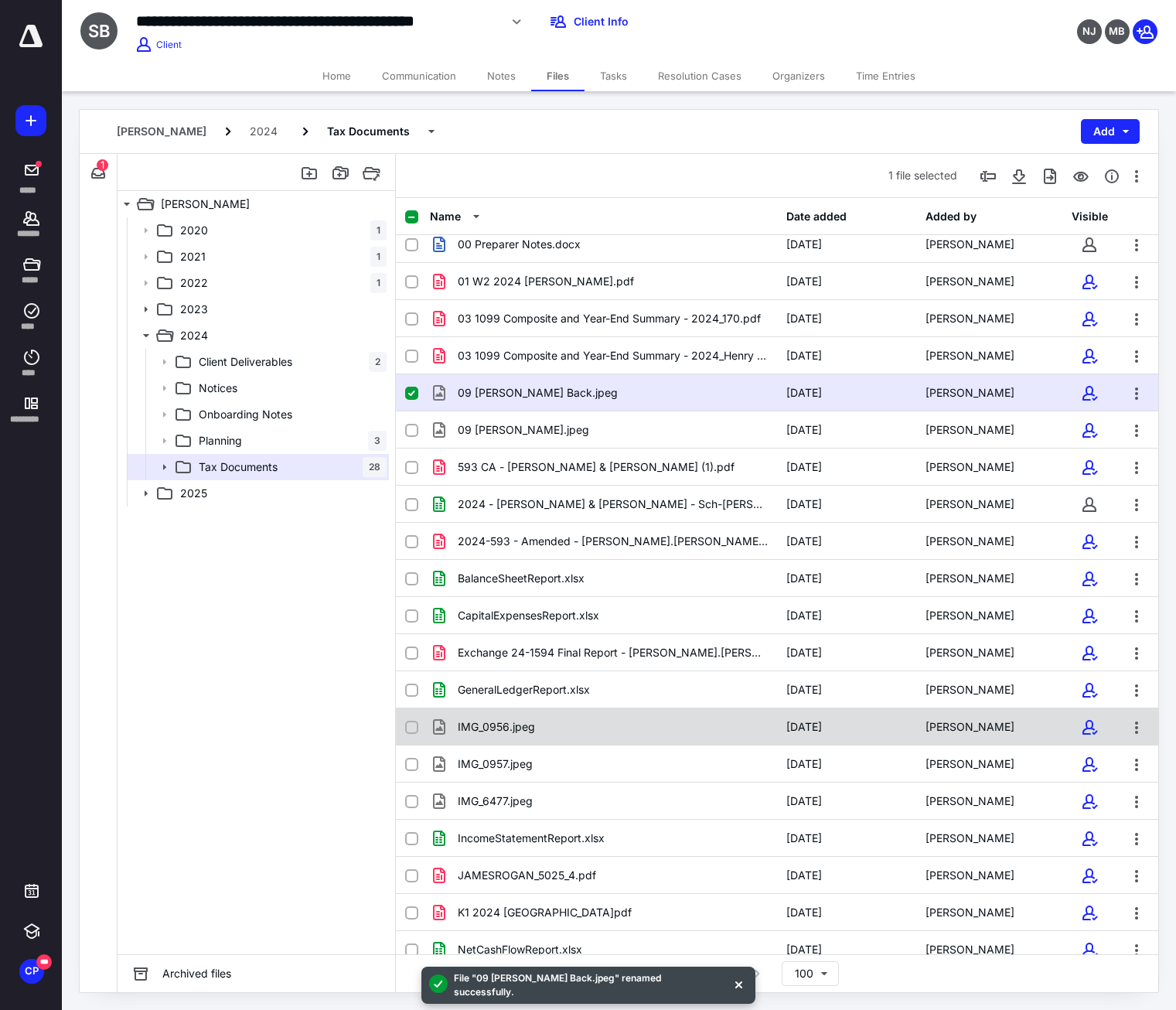 click on "IMG_0956.jpeg" at bounding box center [603, 727] 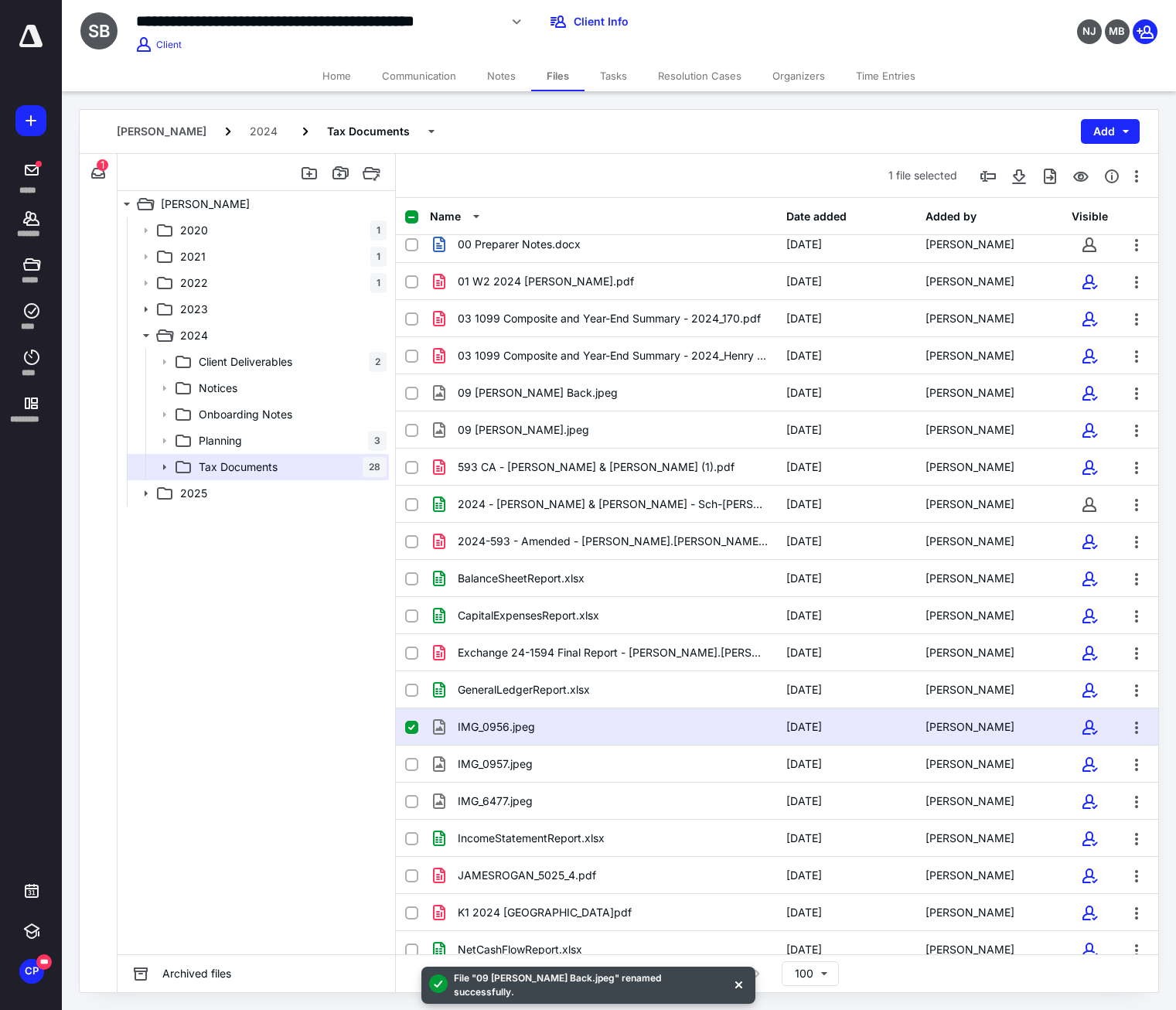click on "IMG_0956.jpeg" at bounding box center (603, 727) 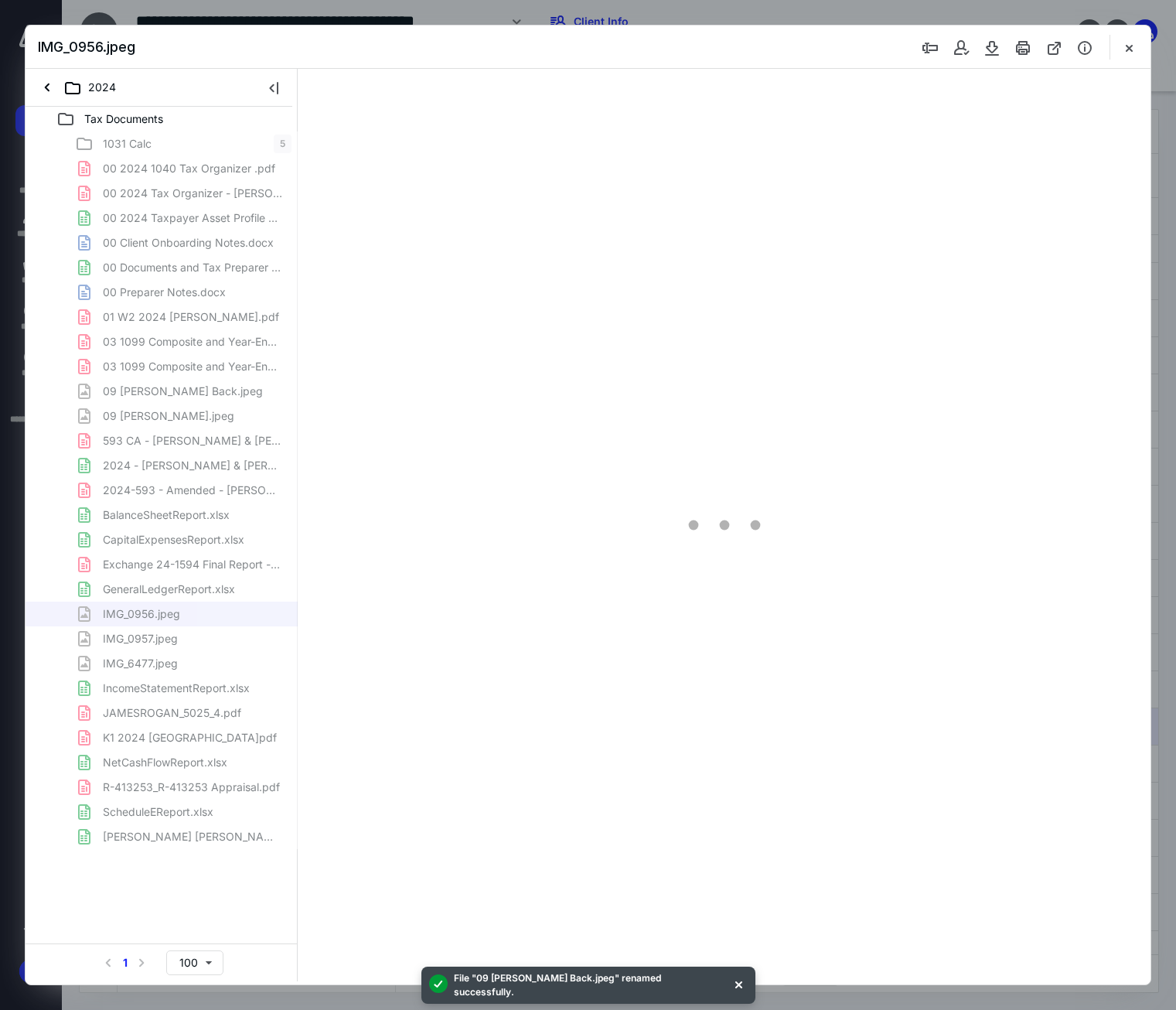 scroll, scrollTop: 0, scrollLeft: 0, axis: both 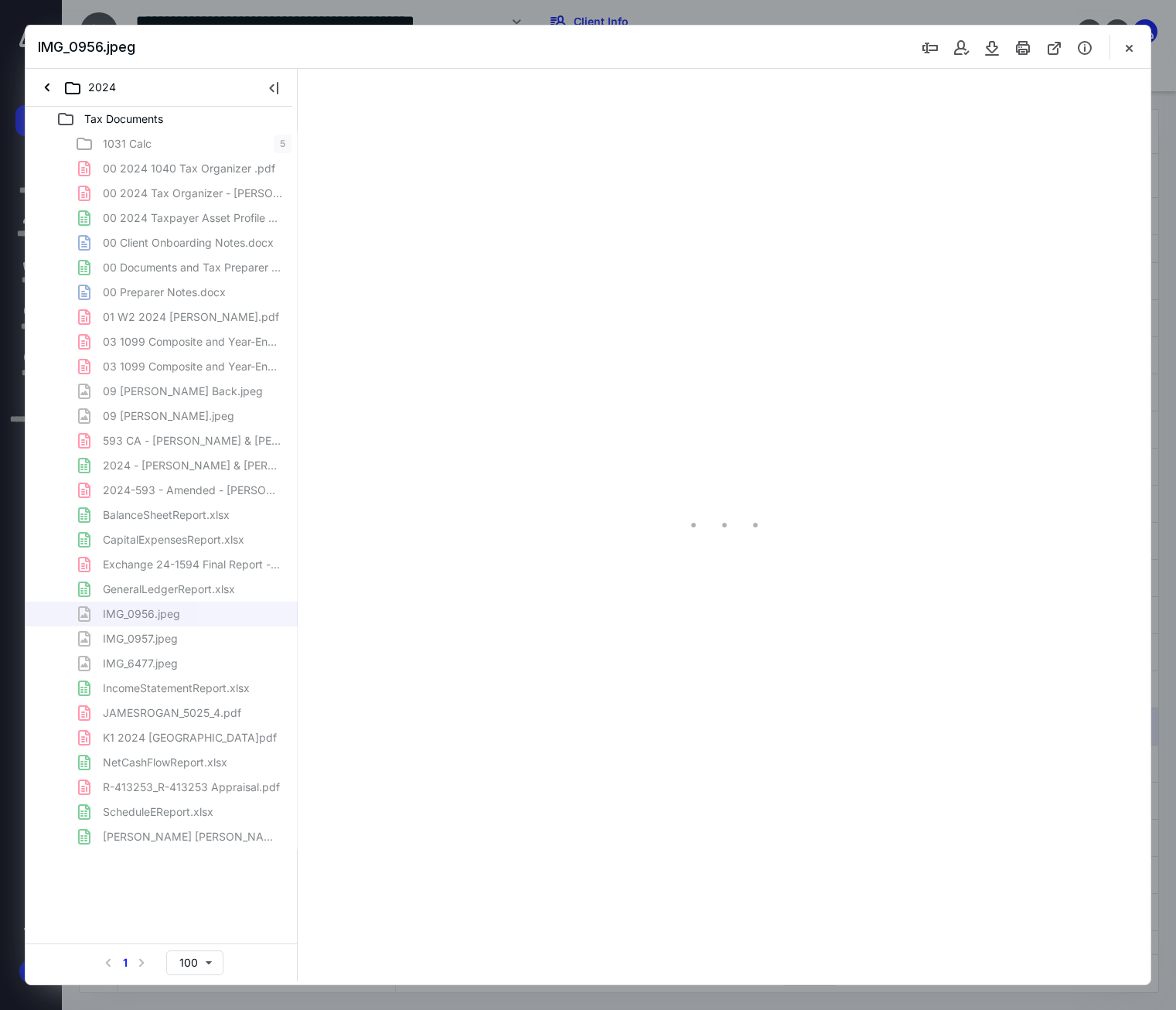 type on "181" 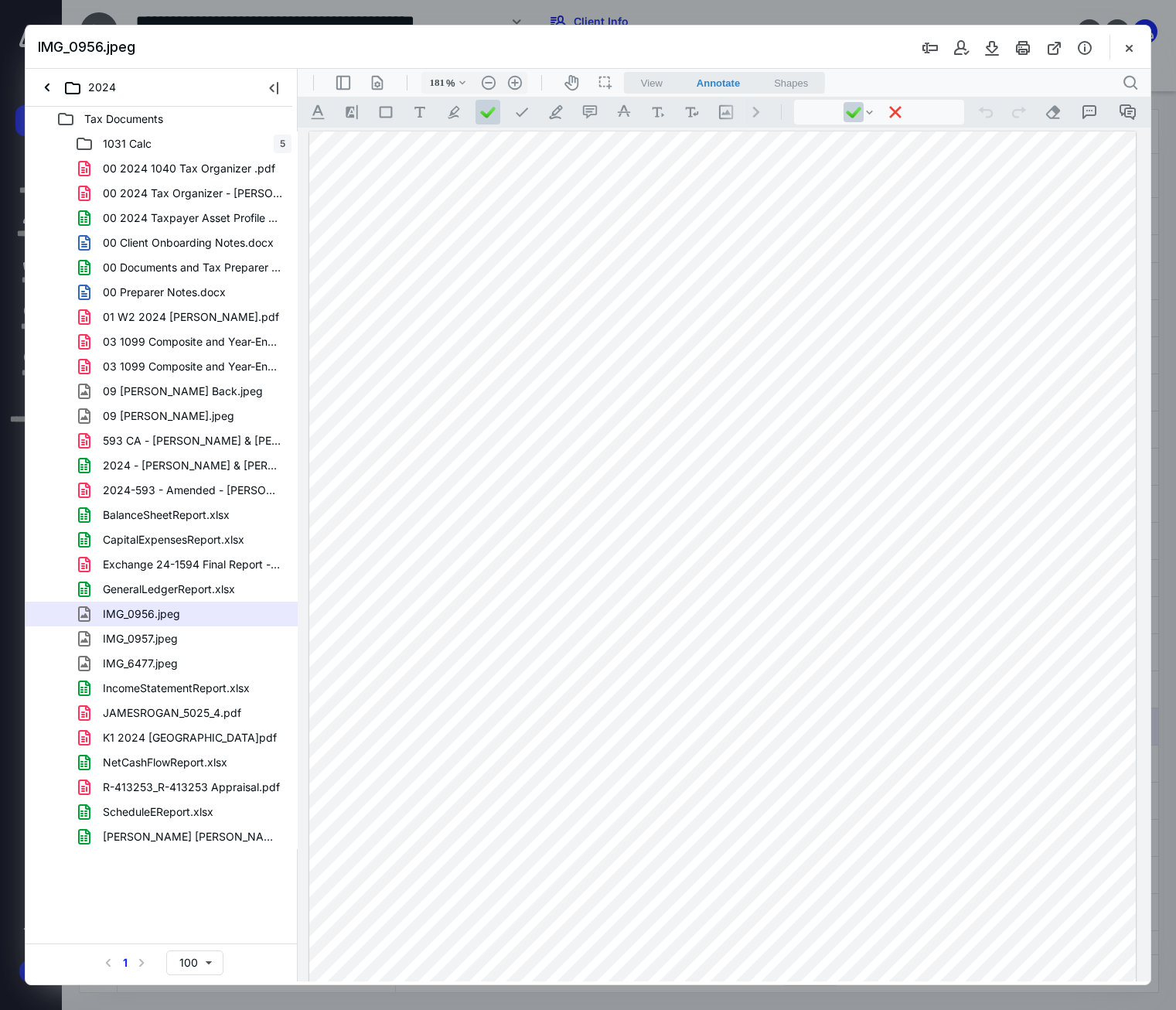 scroll, scrollTop: 0, scrollLeft: 0, axis: both 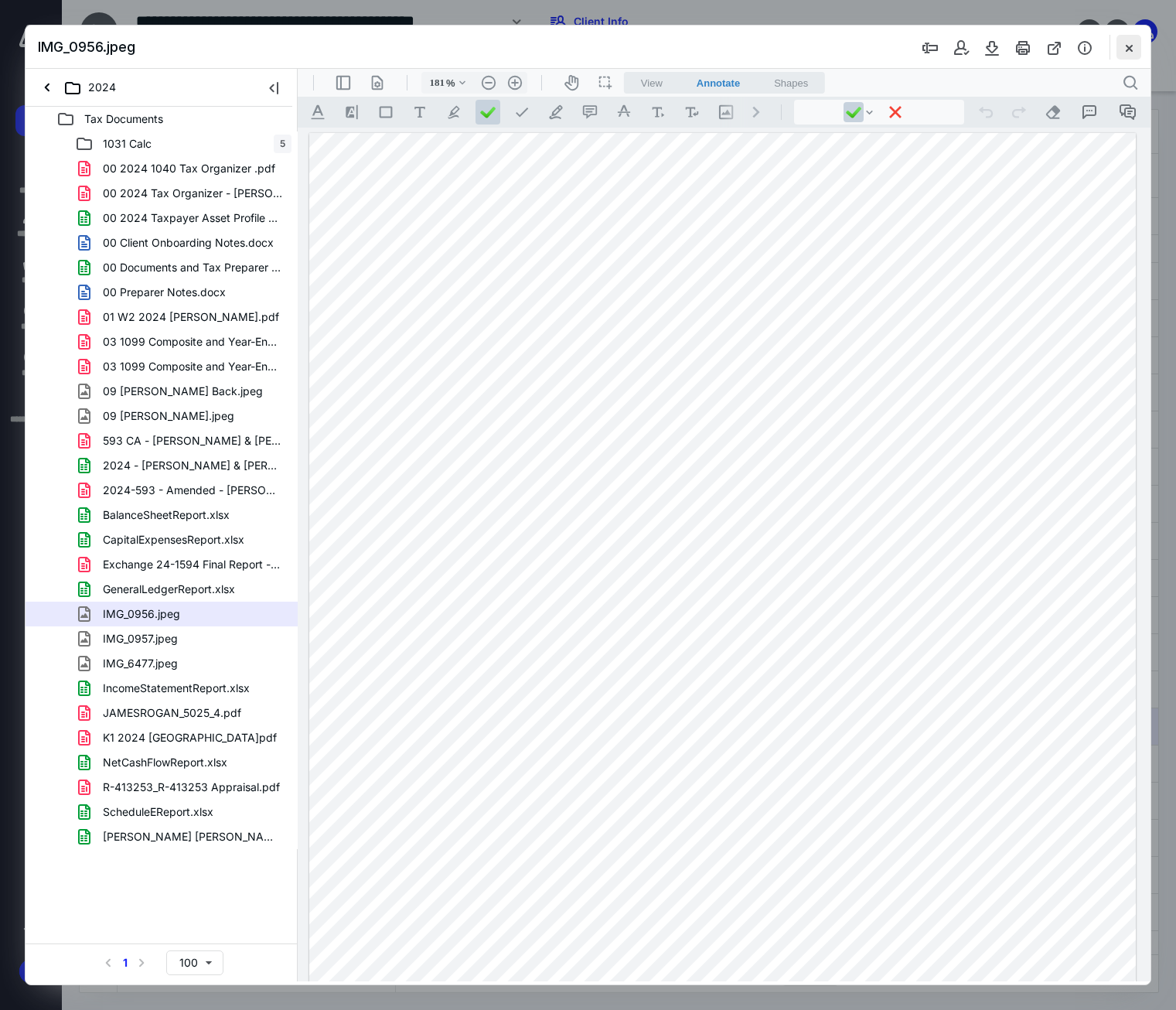 click at bounding box center (1129, 47) 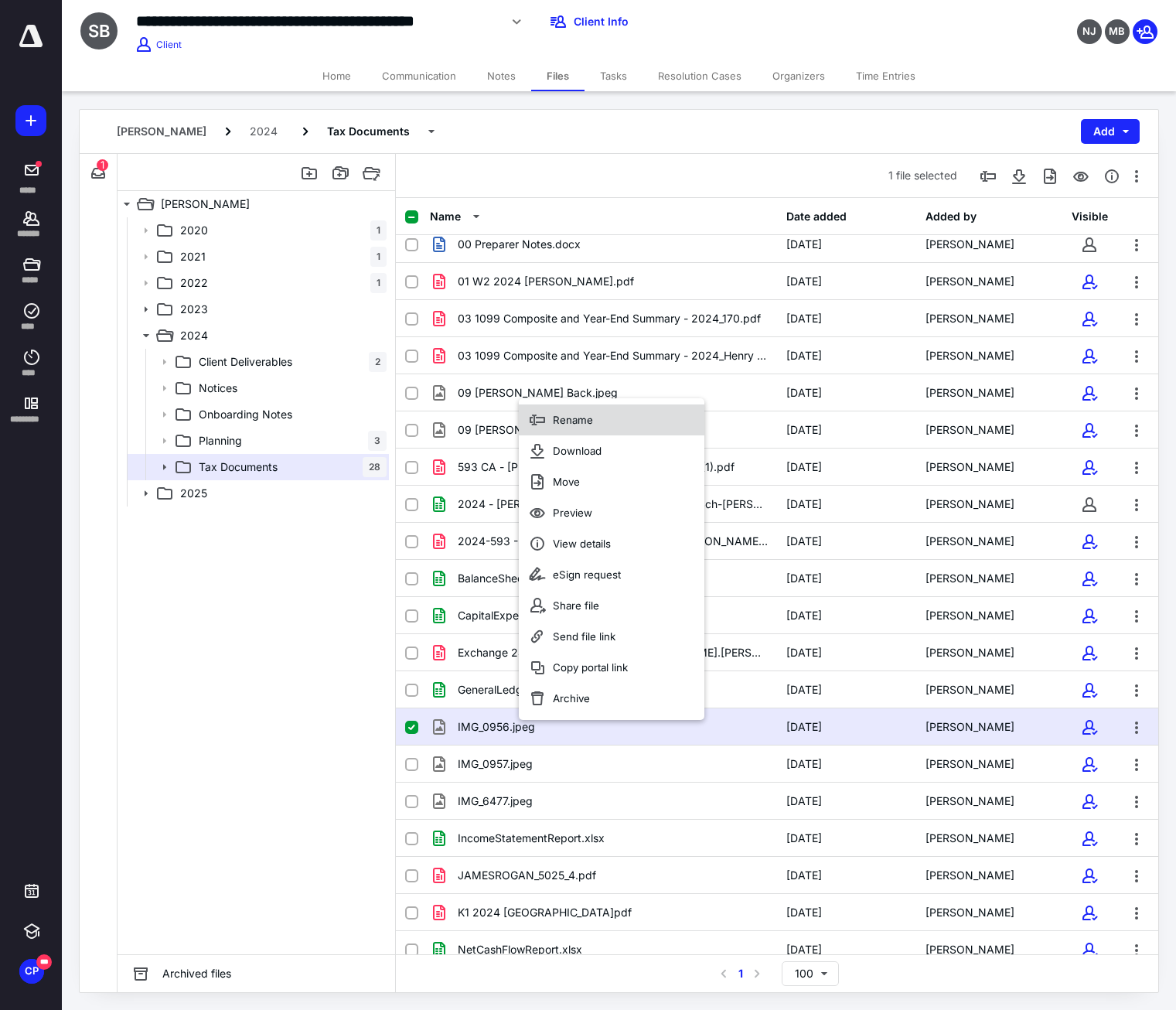 click on "Rename" at bounding box center (612, 420) 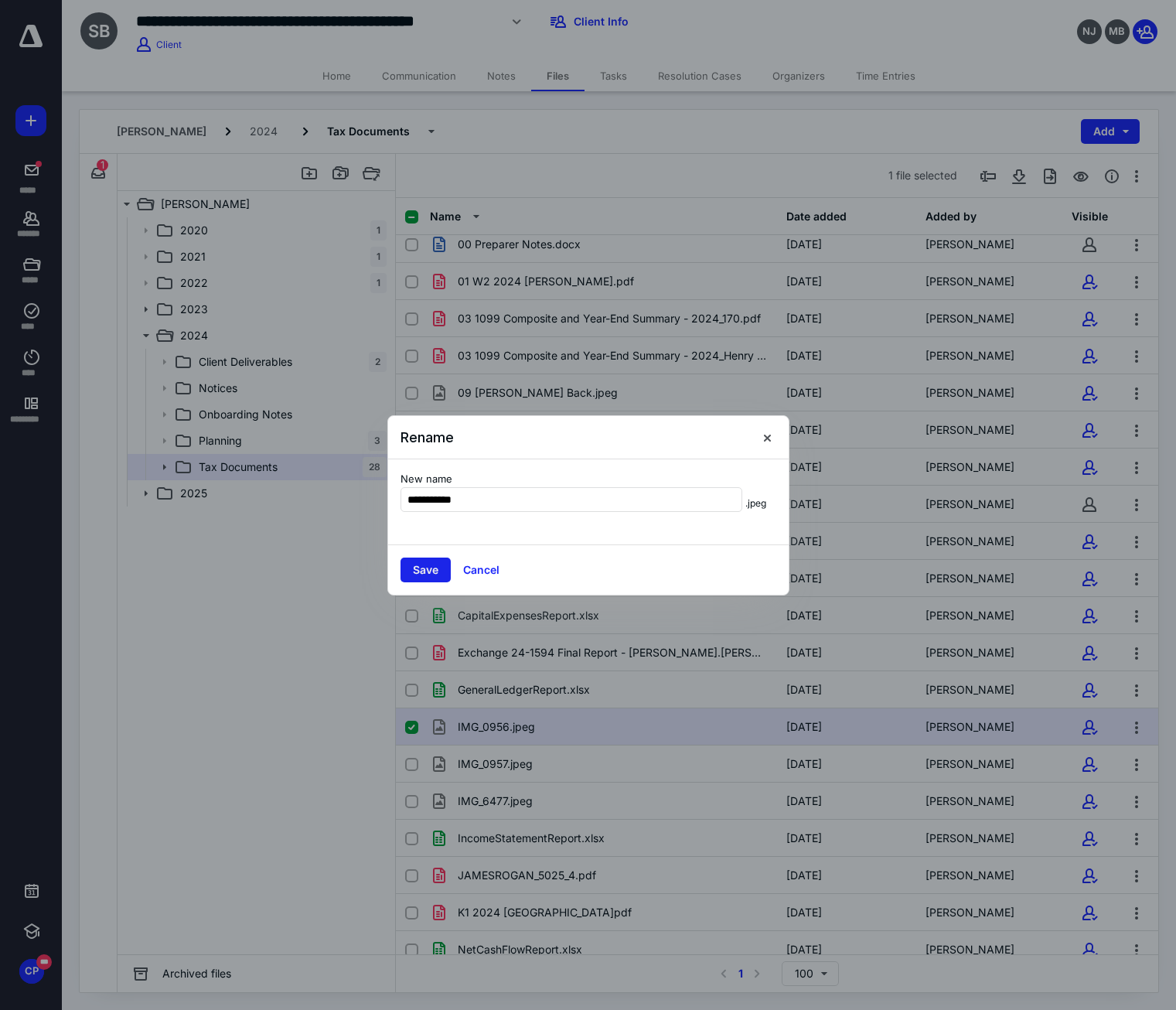 type on "**********" 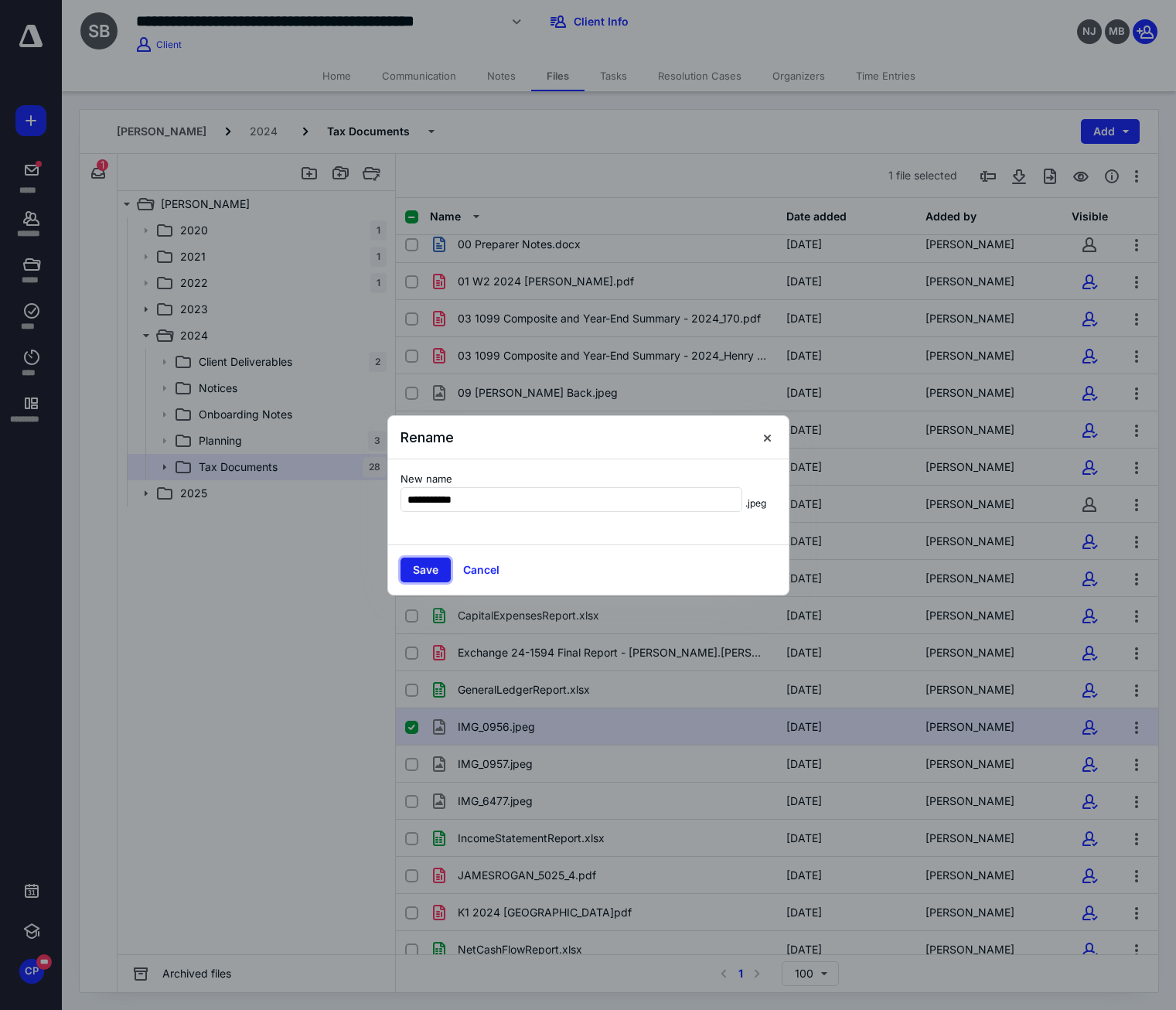 click on "Save" at bounding box center (425, 570) 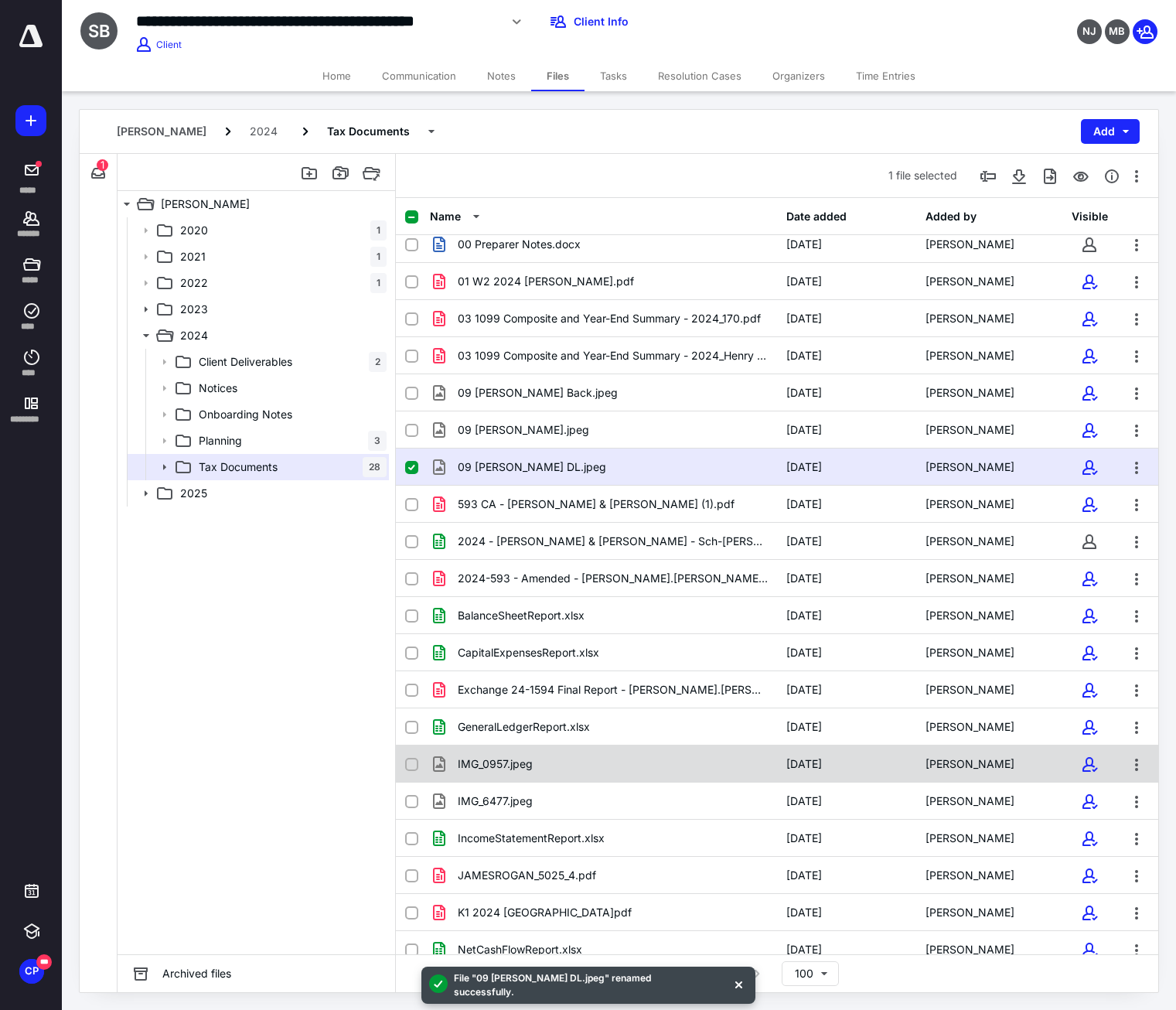 click on "IMG_0957.jpeg [DATE] [PERSON_NAME]" at bounding box center [777, 764] 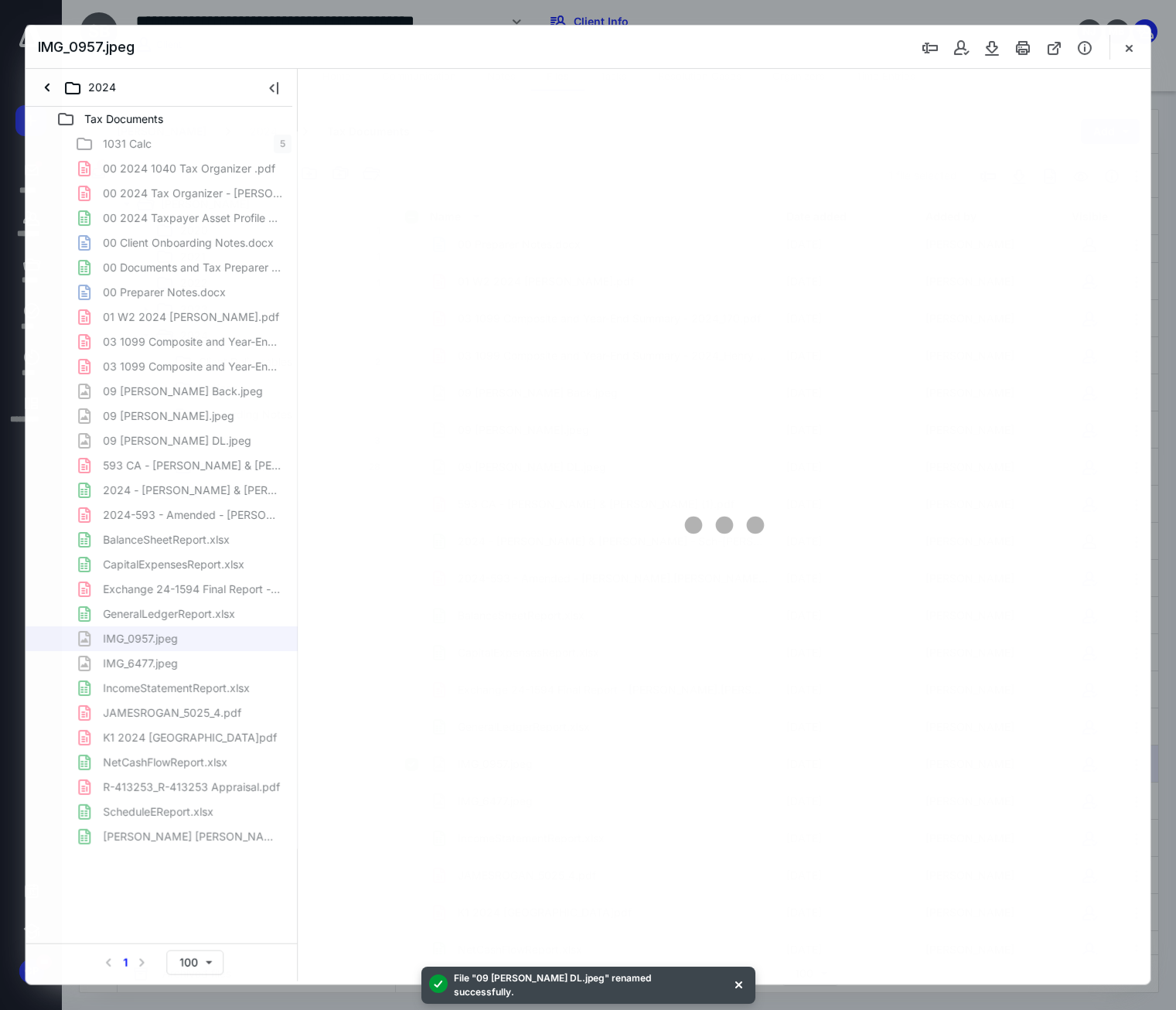 scroll, scrollTop: 0, scrollLeft: 0, axis: both 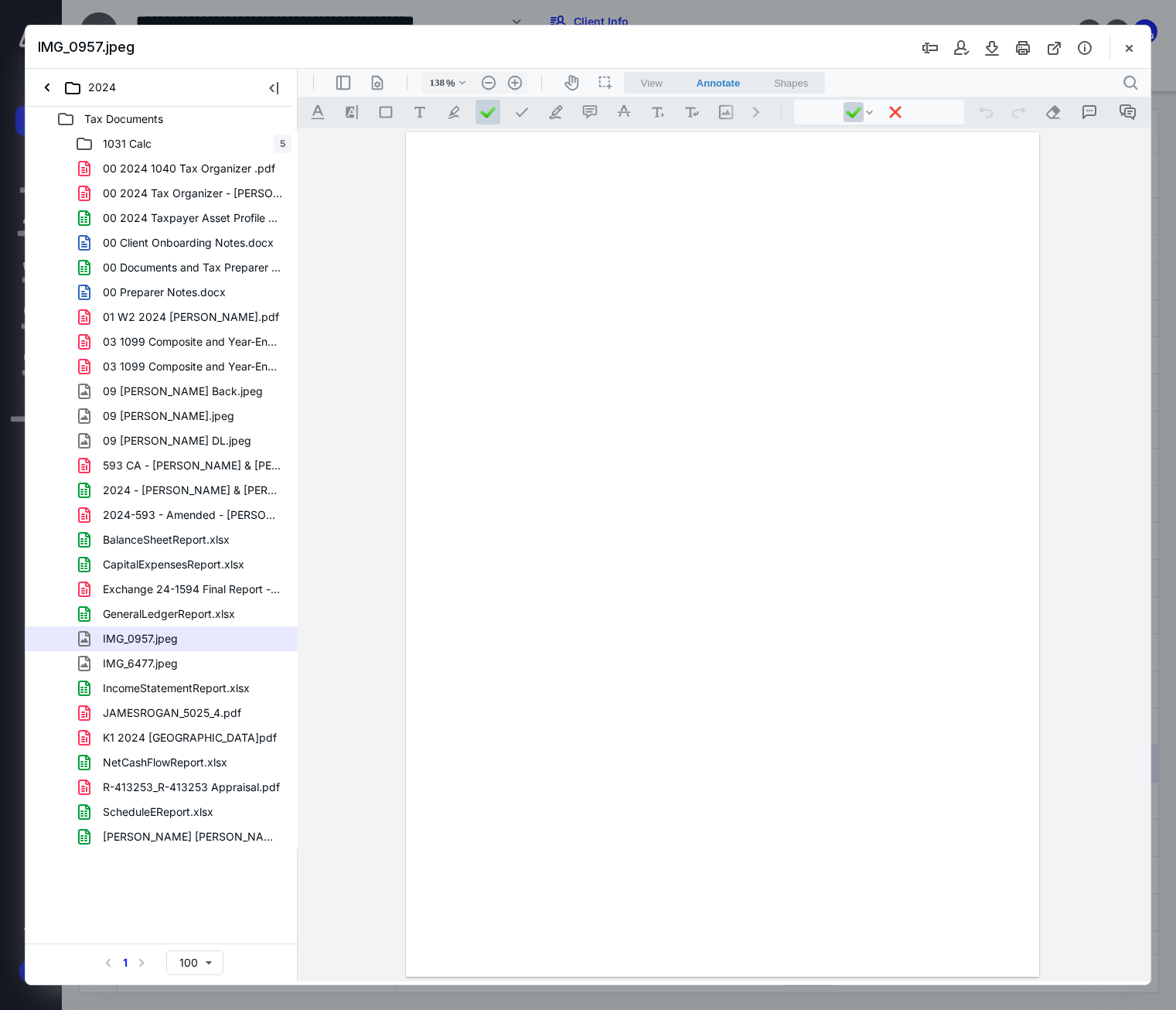 type on "182" 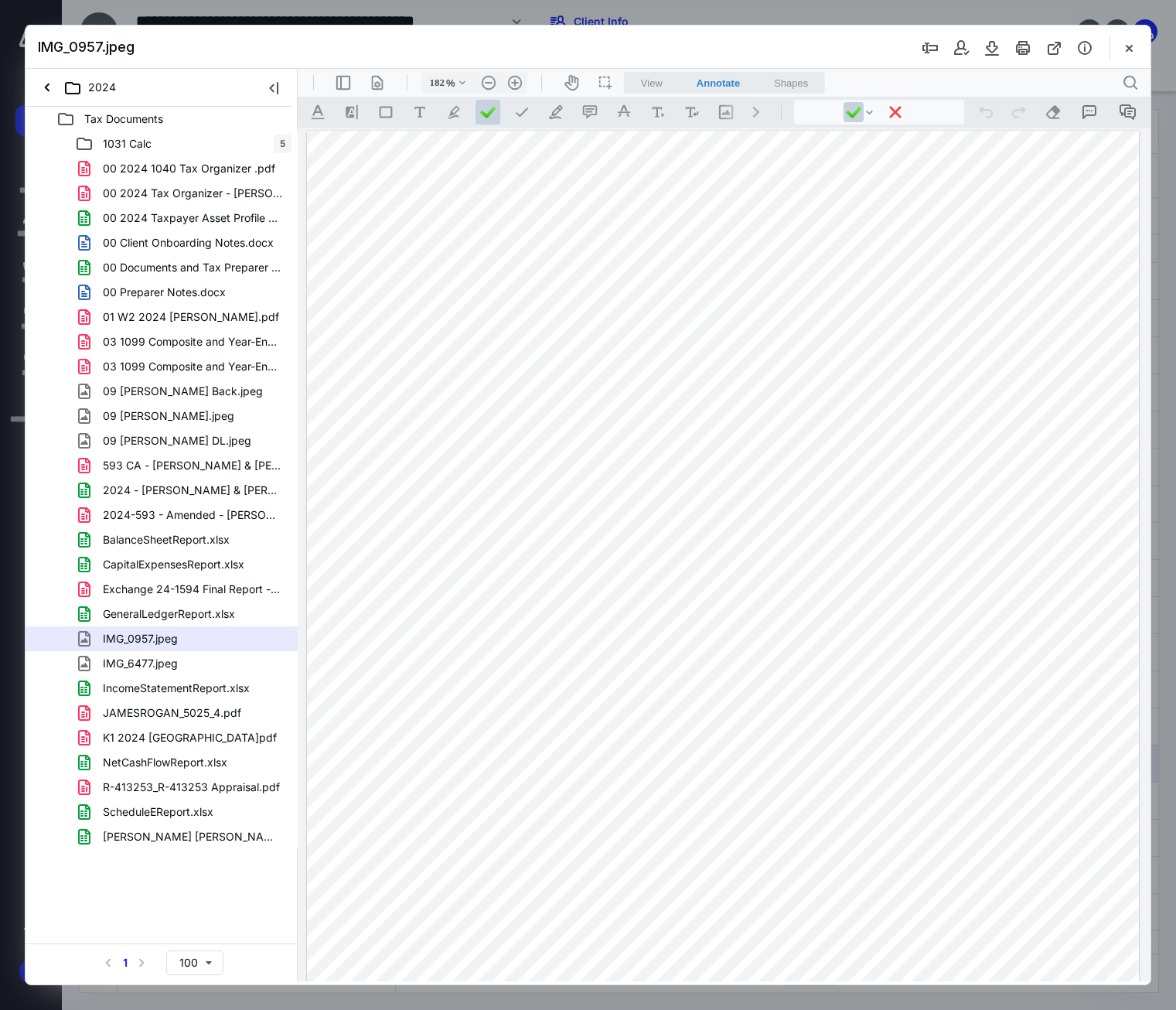 scroll, scrollTop: 0, scrollLeft: 0, axis: both 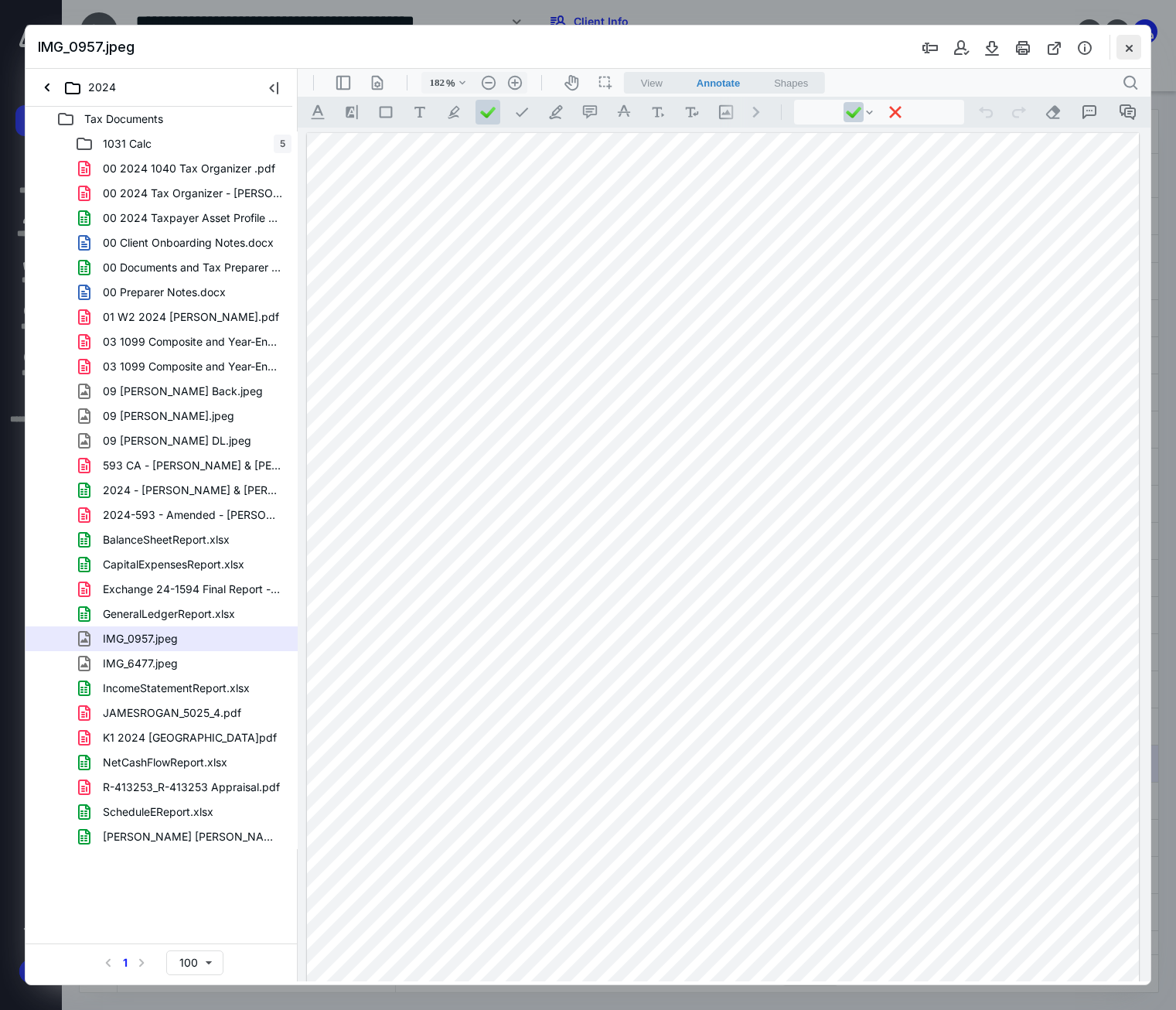 click at bounding box center (1129, 47) 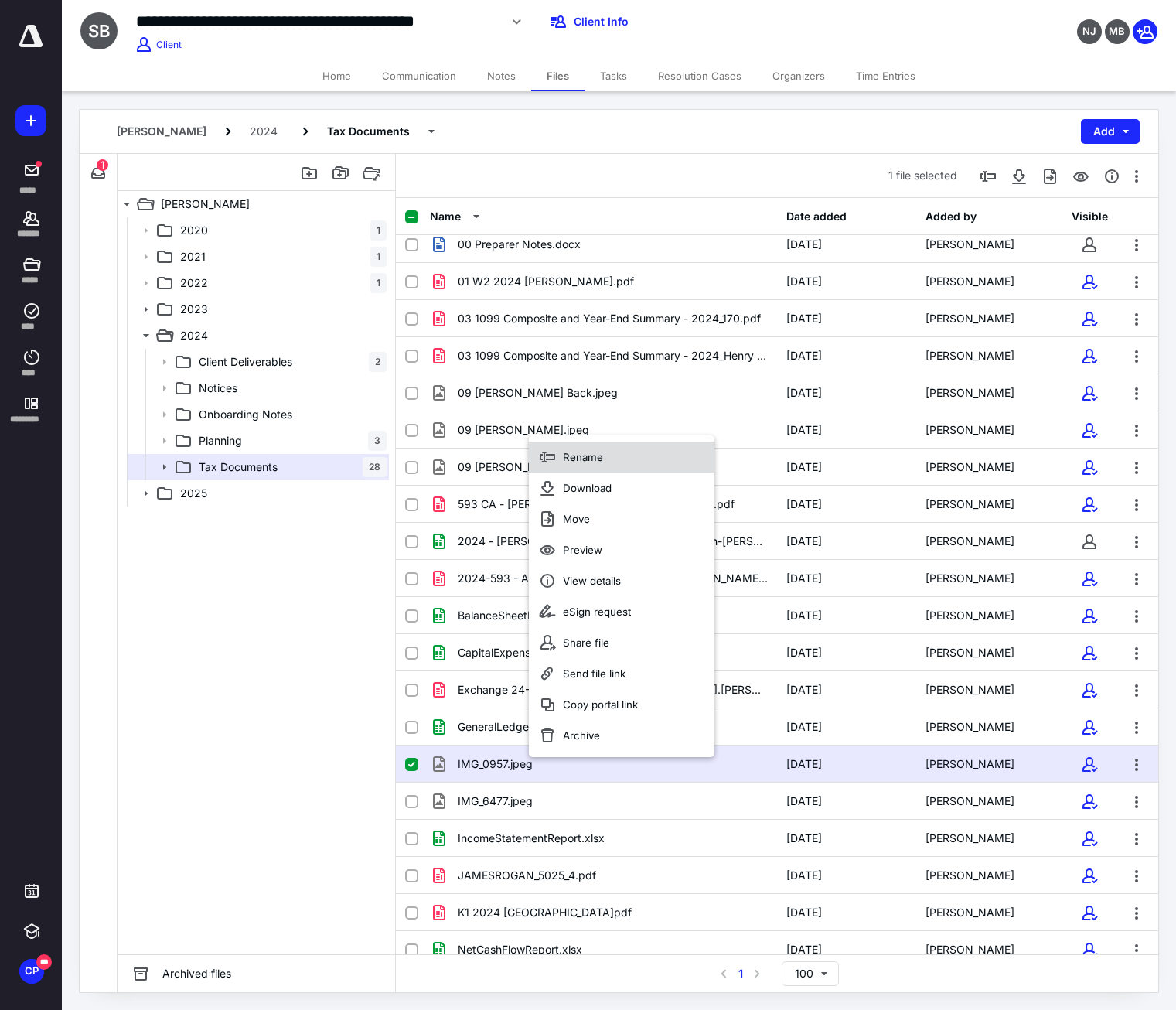 click on "Rename" at bounding box center [622, 457] 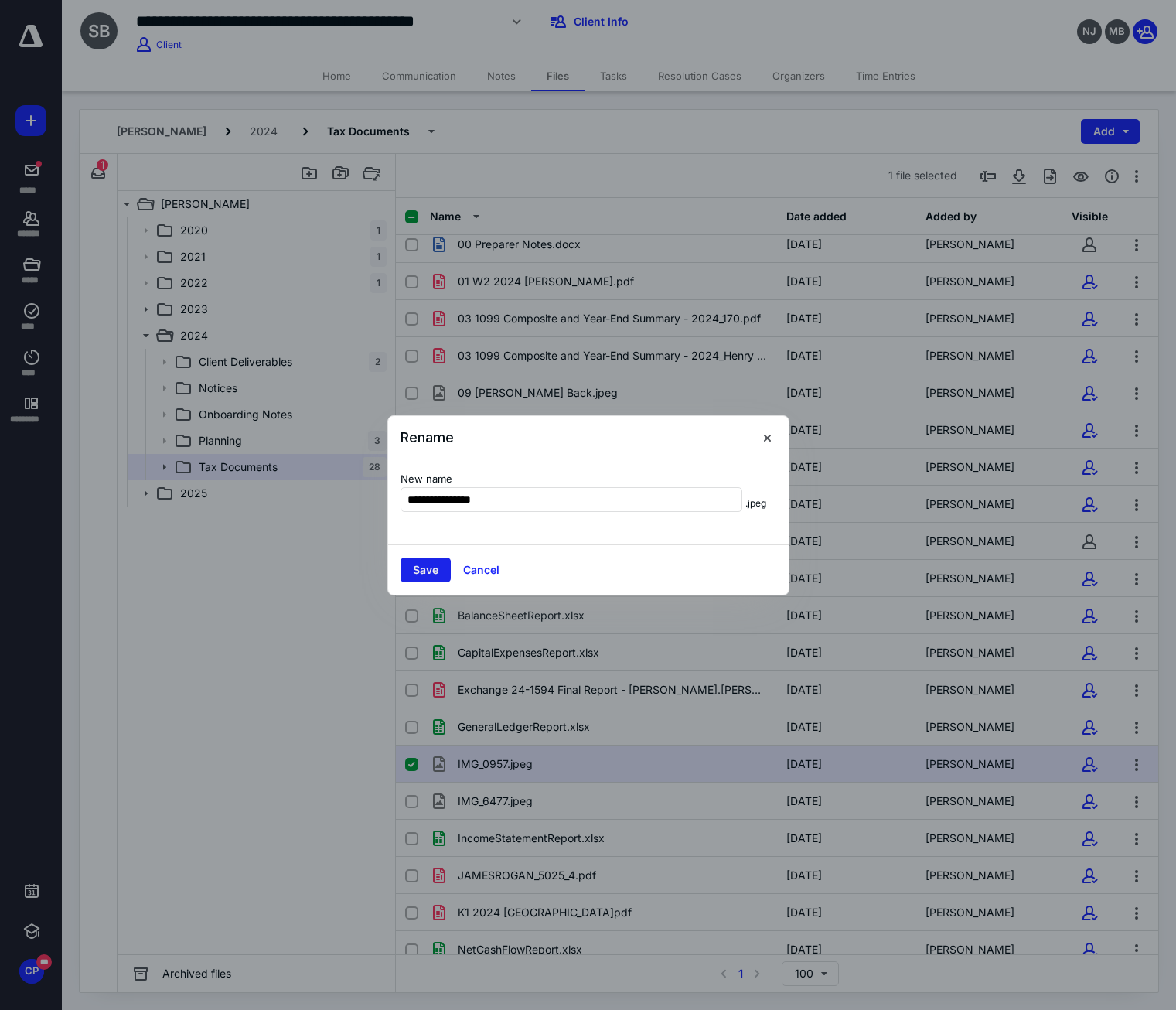 type on "**********" 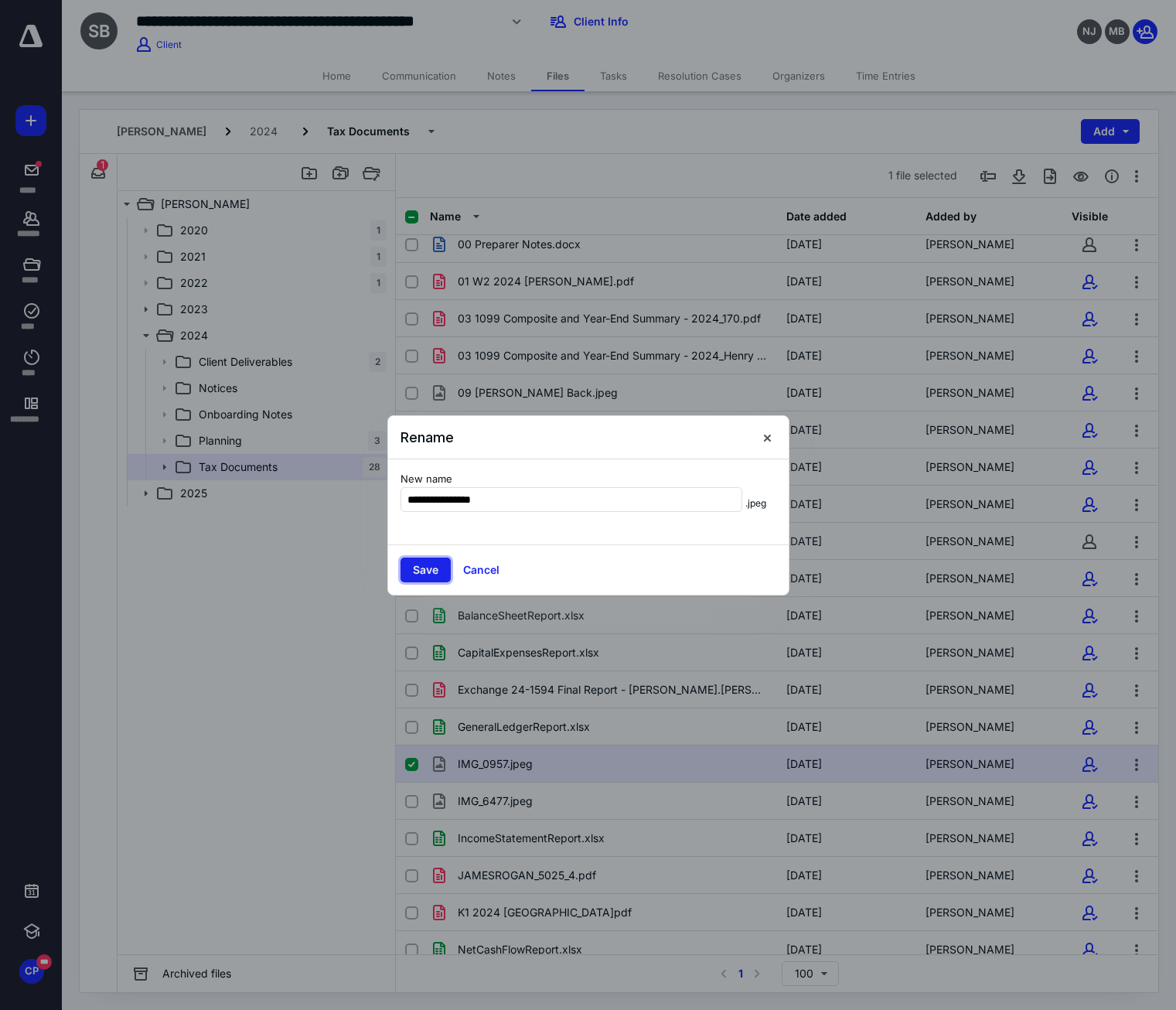 click on "Save" at bounding box center [425, 570] 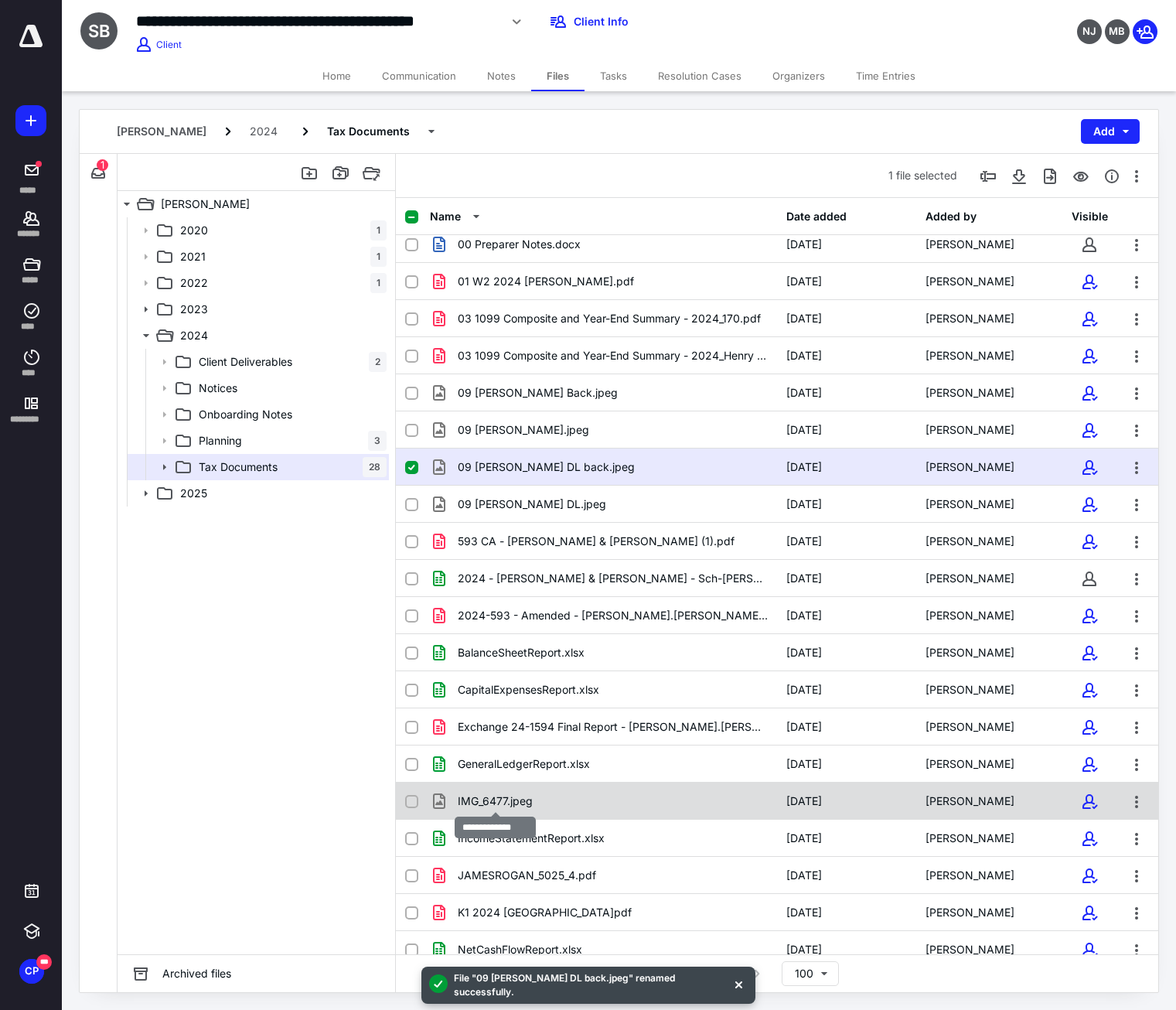 click on "IMG_6477.jpeg" at bounding box center (495, 801) 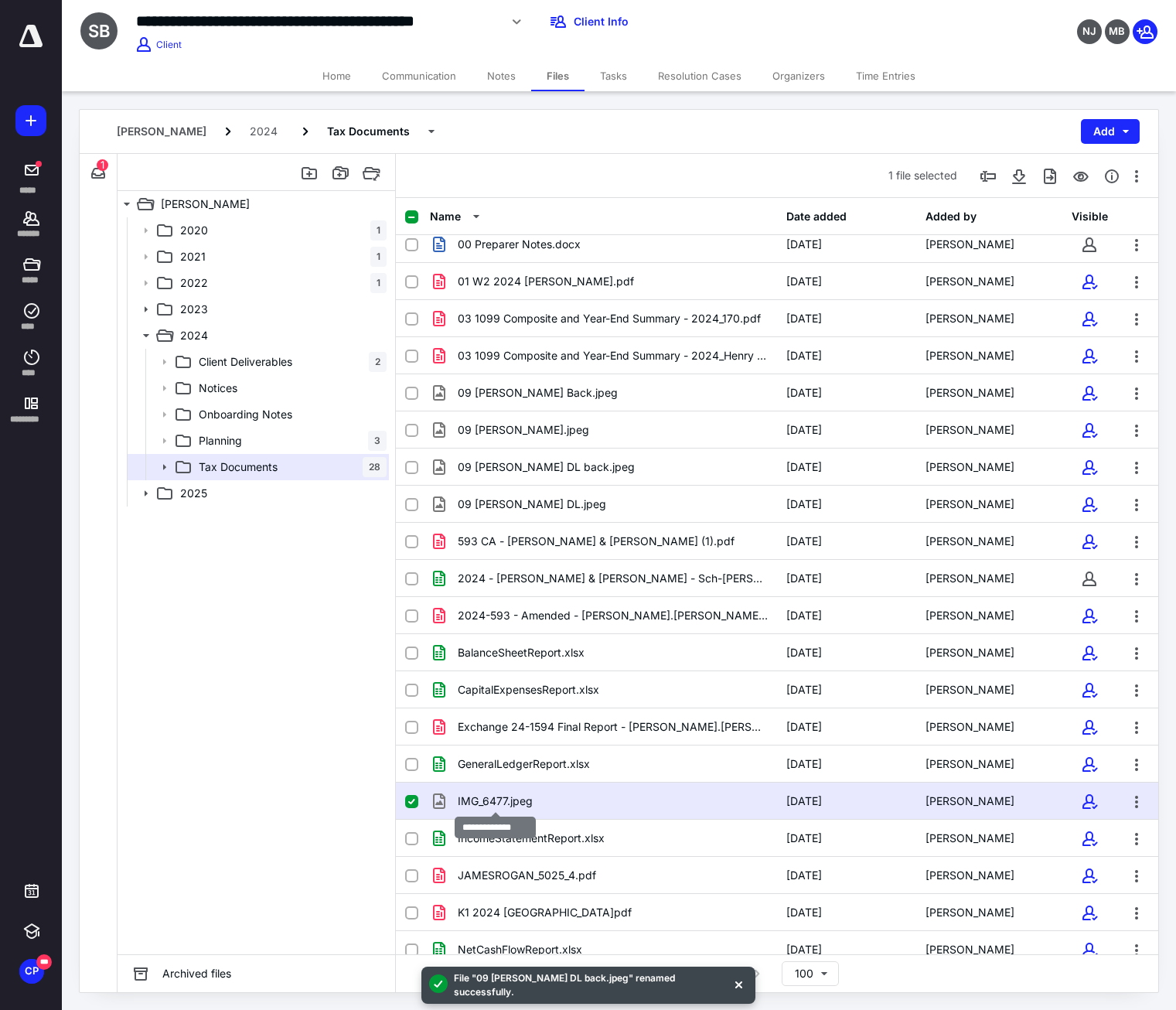 click on "IMG_6477.jpeg" at bounding box center [495, 801] 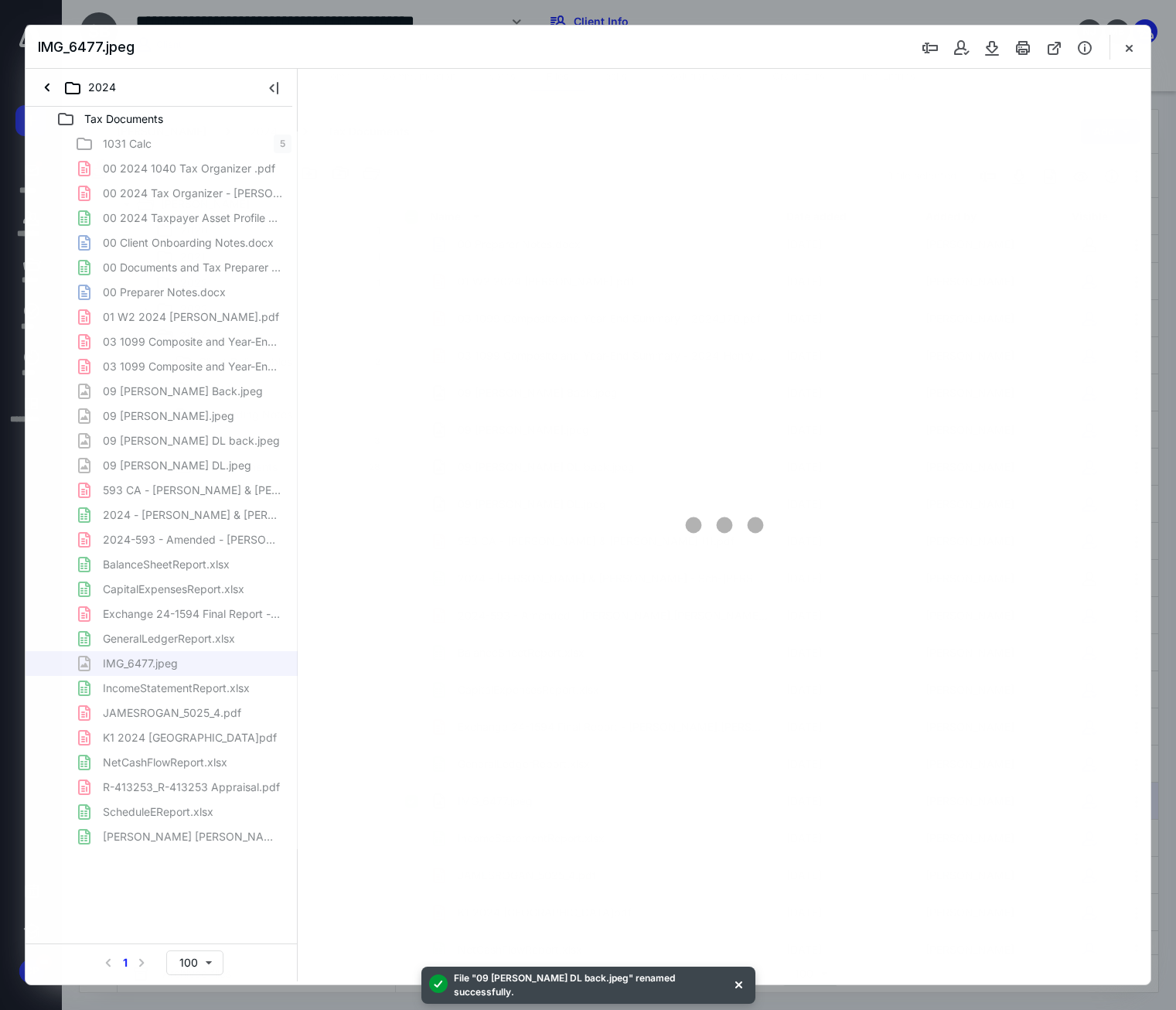 scroll, scrollTop: 0, scrollLeft: 0, axis: both 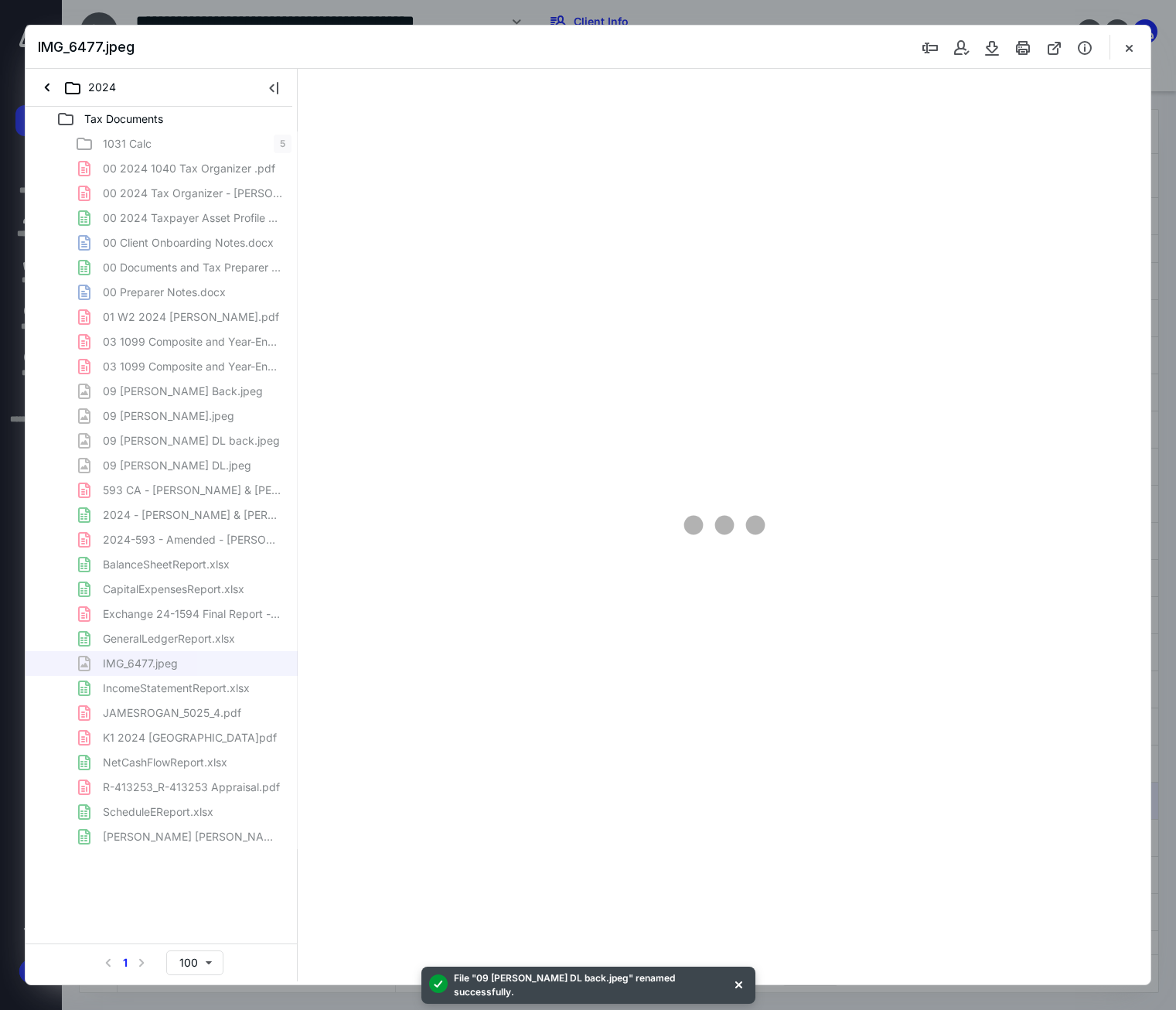 type on "177" 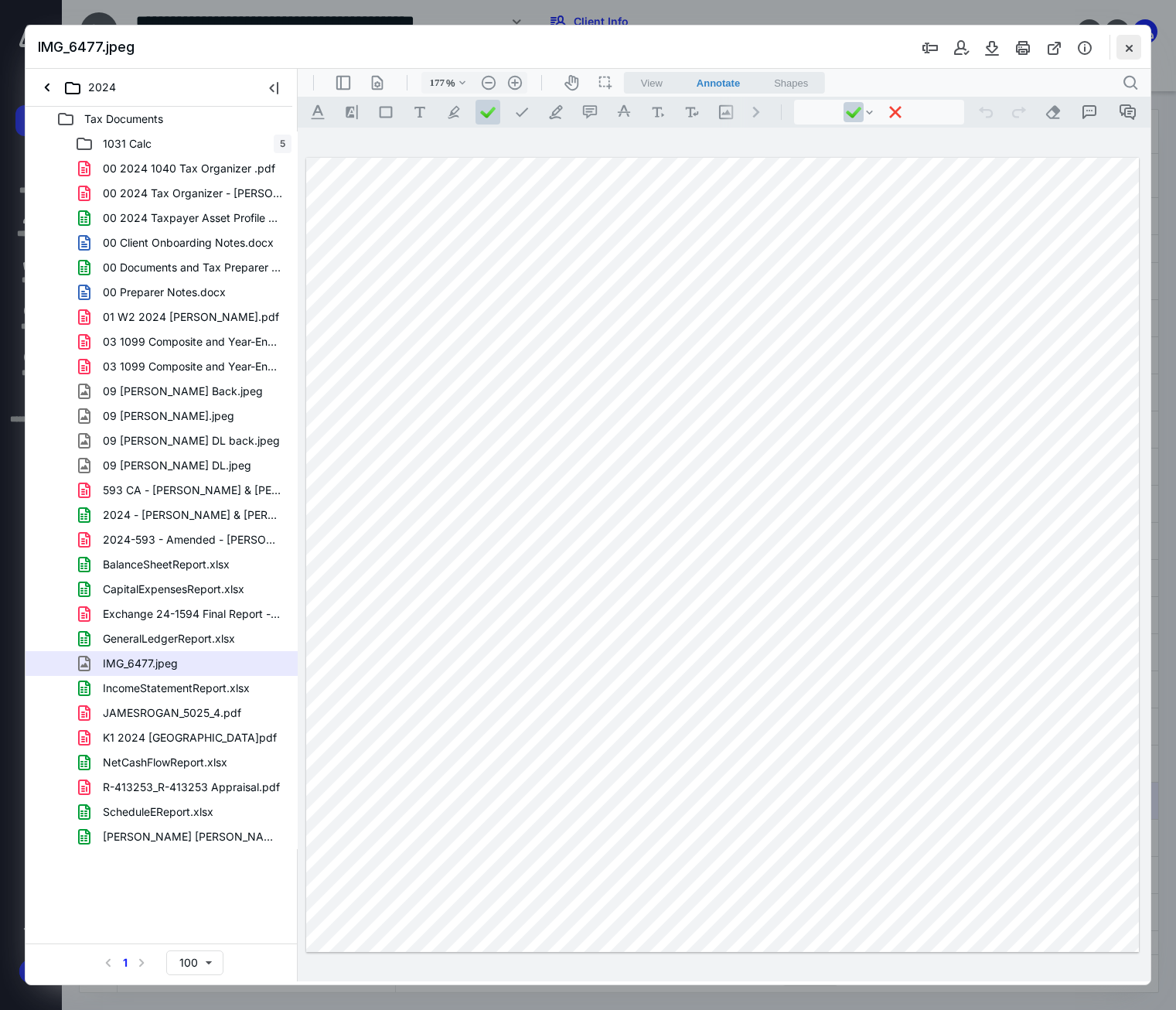 click at bounding box center (1129, 47) 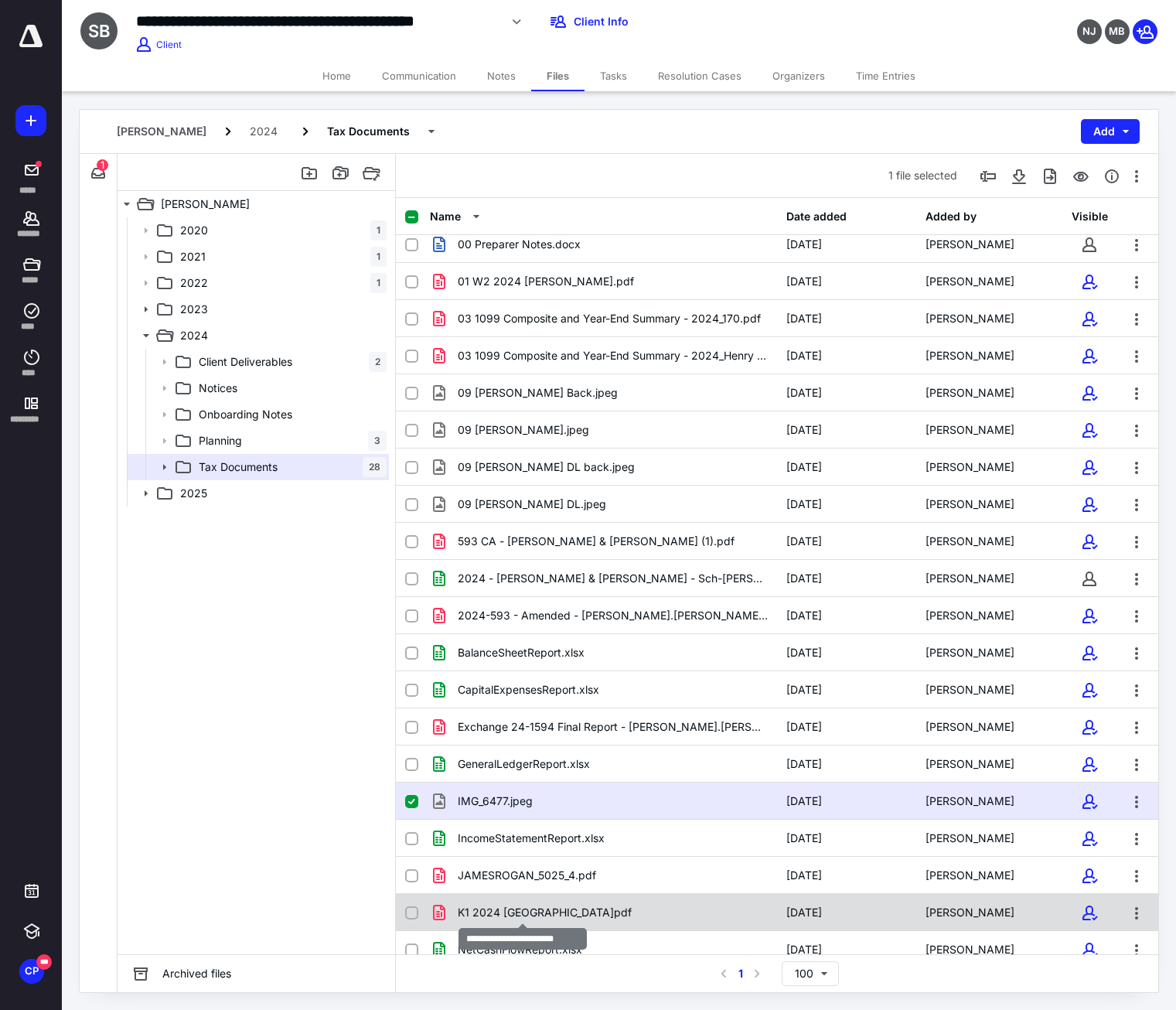checkbox on "false" 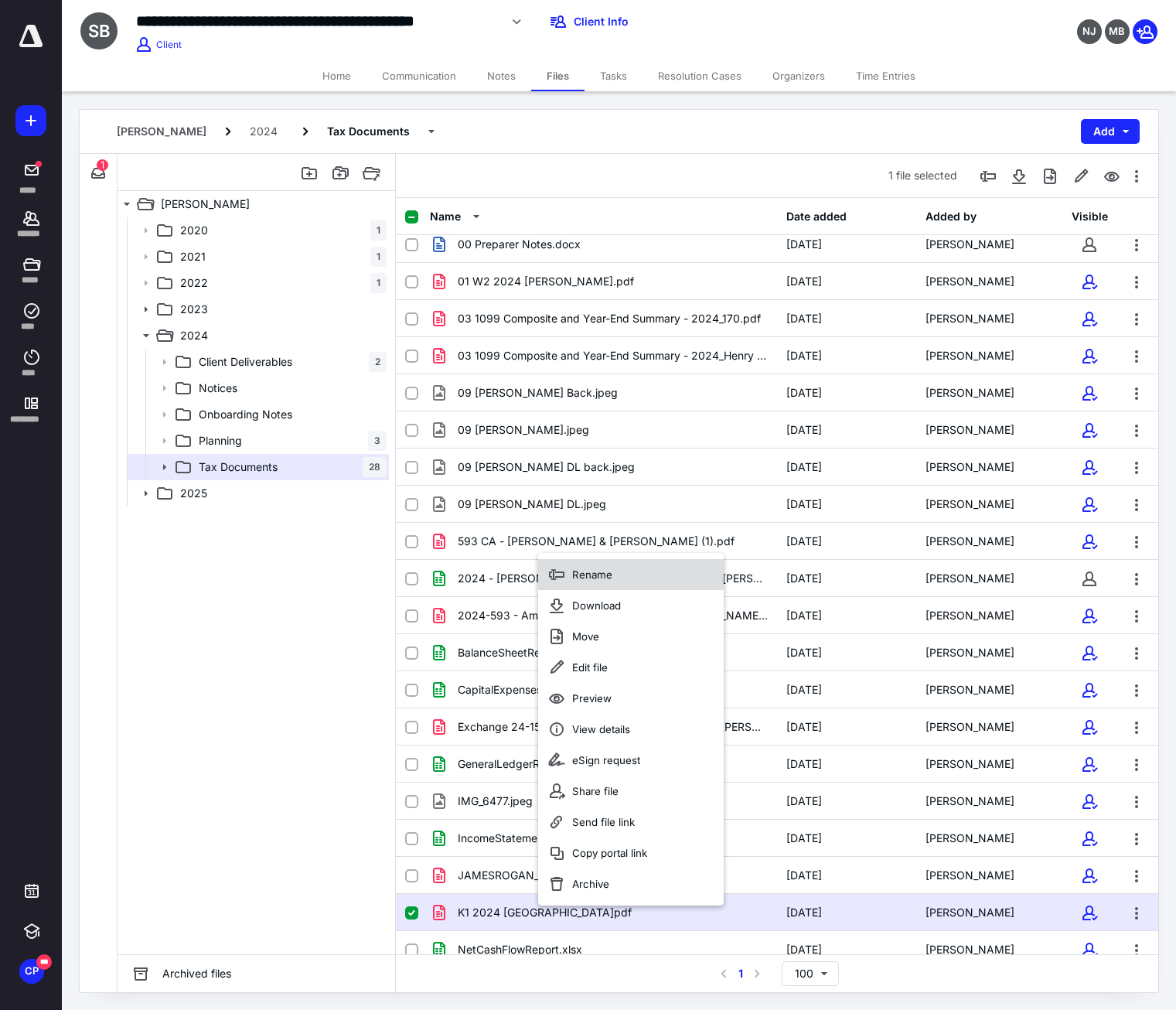 click on "Rename" at bounding box center [631, 575] 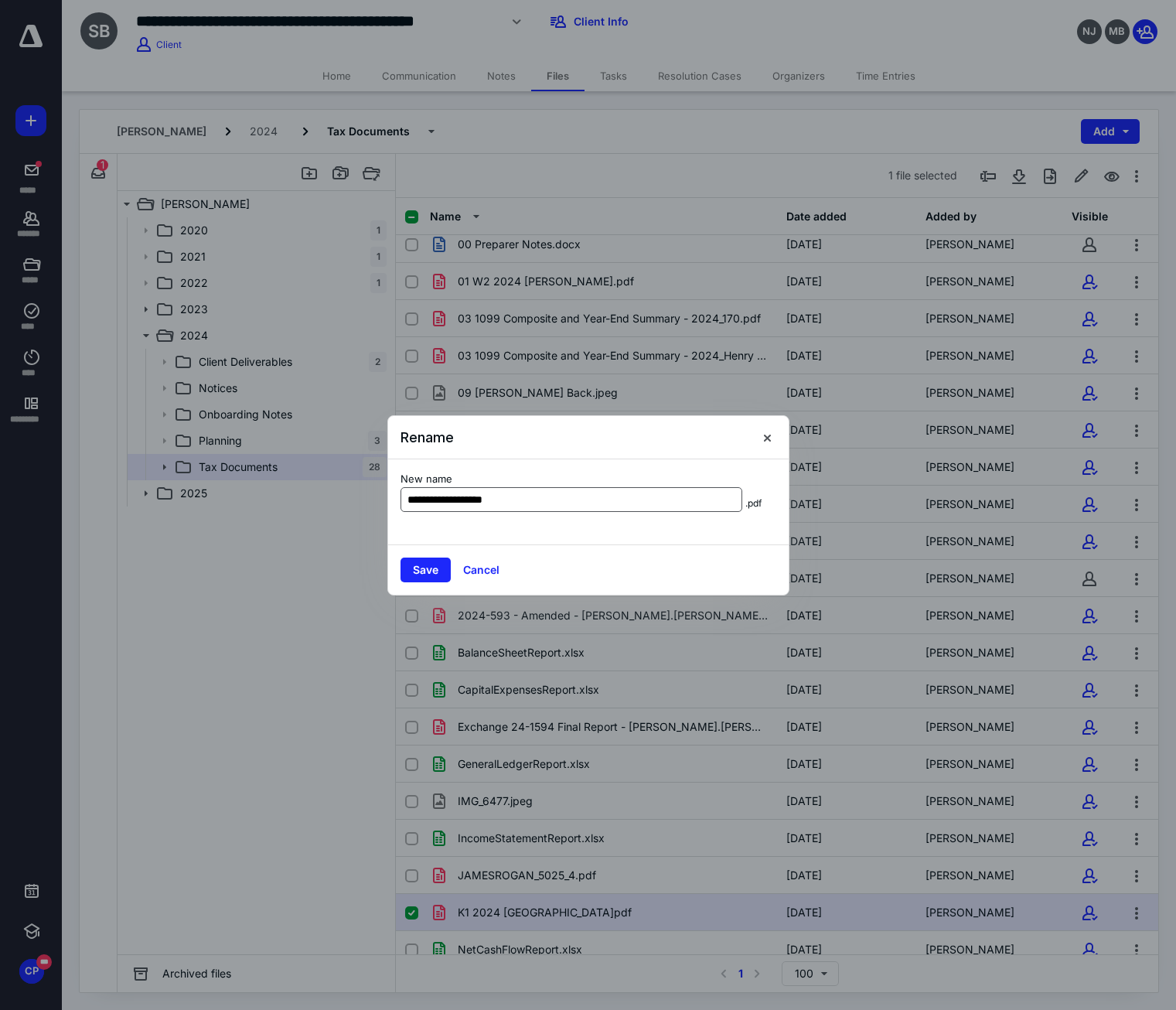 click on "**********" at bounding box center (571, 500) 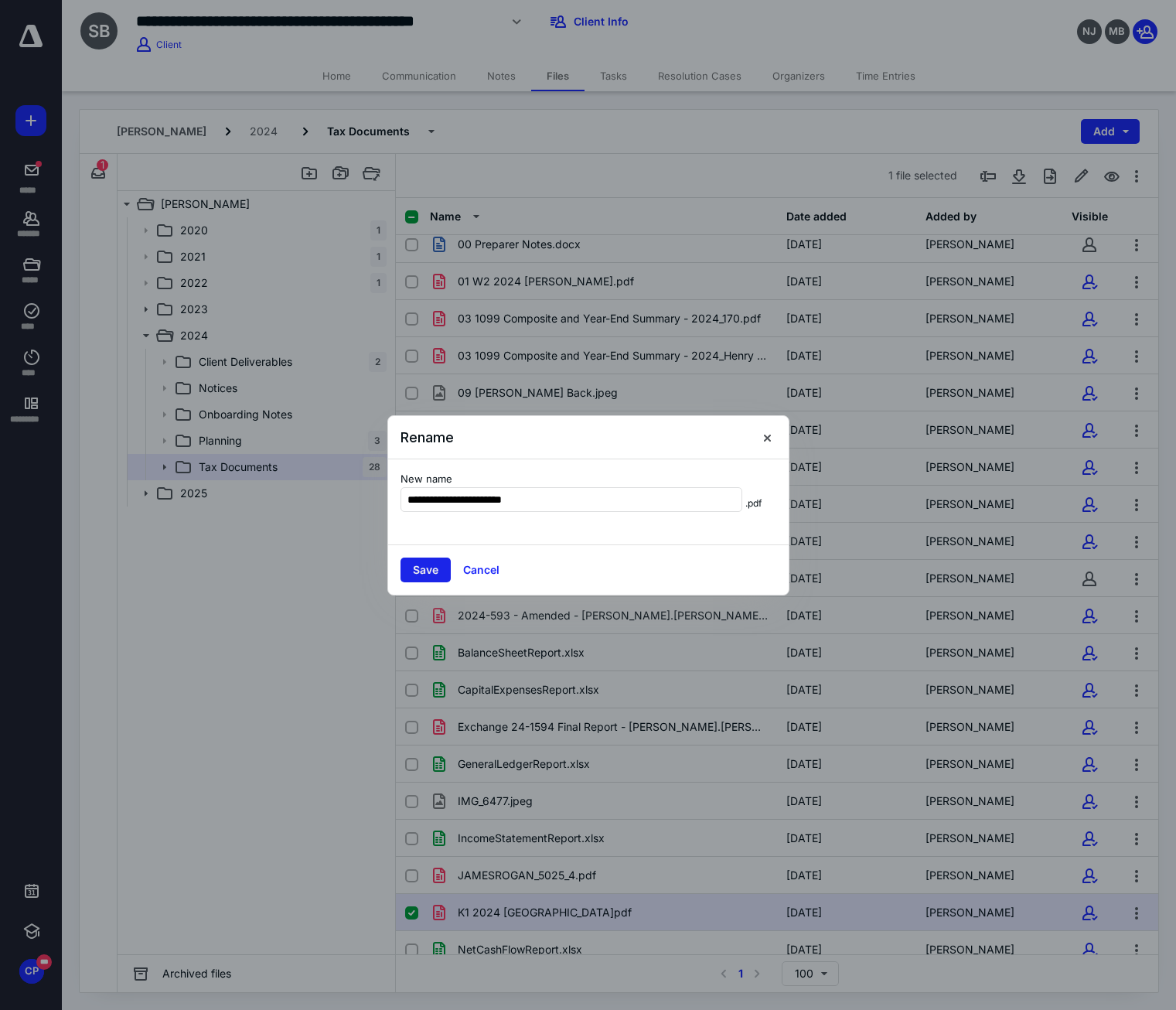type on "**********" 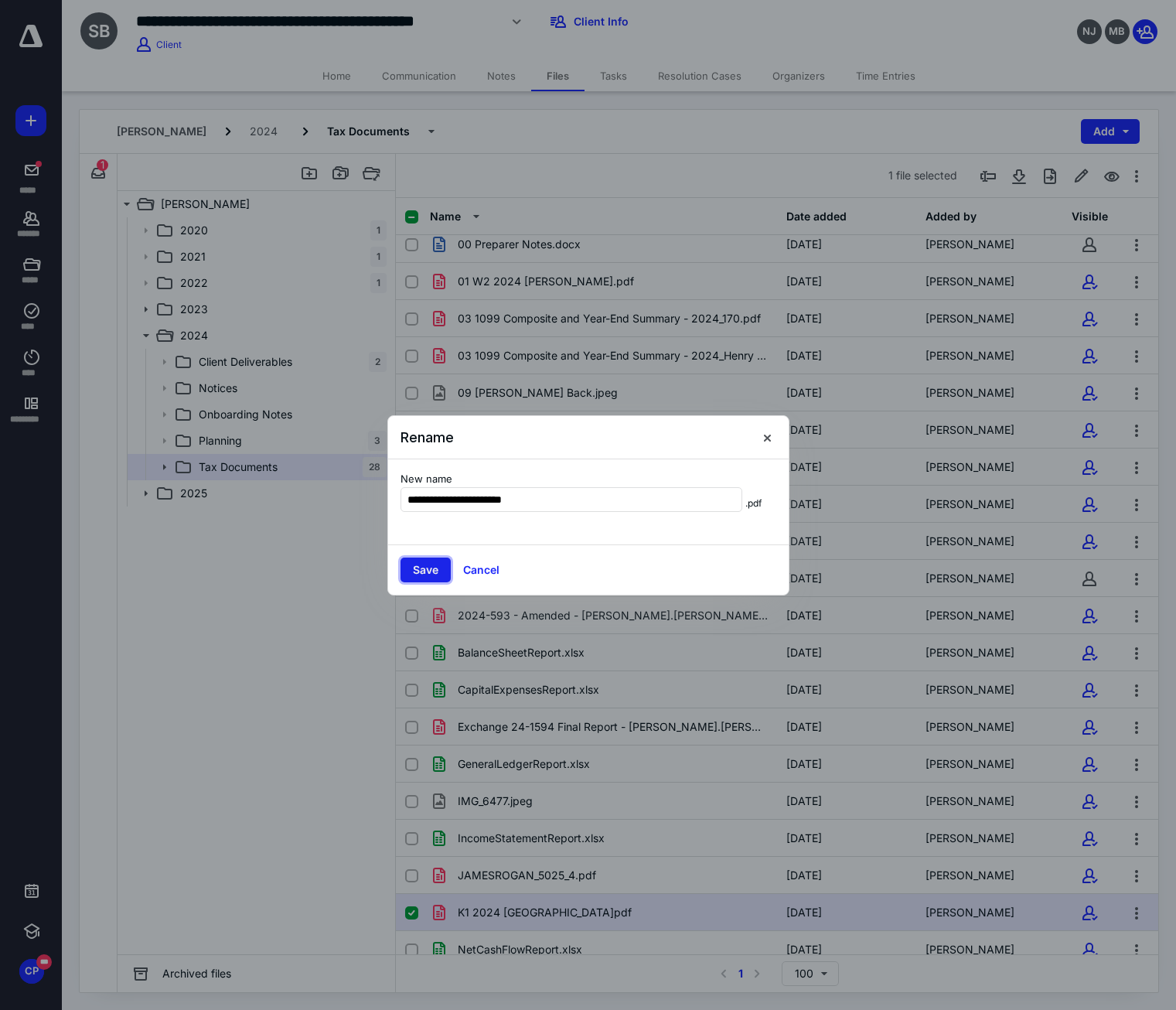click on "Save" at bounding box center [425, 570] 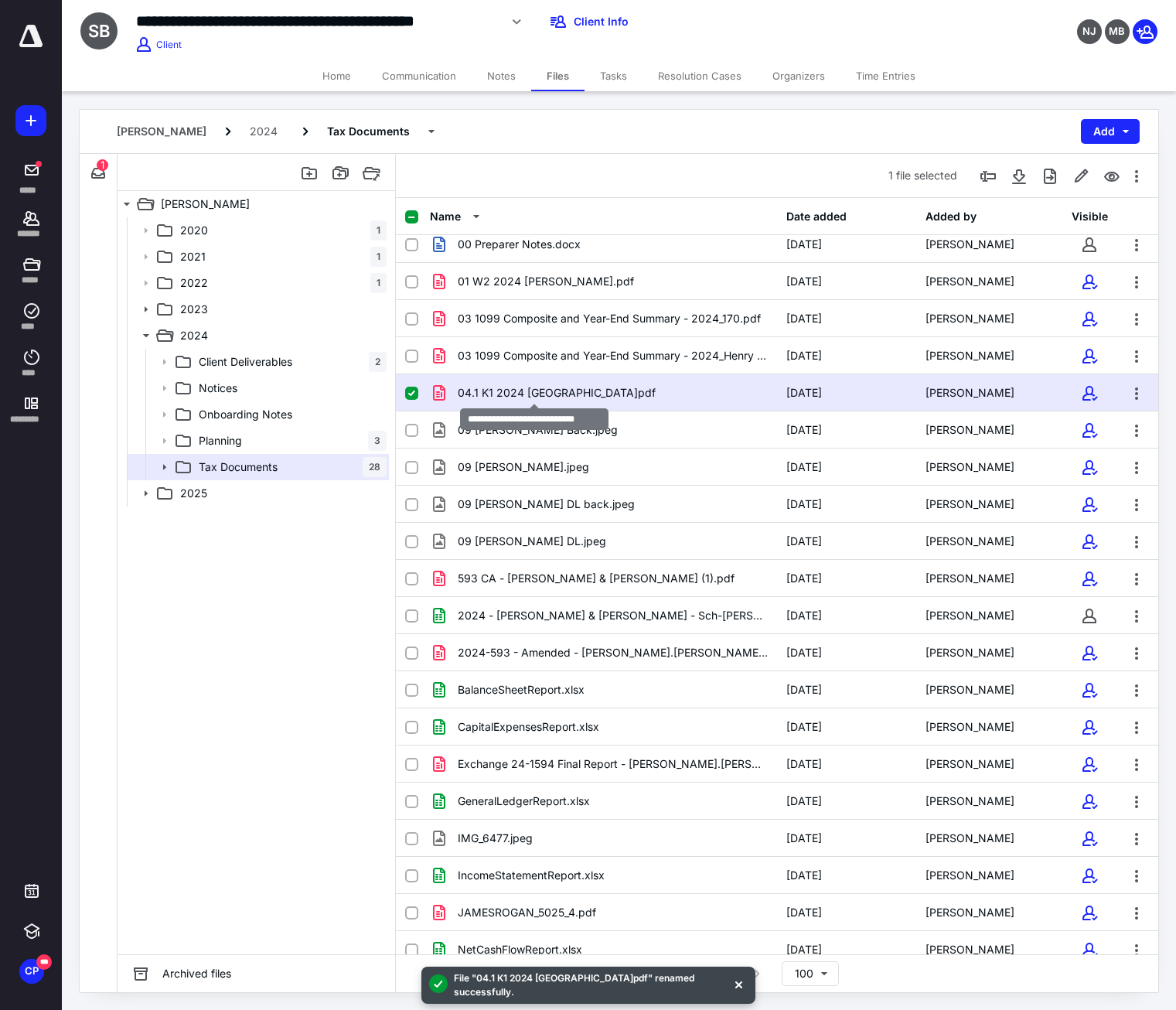 click on "04.1 K1 2024 [GEOGRAPHIC_DATA]pdf" at bounding box center [557, 393] 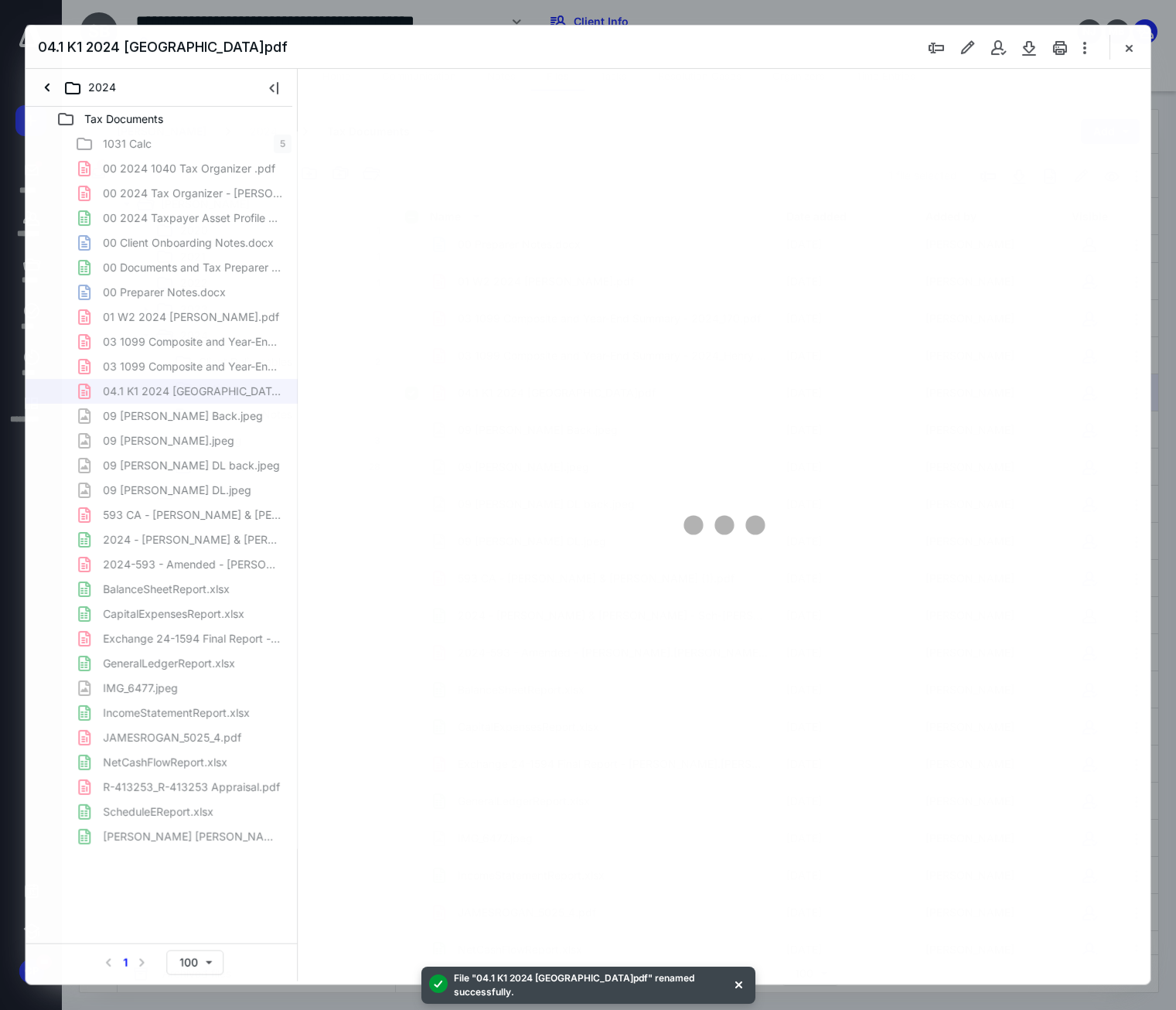 scroll, scrollTop: 0, scrollLeft: 0, axis: both 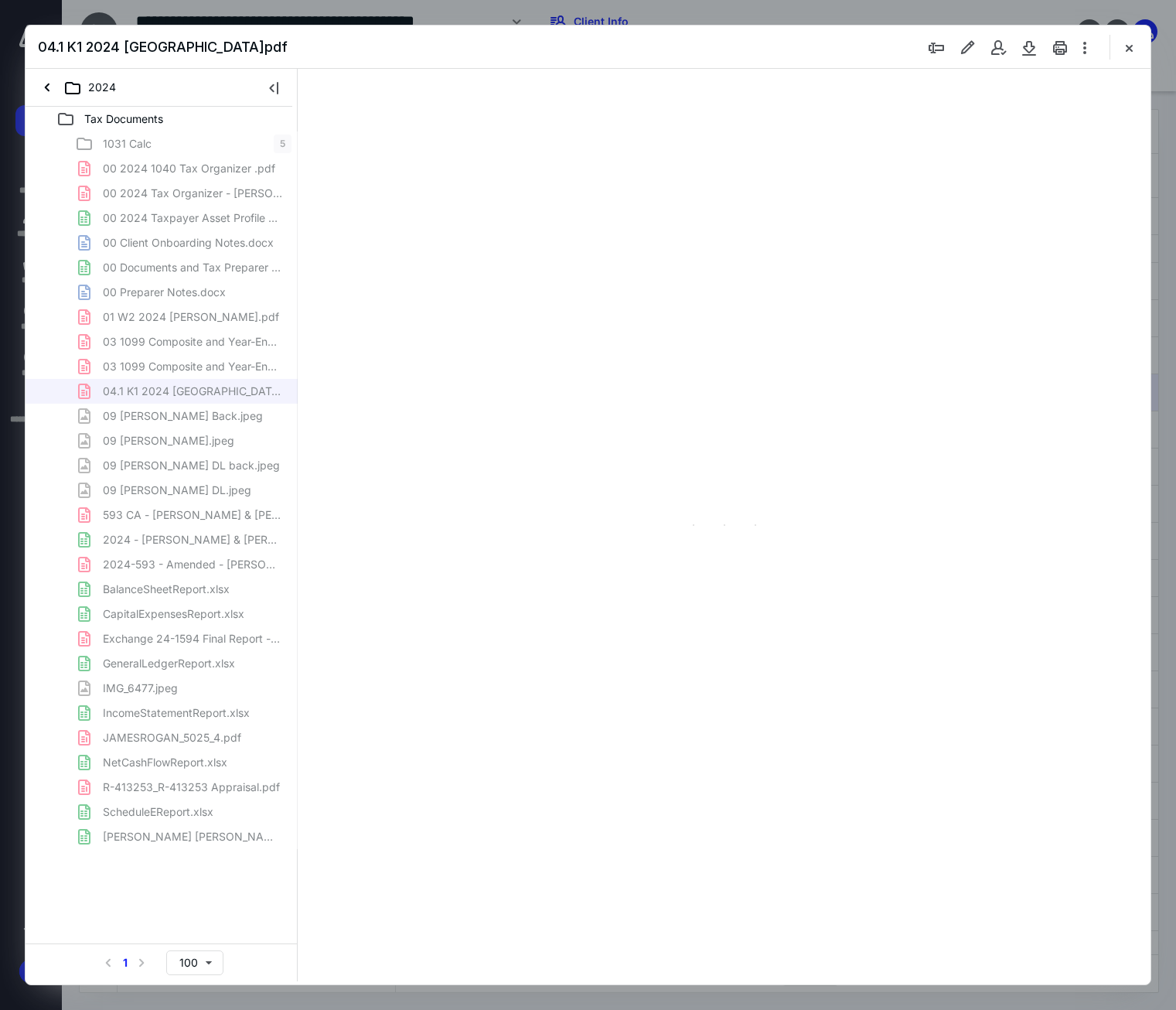 type on "177" 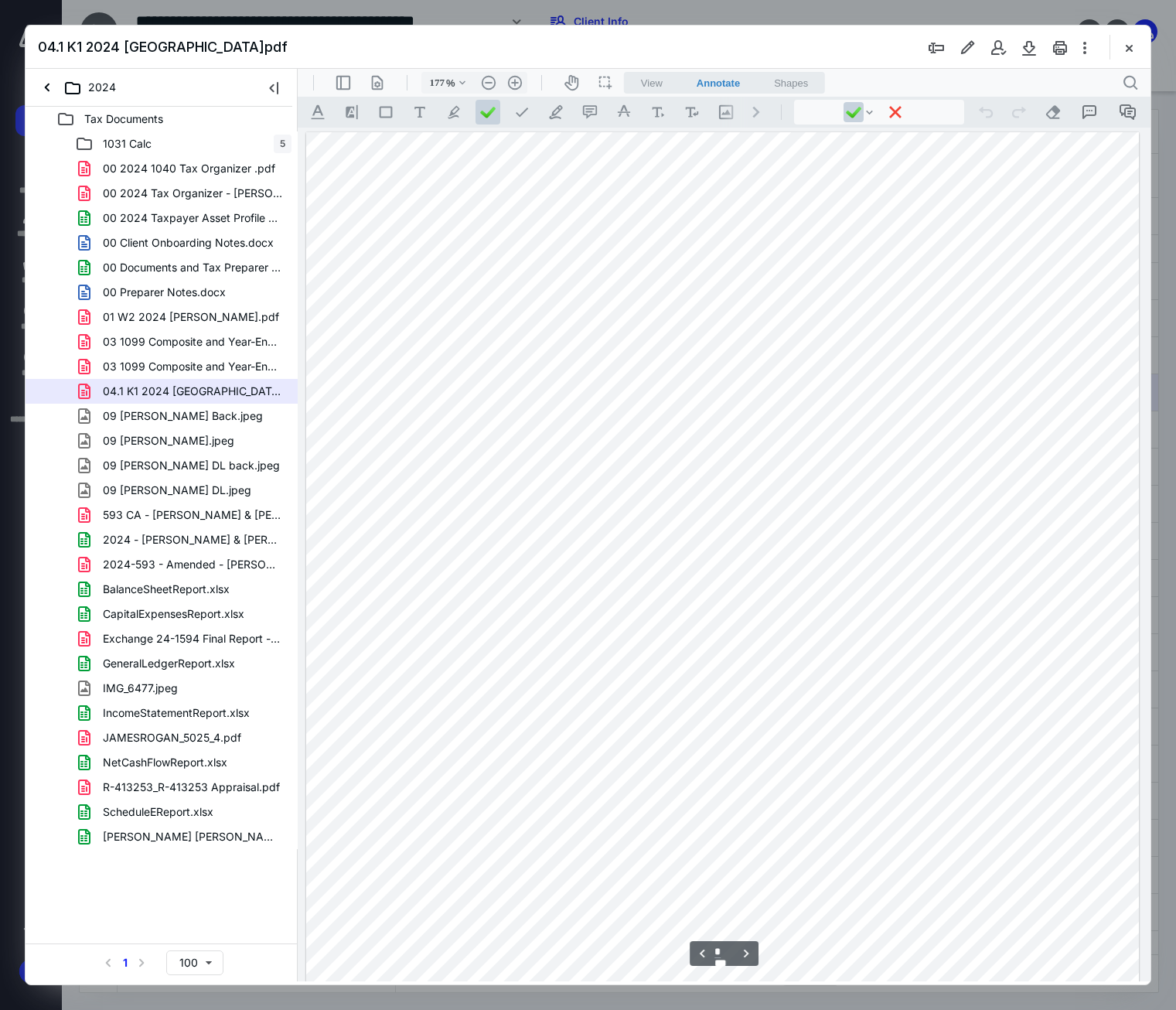 scroll, scrollTop: 4485, scrollLeft: 0, axis: vertical 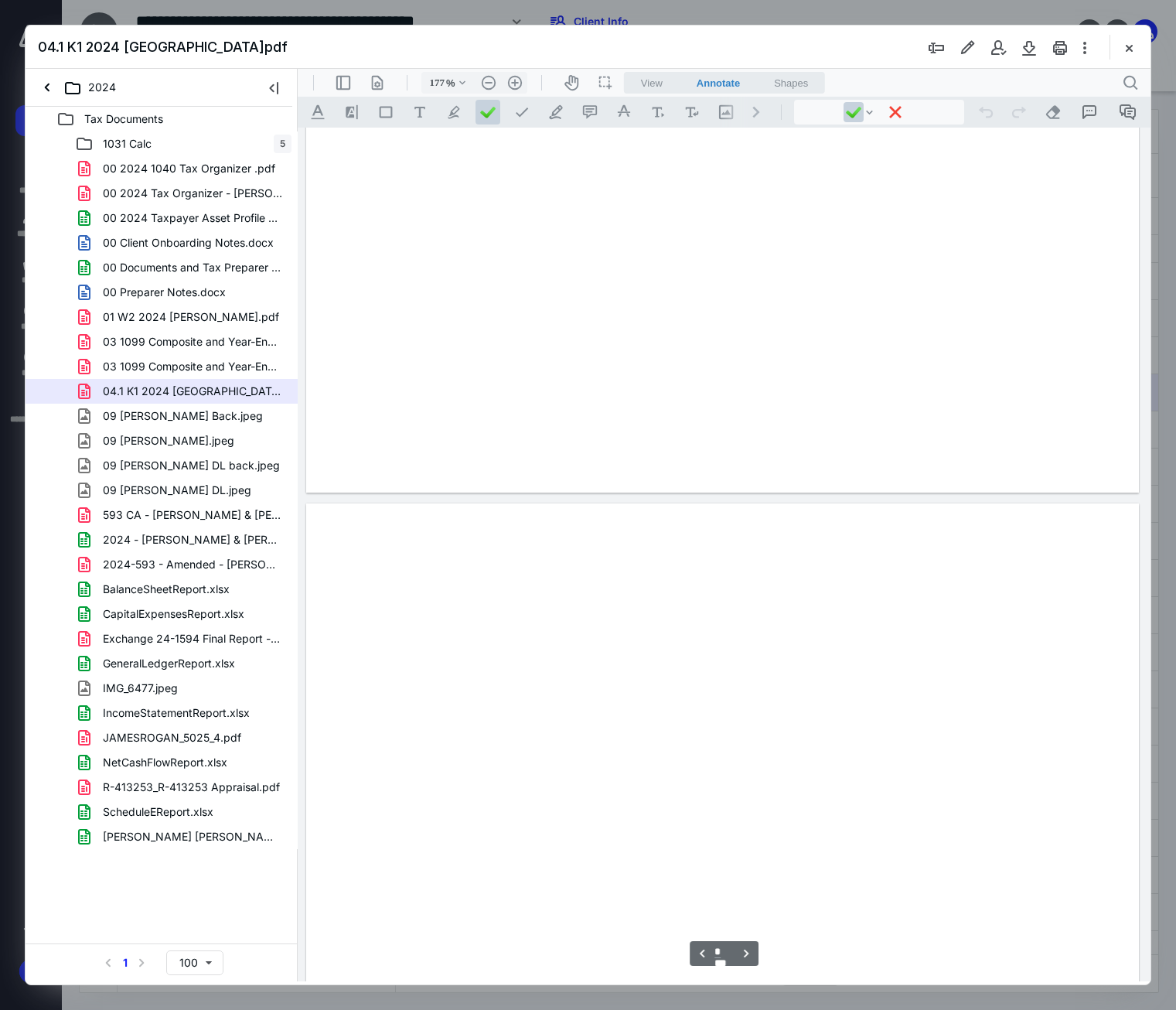 type on "*" 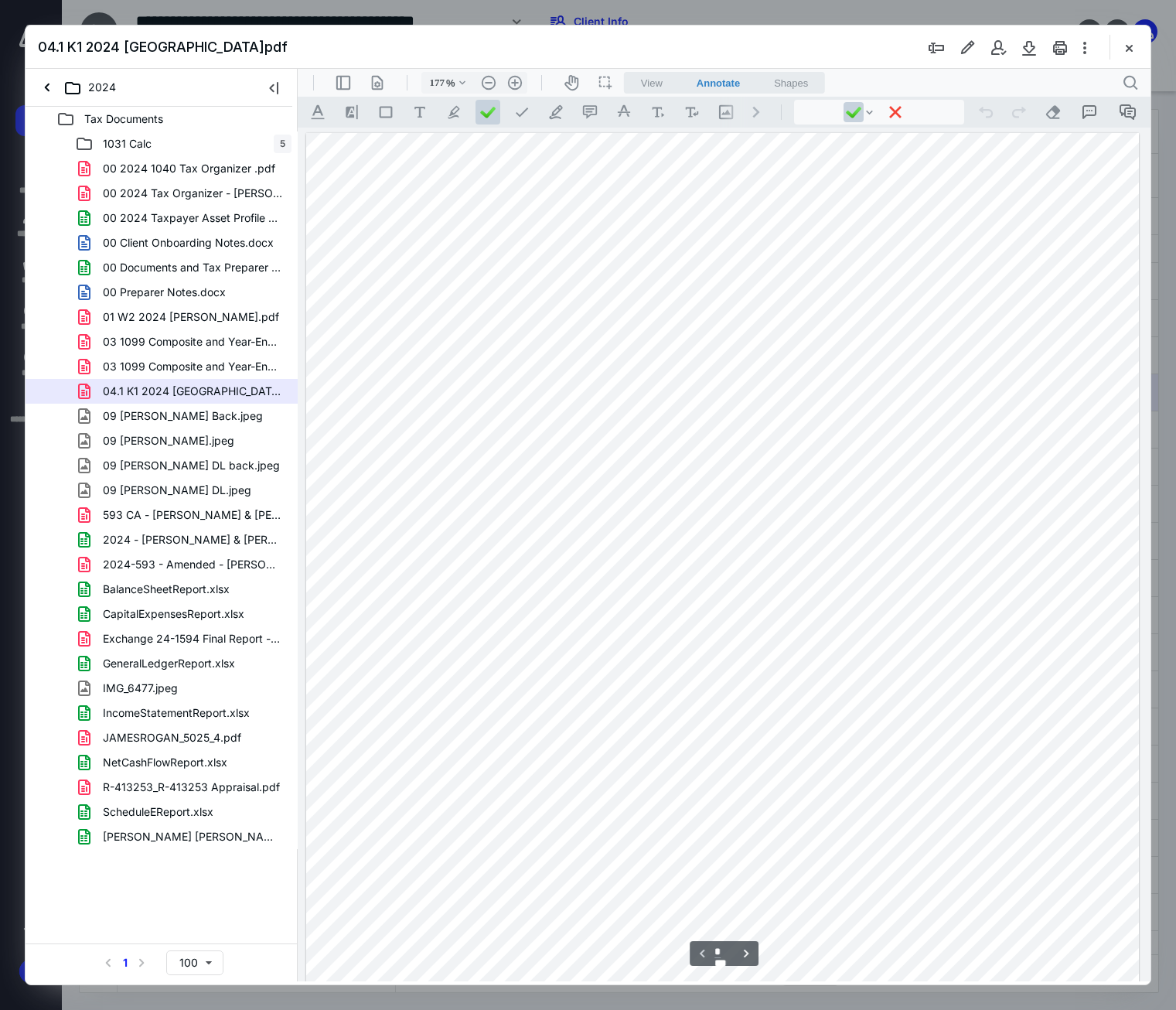 click at bounding box center (722, 672) 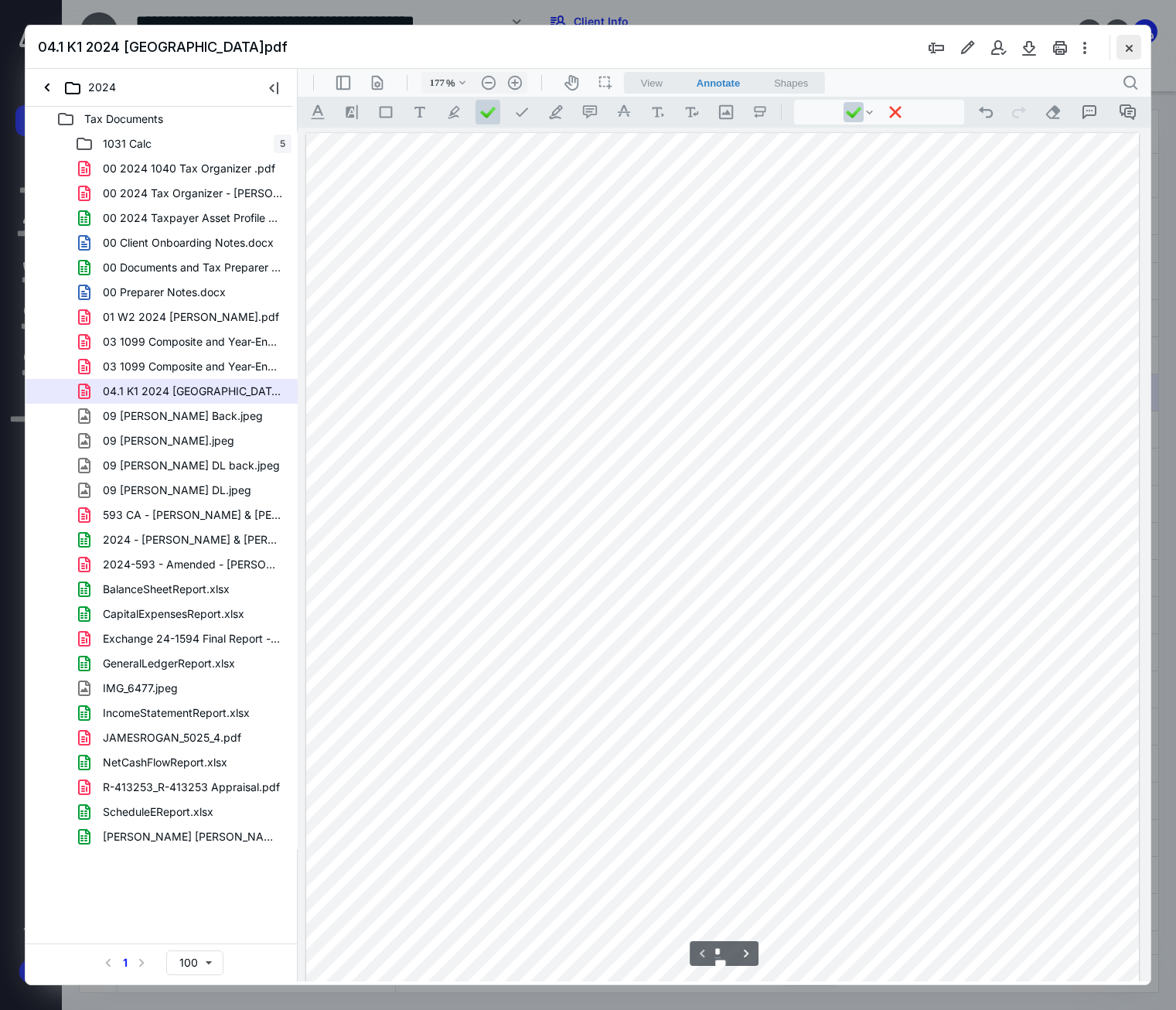 click at bounding box center [1129, 47] 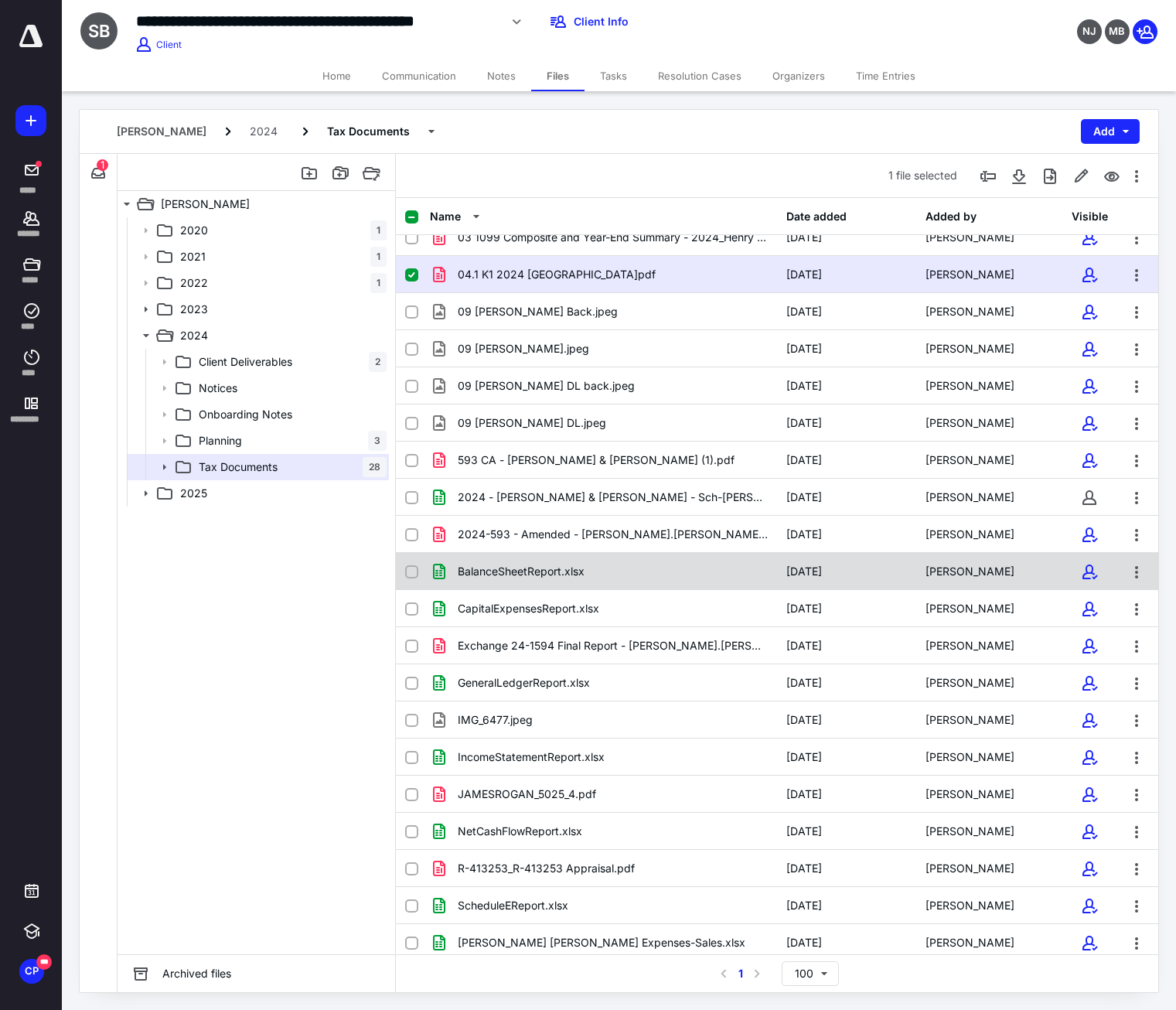 scroll, scrollTop: 357, scrollLeft: 0, axis: vertical 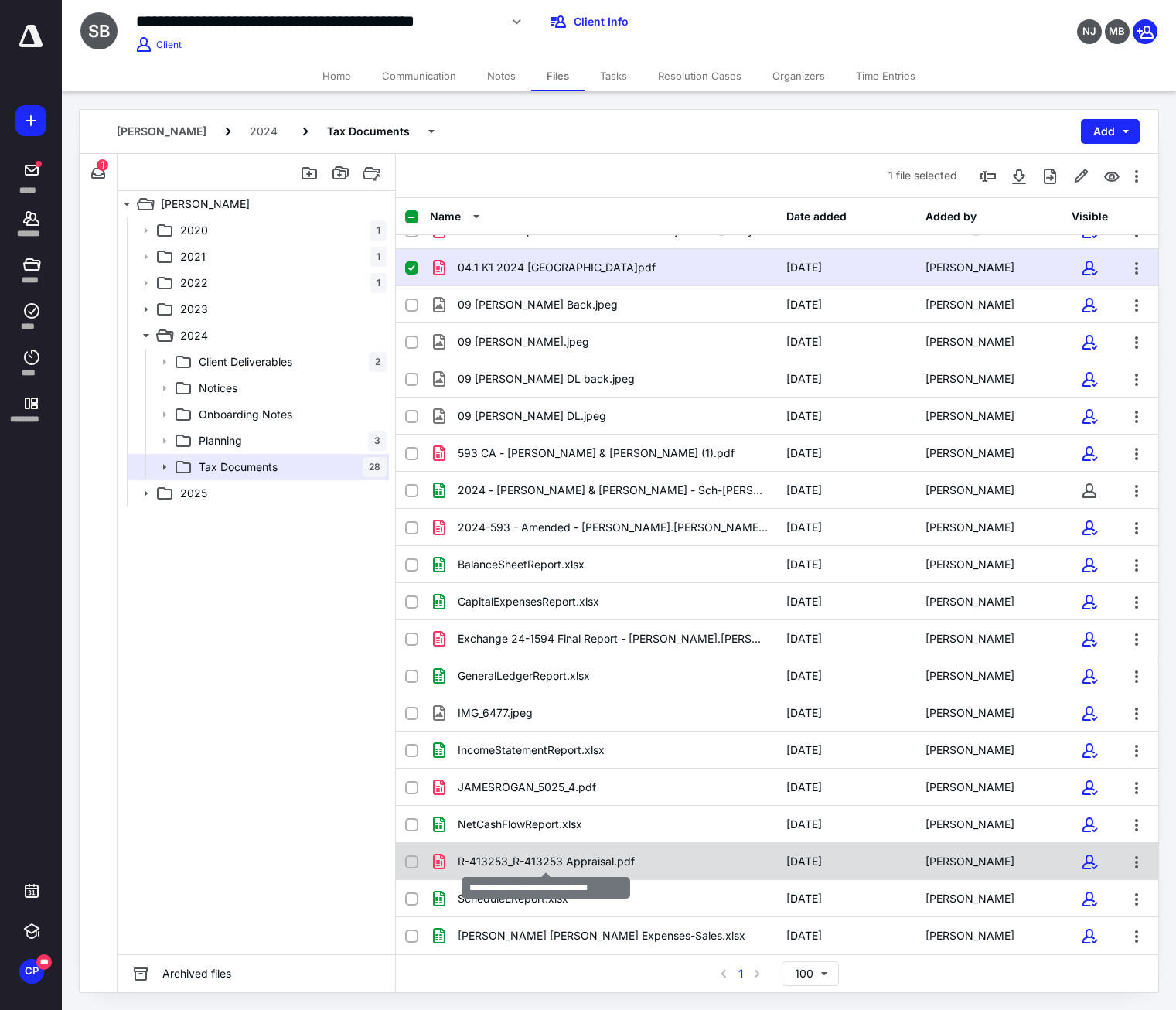 click on "R-413253_R-413253 Appraisal.pdf" at bounding box center (546, 862) 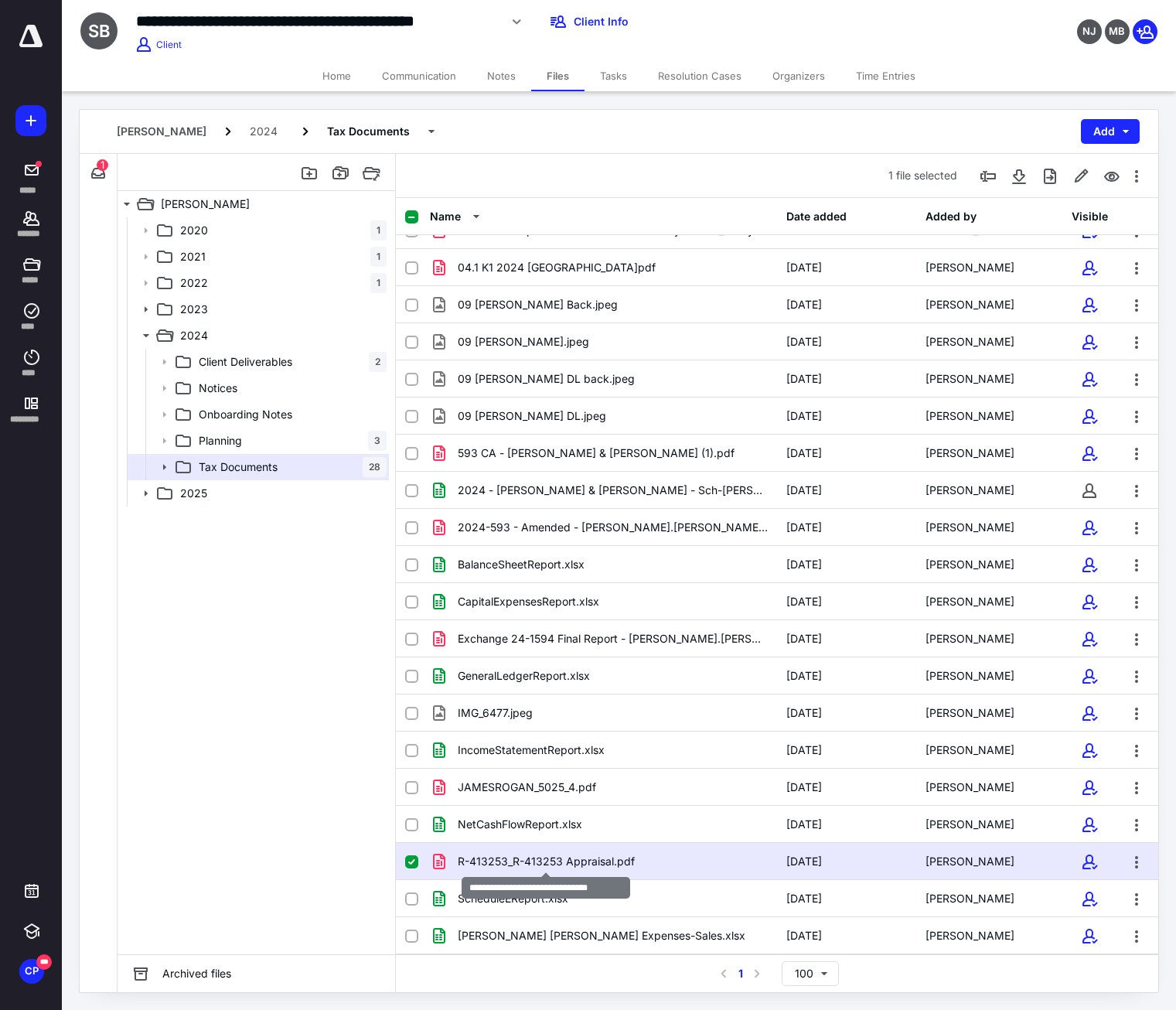 click on "R-413253_R-413253 Appraisal.pdf" at bounding box center [546, 862] 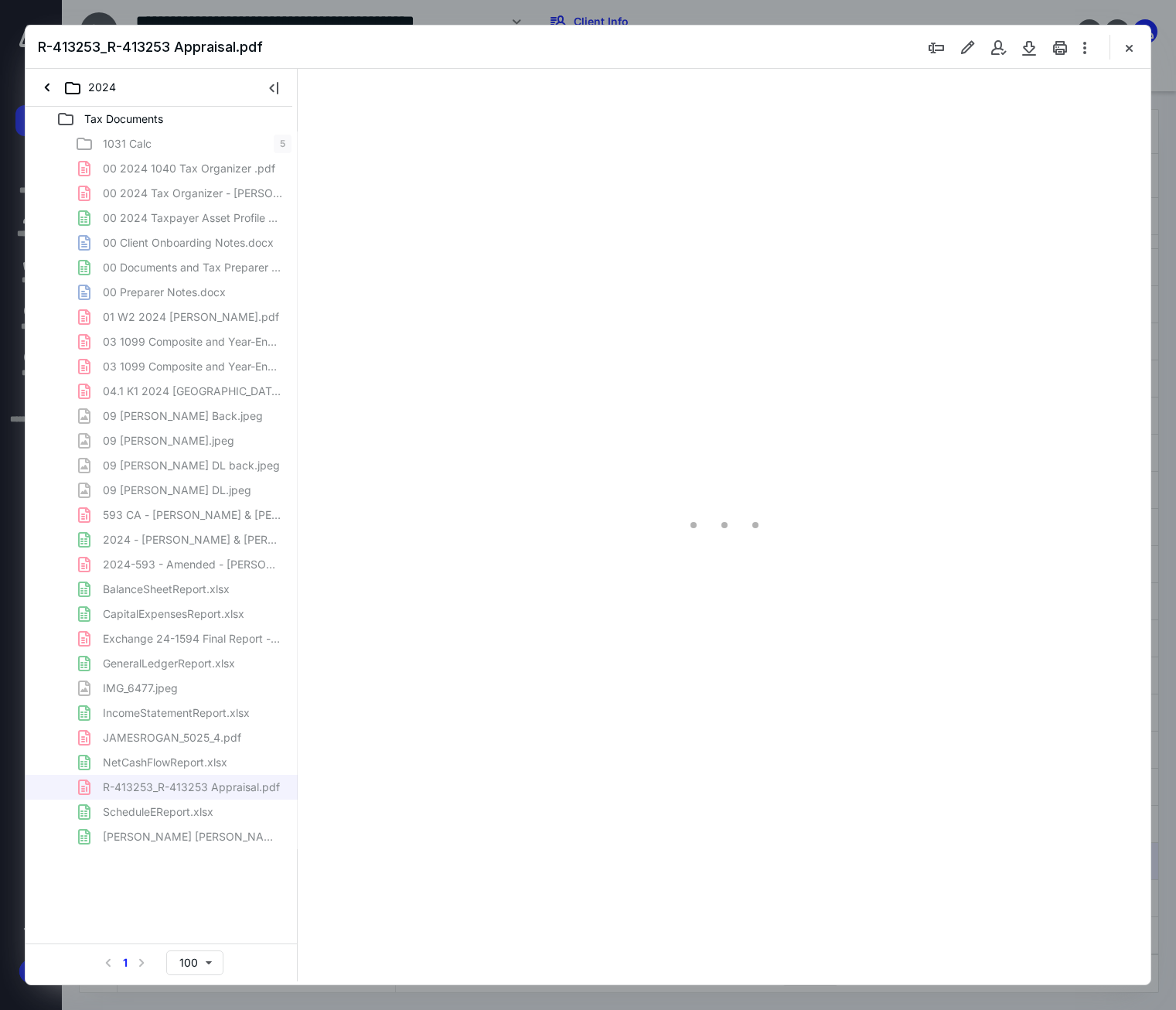 scroll, scrollTop: 0, scrollLeft: 0, axis: both 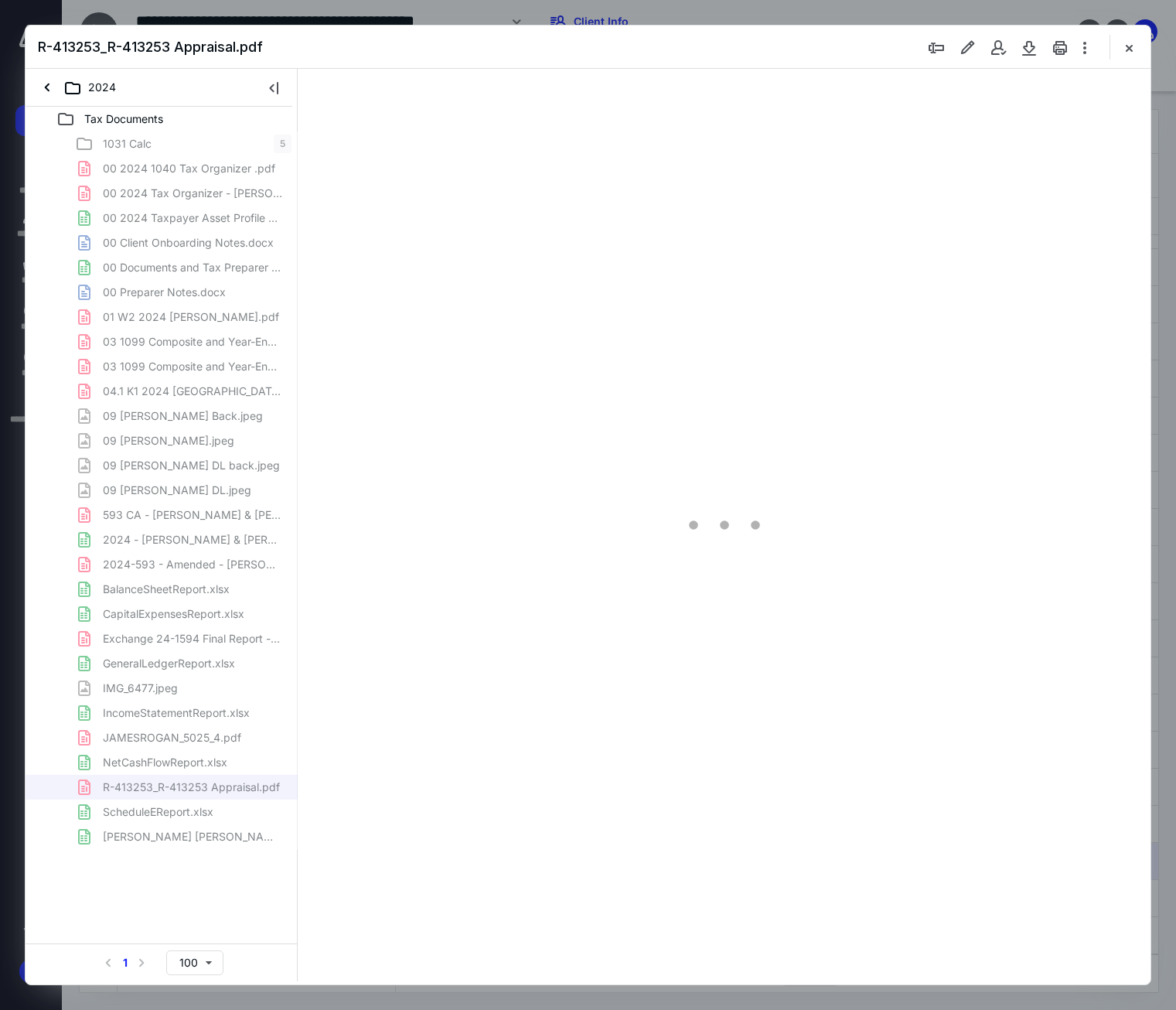 type on "177" 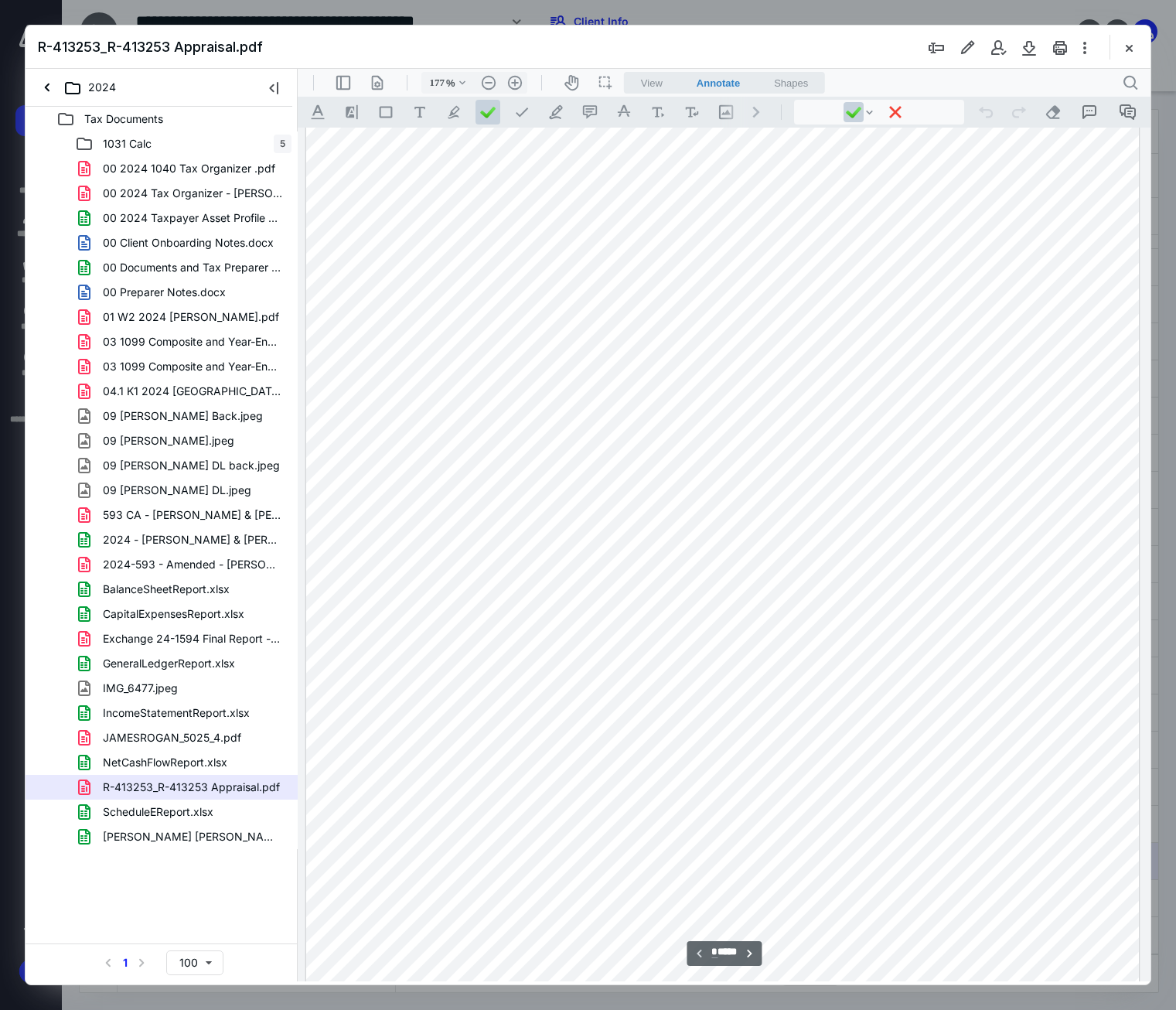 scroll, scrollTop: 0, scrollLeft: 0, axis: both 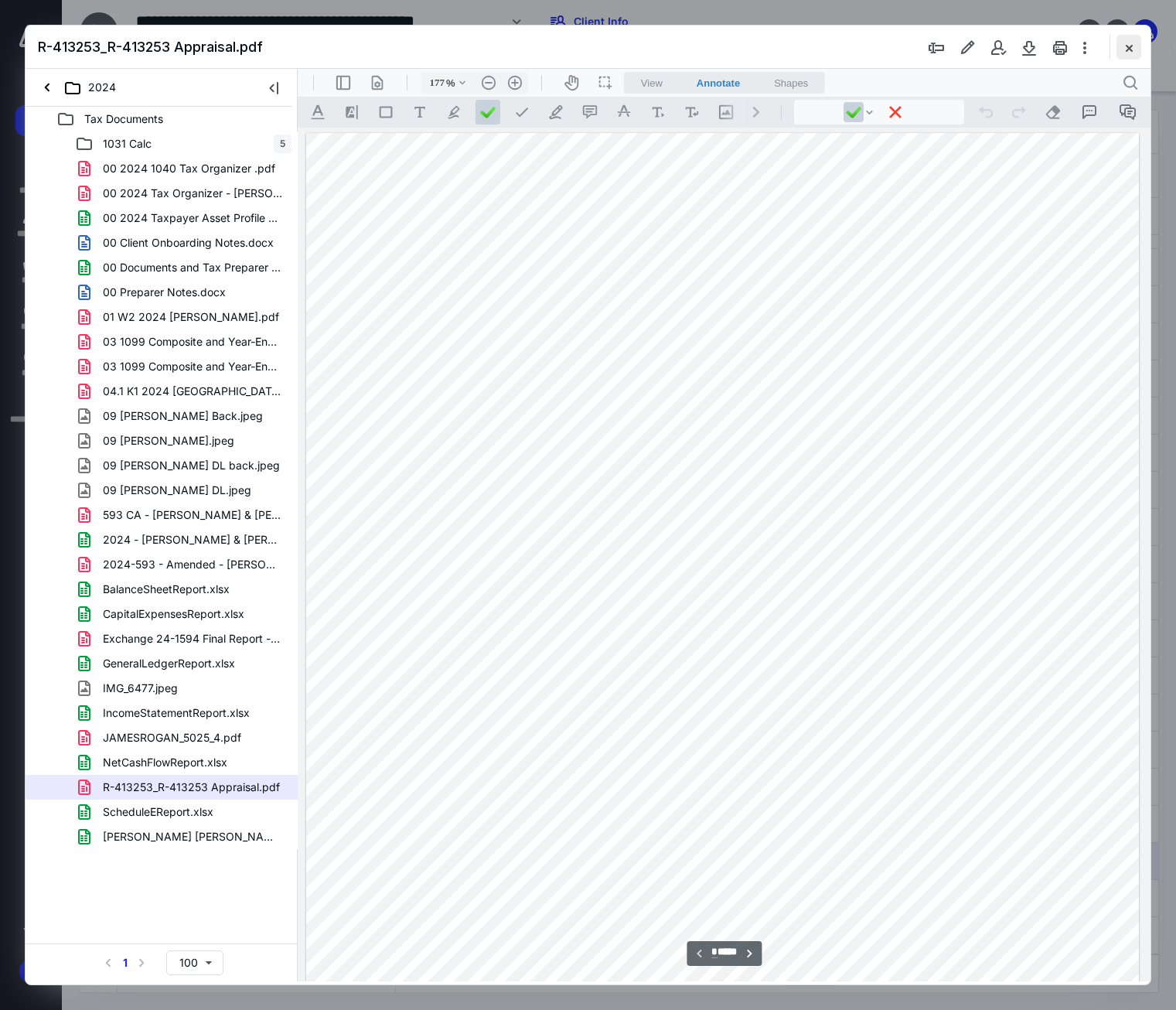 click at bounding box center (1129, 47) 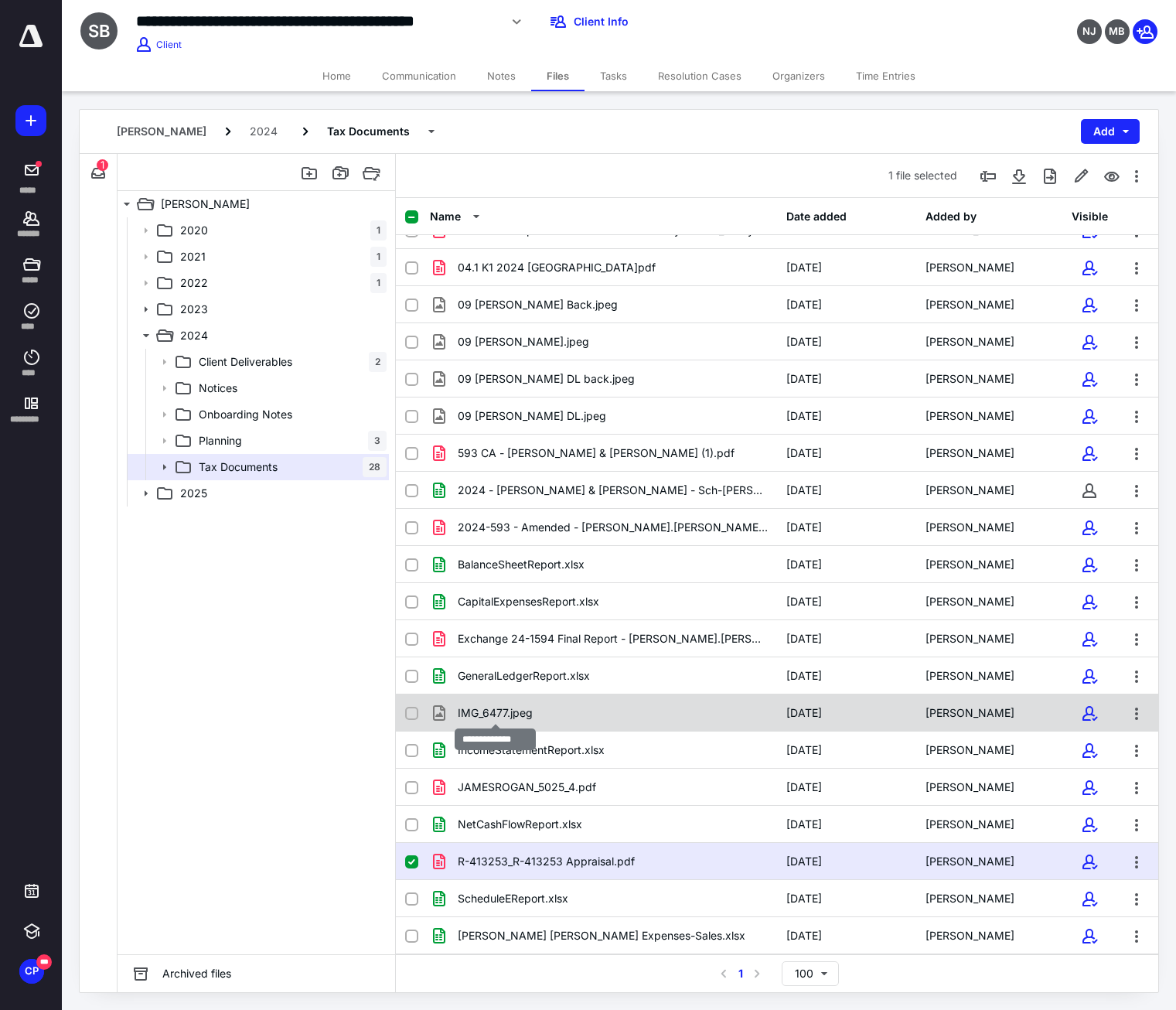 click on "IMG_6477.jpeg" at bounding box center (495, 713) 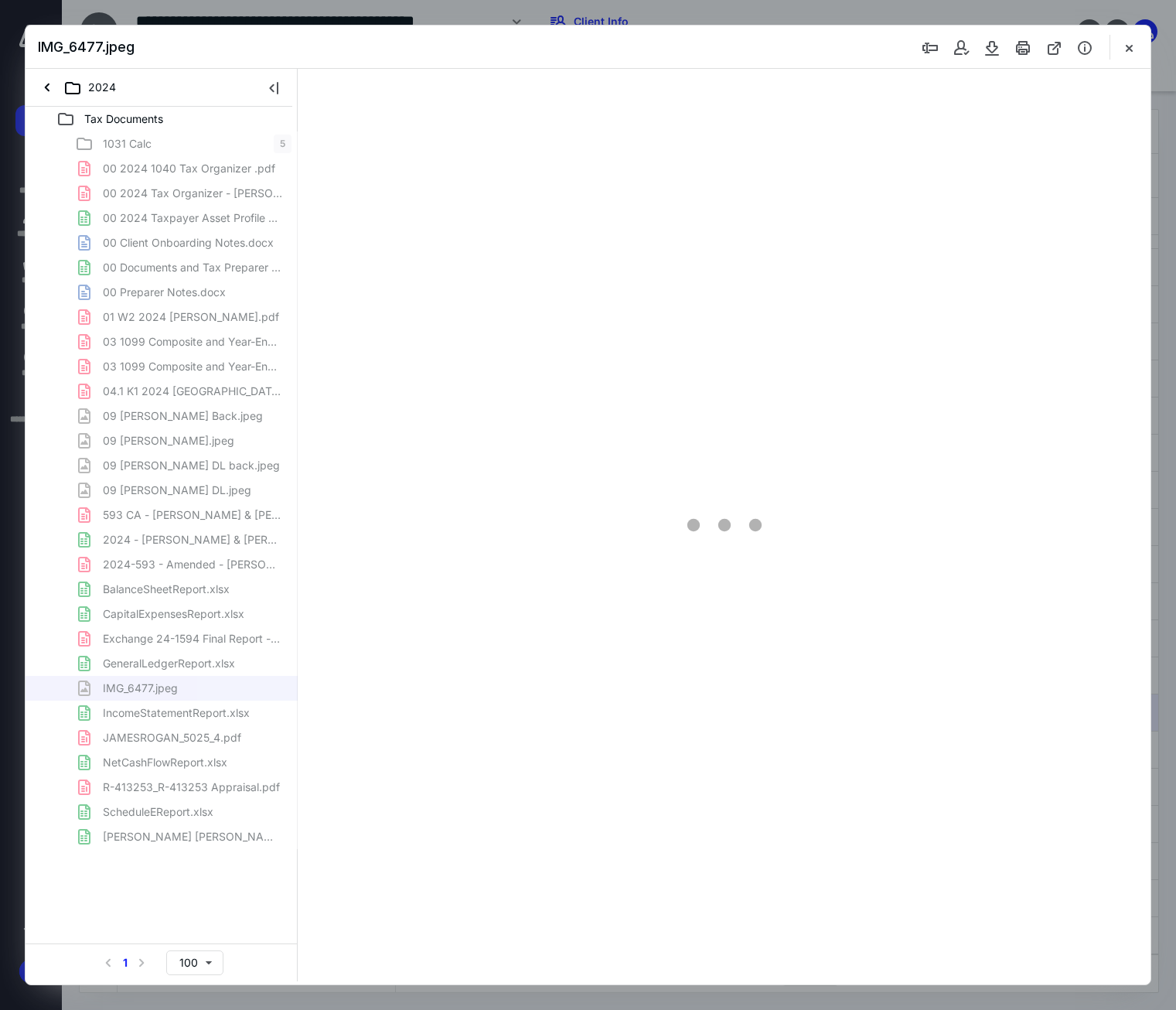scroll, scrollTop: 0, scrollLeft: 0, axis: both 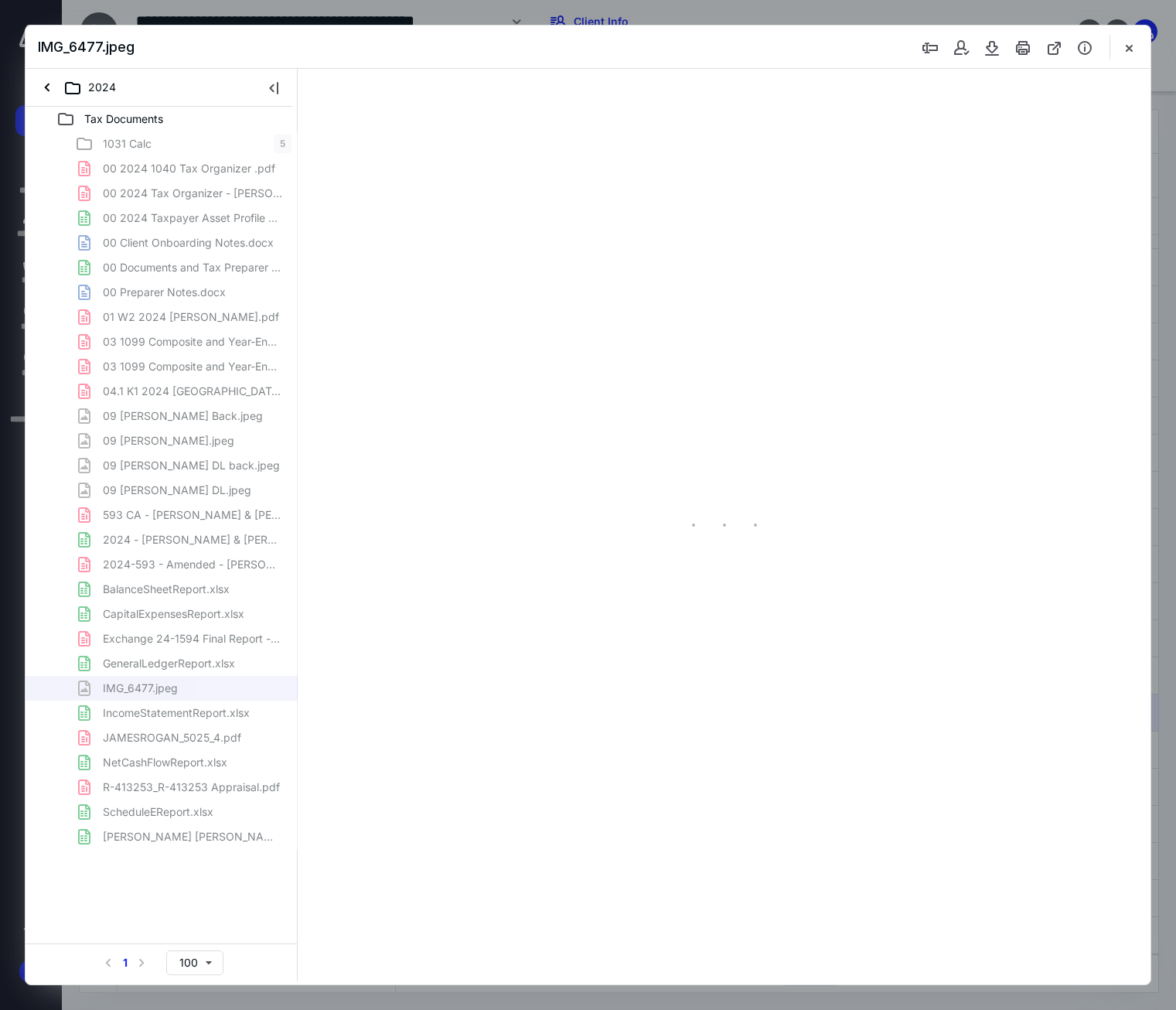type on "177" 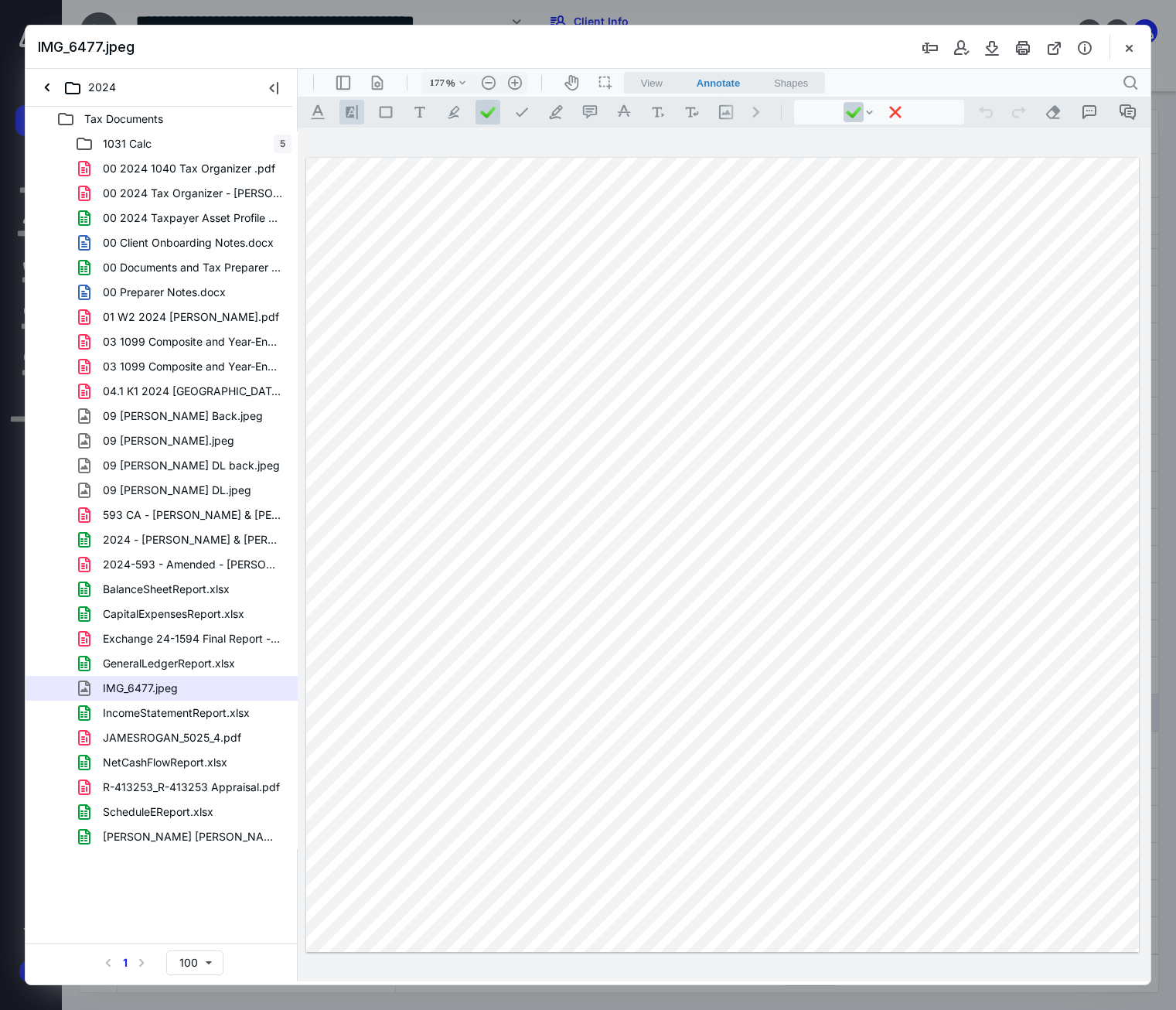 click on ".cls-1{fill:#8c8c8c;} icon - line - tool - highlight" at bounding box center [352, 112] 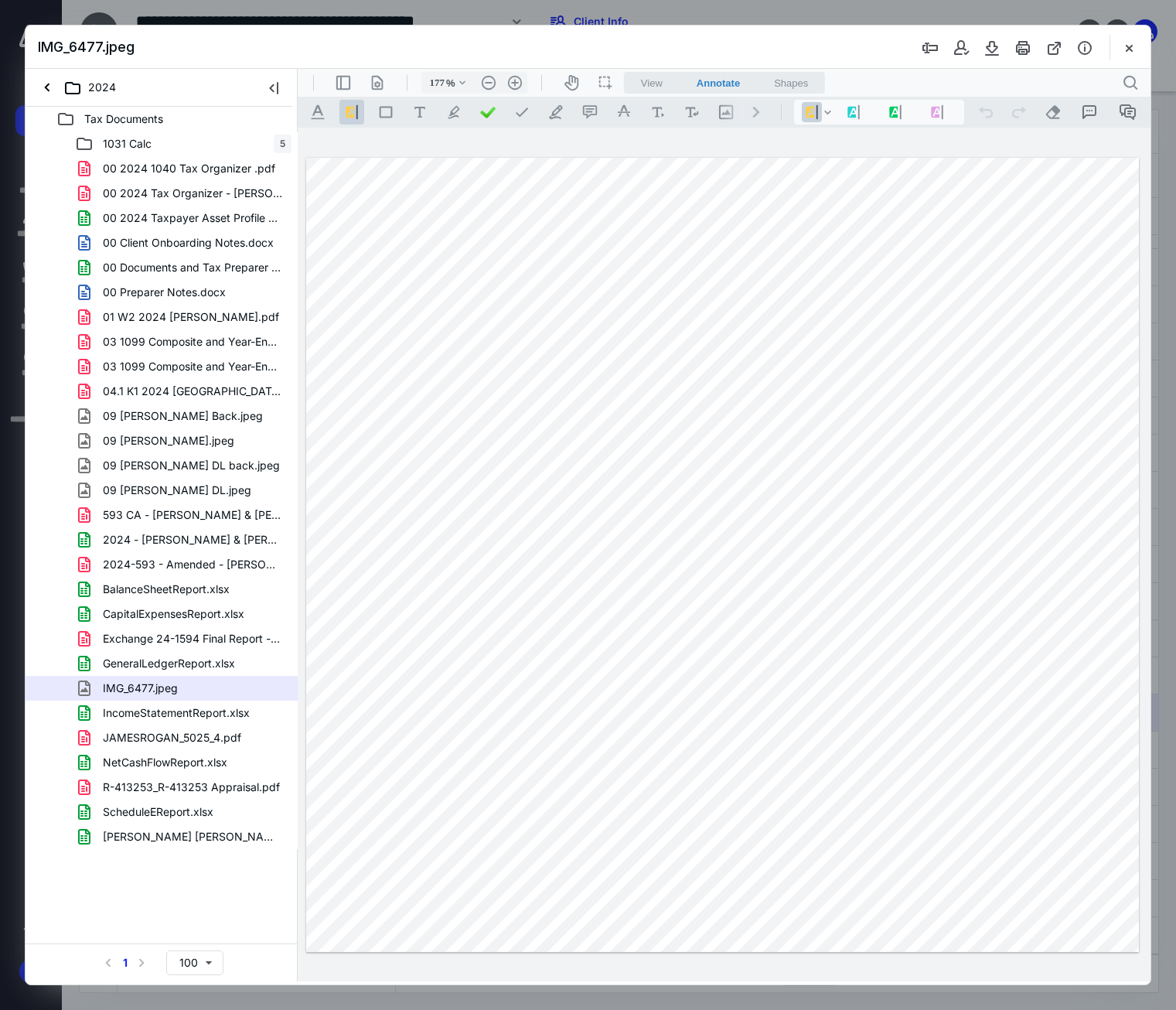 drag, startPoint x: 561, startPoint y: 298, endPoint x: 742, endPoint y: 271, distance: 183.00273 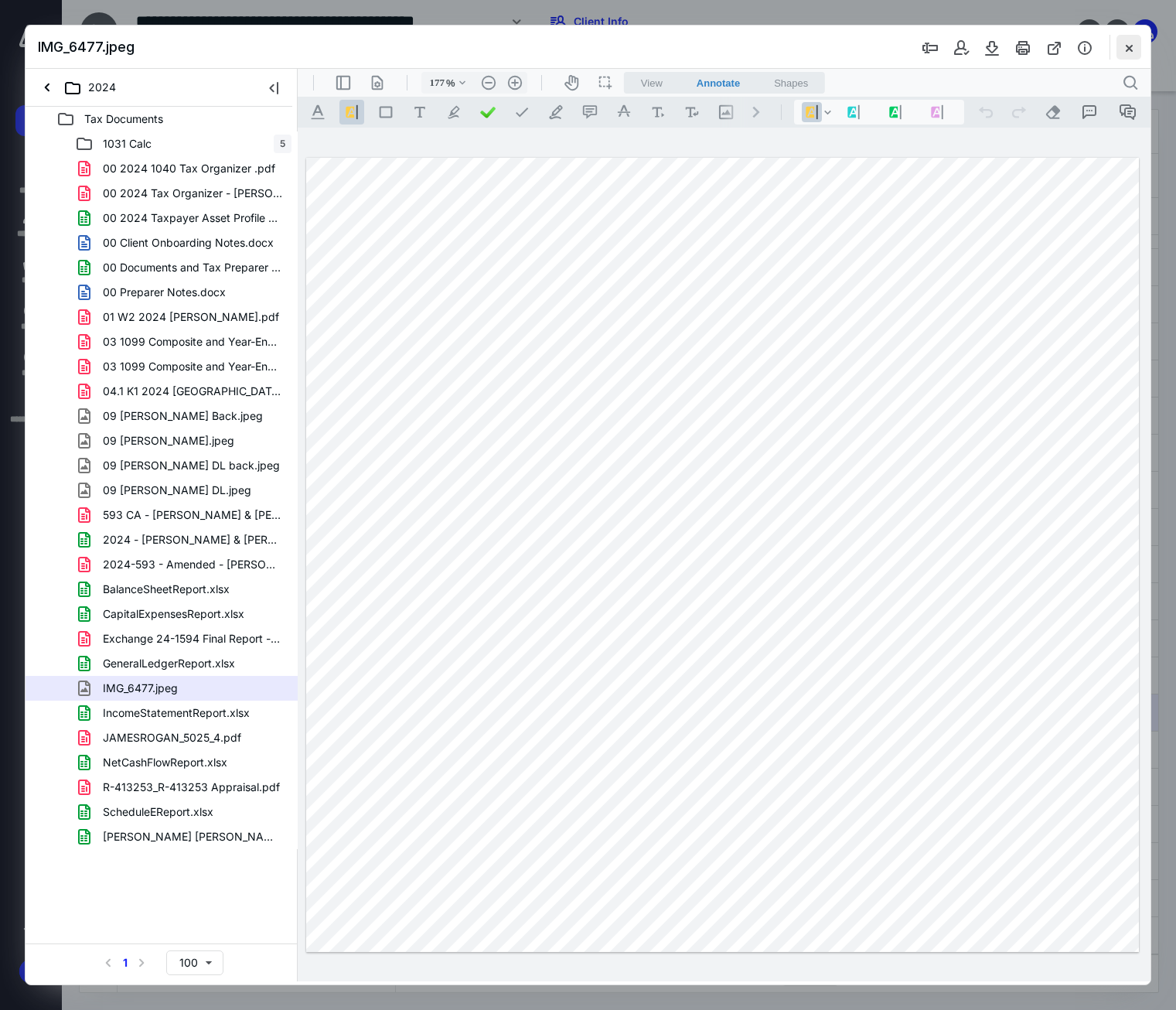 click at bounding box center (1129, 47) 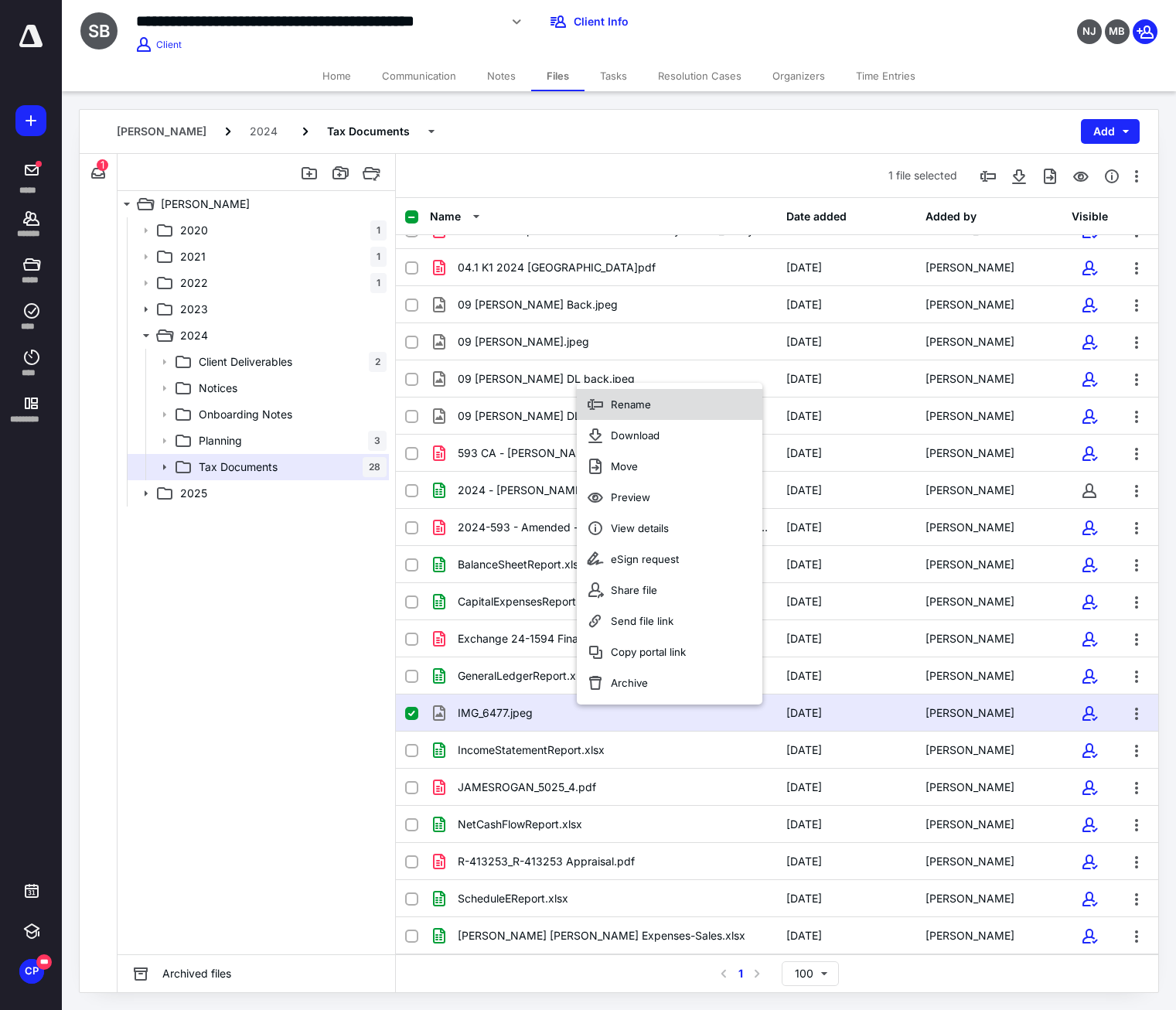 click on "Rename" at bounding box center (631, 404) 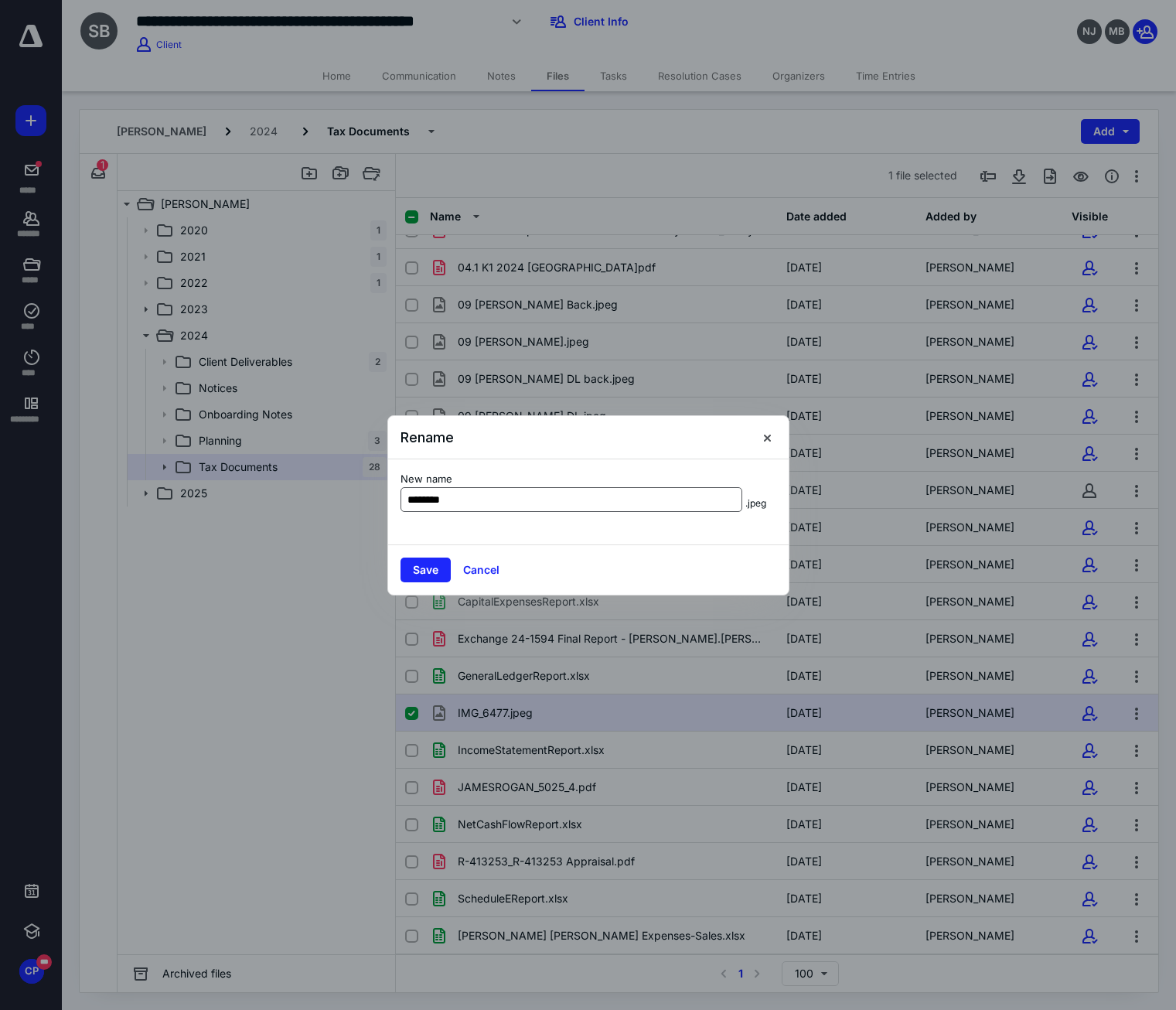click on "********" at bounding box center [571, 500] 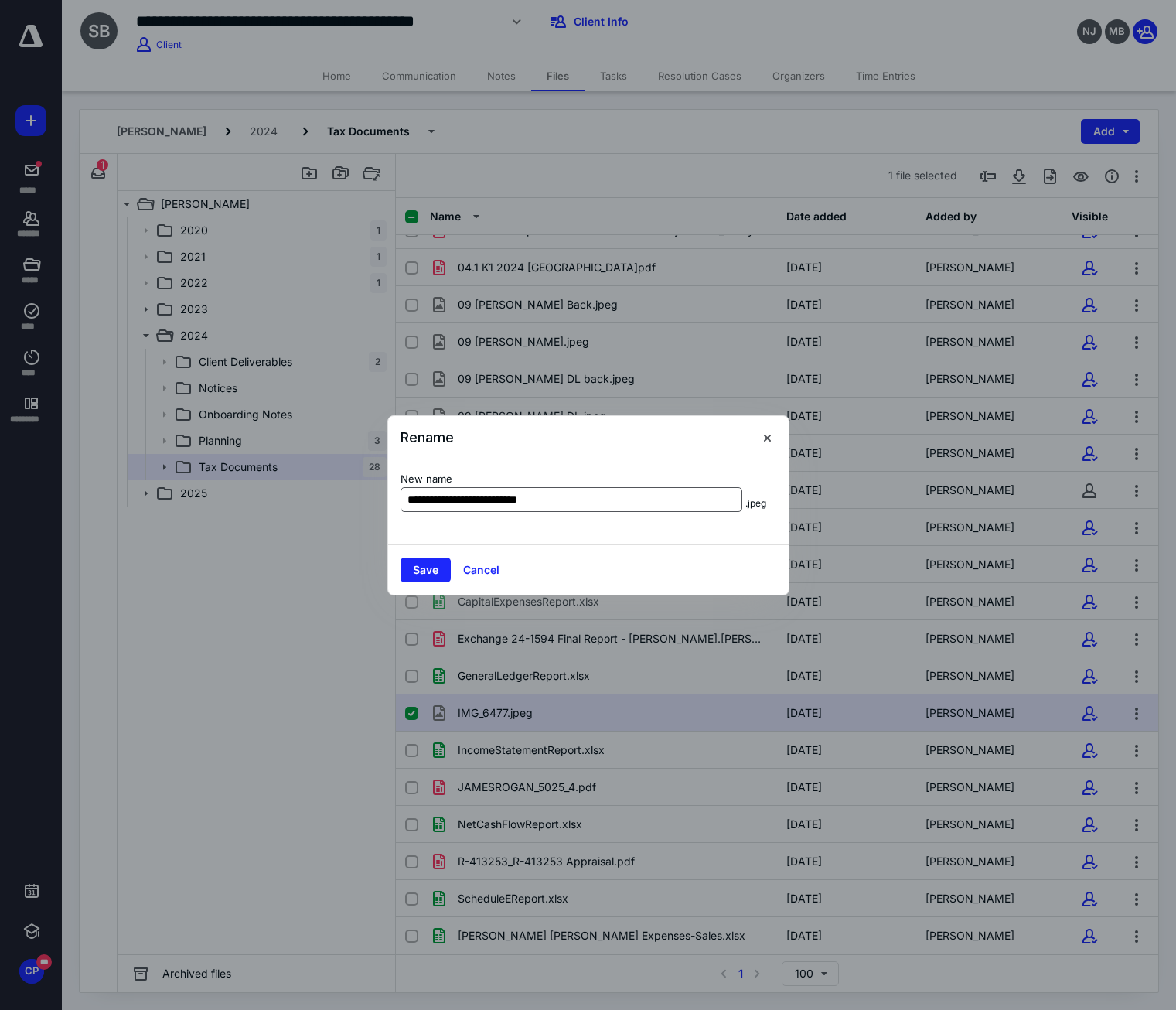type on "**********" 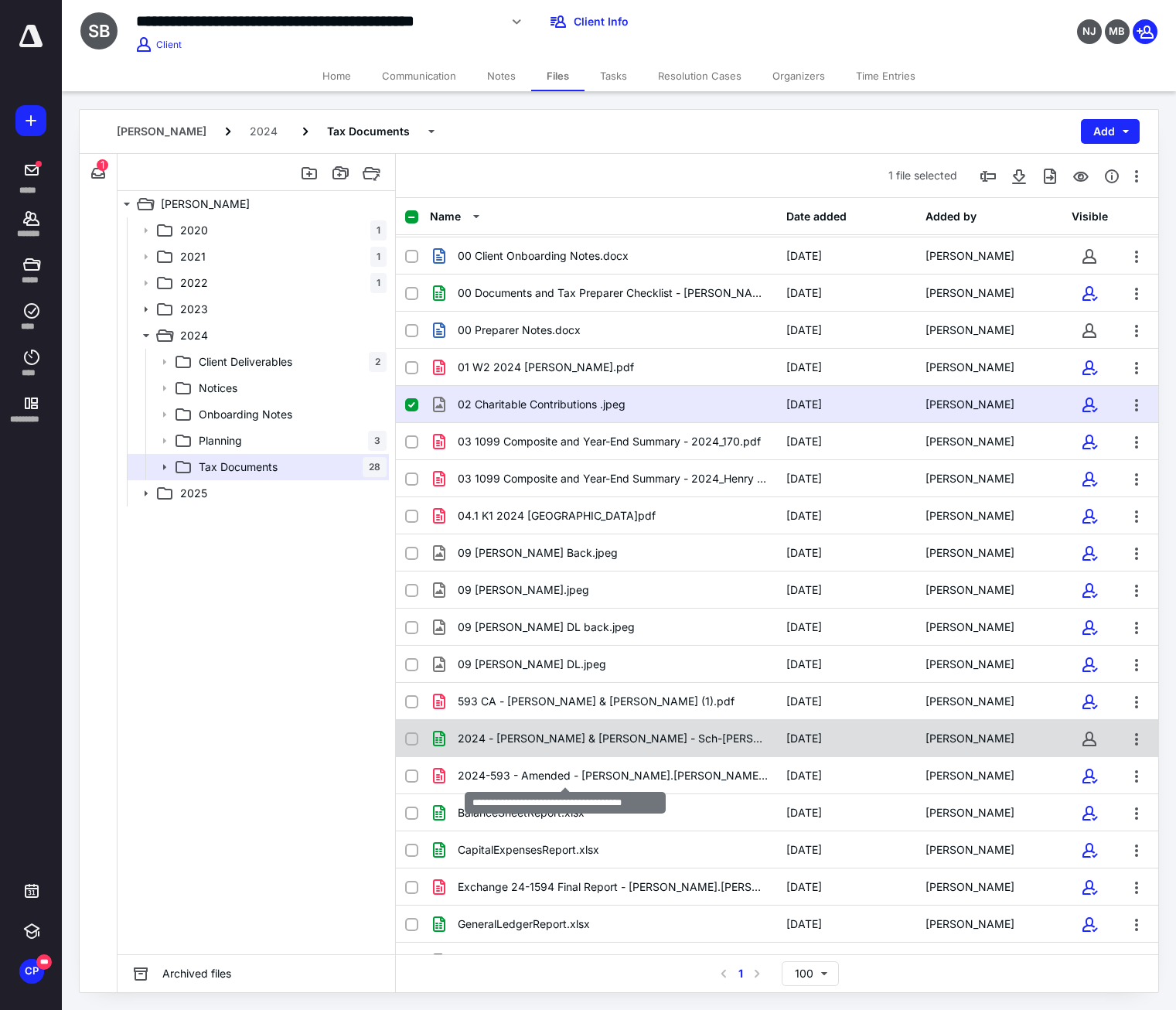 scroll, scrollTop: 155, scrollLeft: 0, axis: vertical 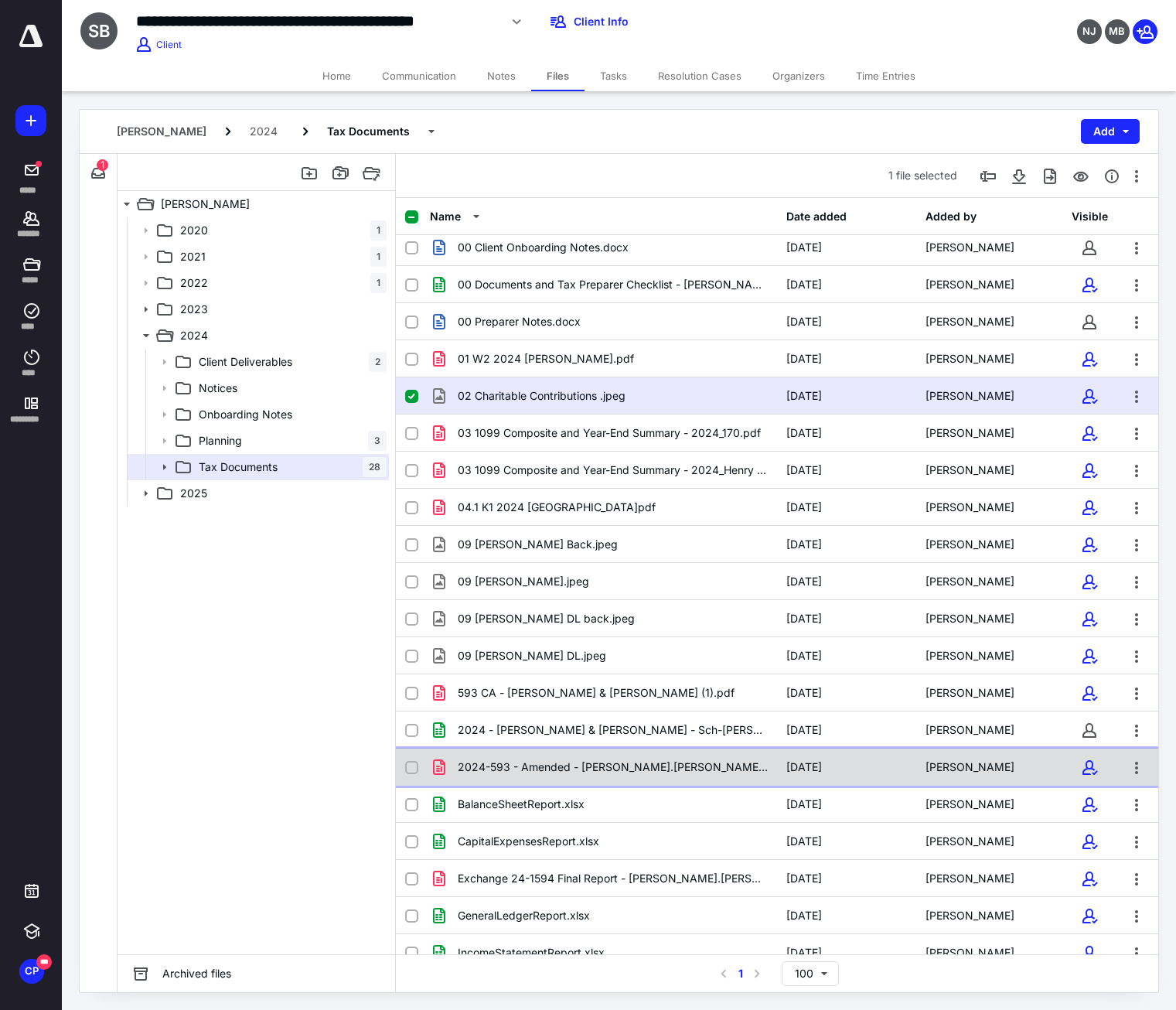 click on "2024-593 - Amended - [PERSON_NAME].[PERSON_NAME]..pdf [DATE] [PERSON_NAME]" at bounding box center [777, 767] 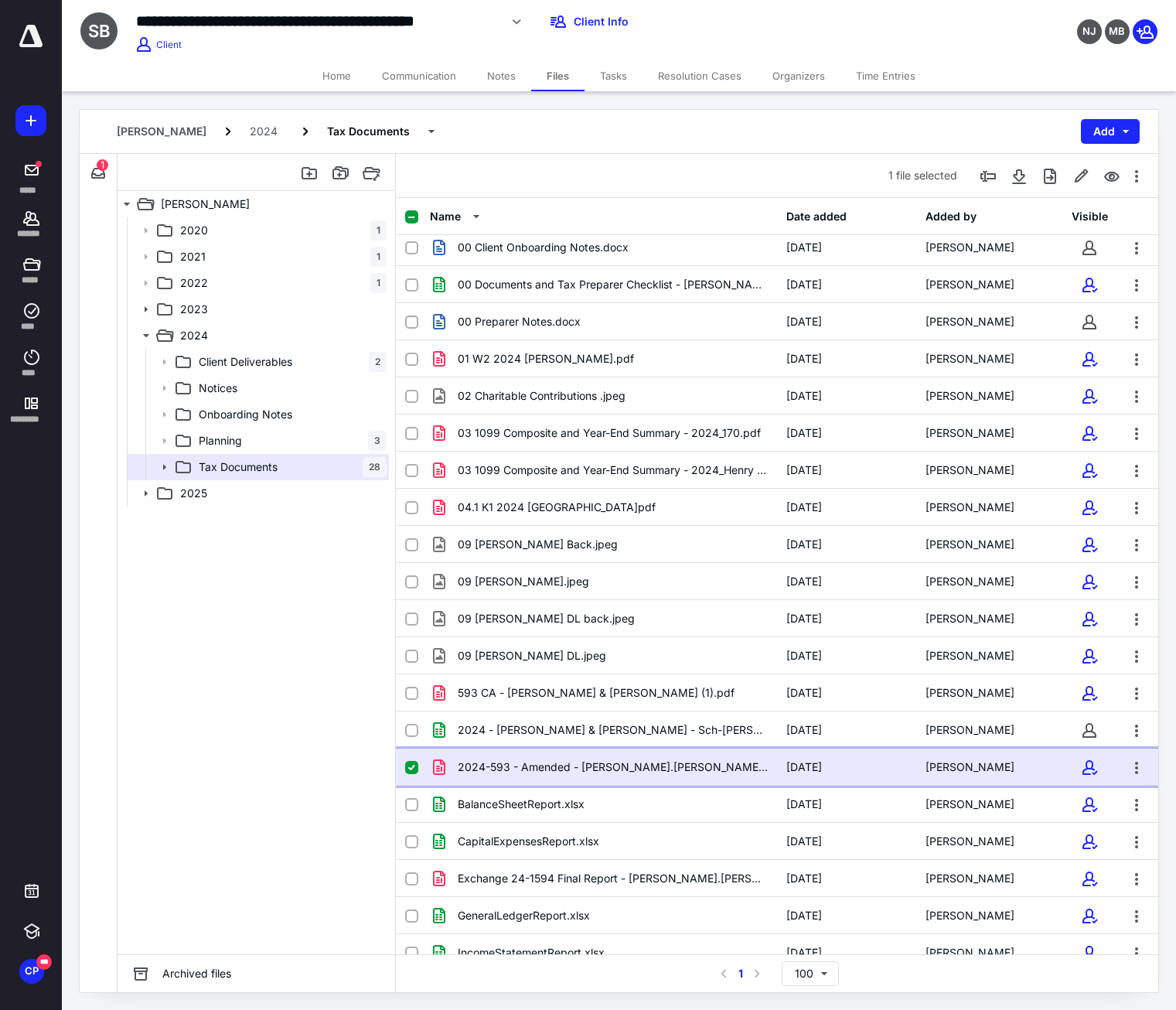 click on "2024-593 - Amended - [PERSON_NAME].[PERSON_NAME]..pdf [DATE] [PERSON_NAME]" at bounding box center (777, 767) 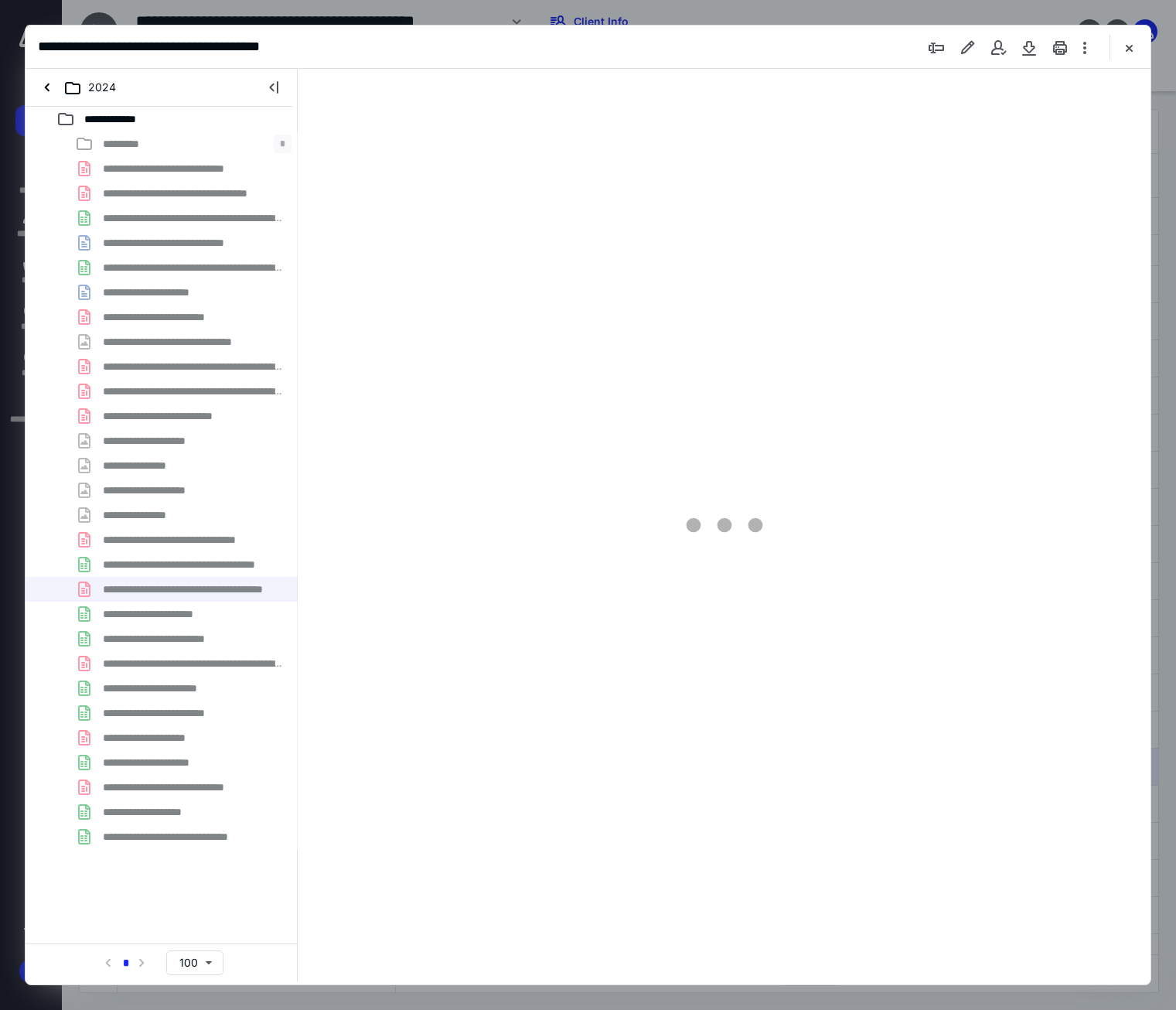 scroll, scrollTop: 0, scrollLeft: 0, axis: both 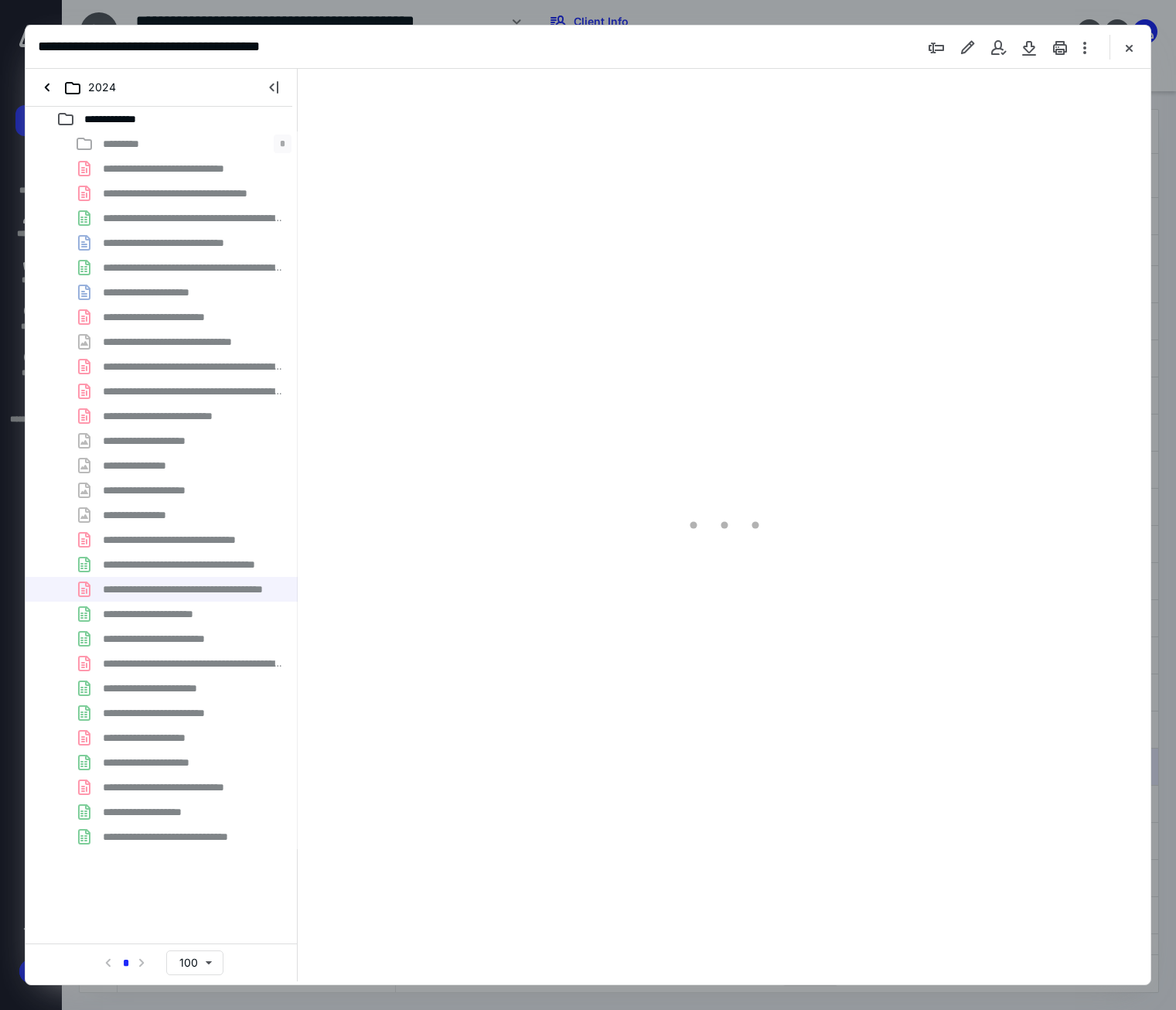 type on "177" 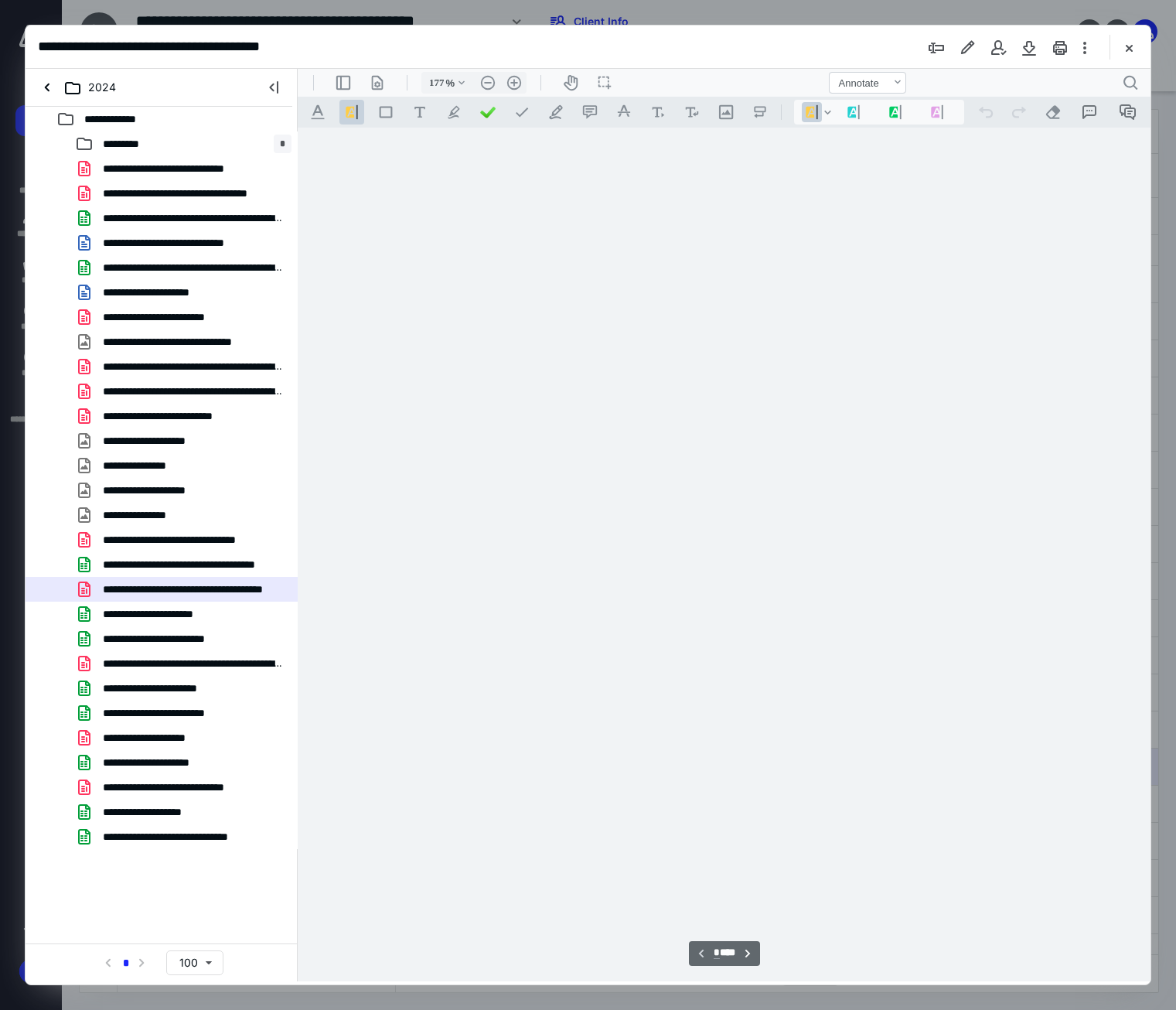 scroll, scrollTop: 64, scrollLeft: 0, axis: vertical 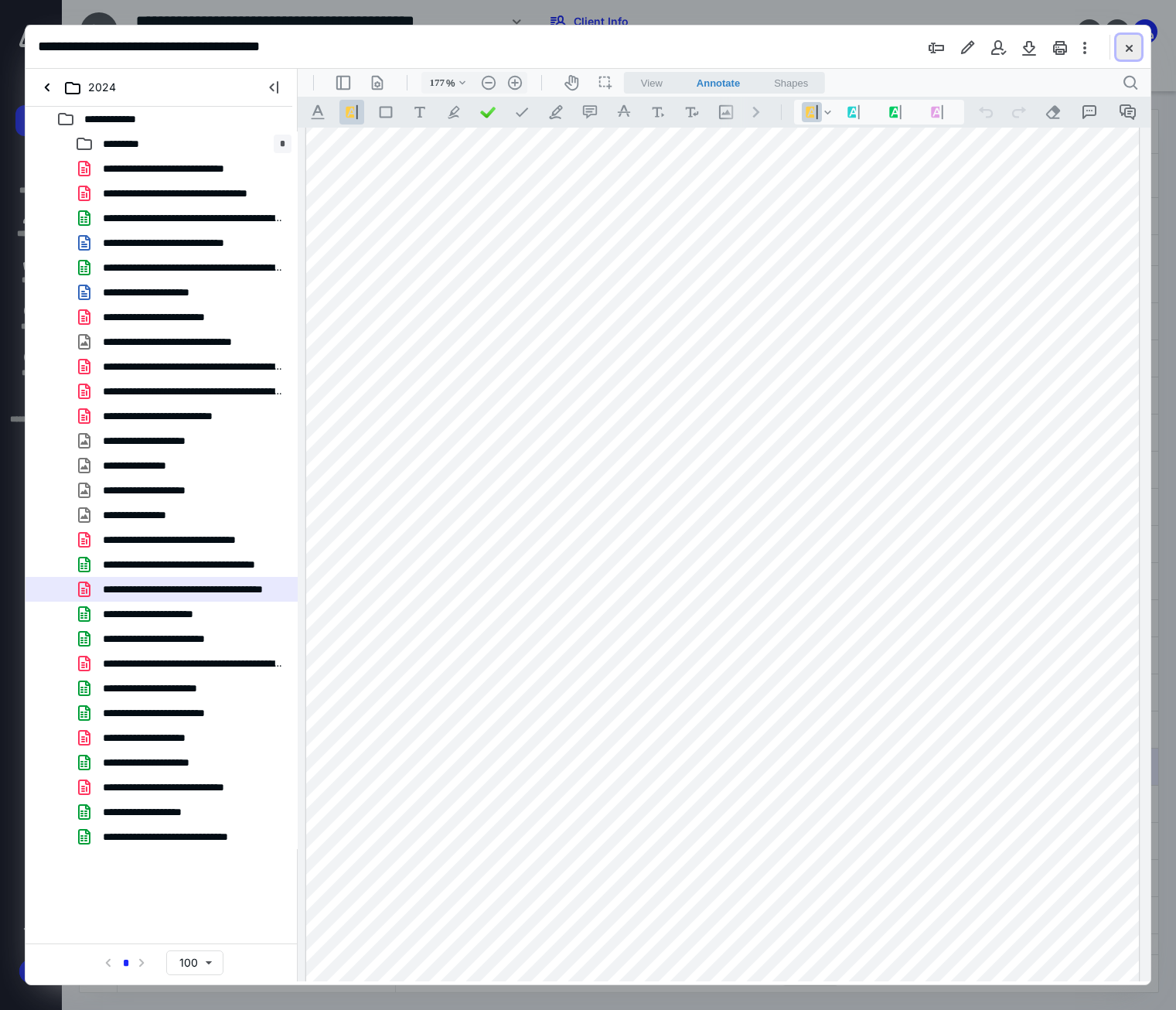 click at bounding box center [1129, 47] 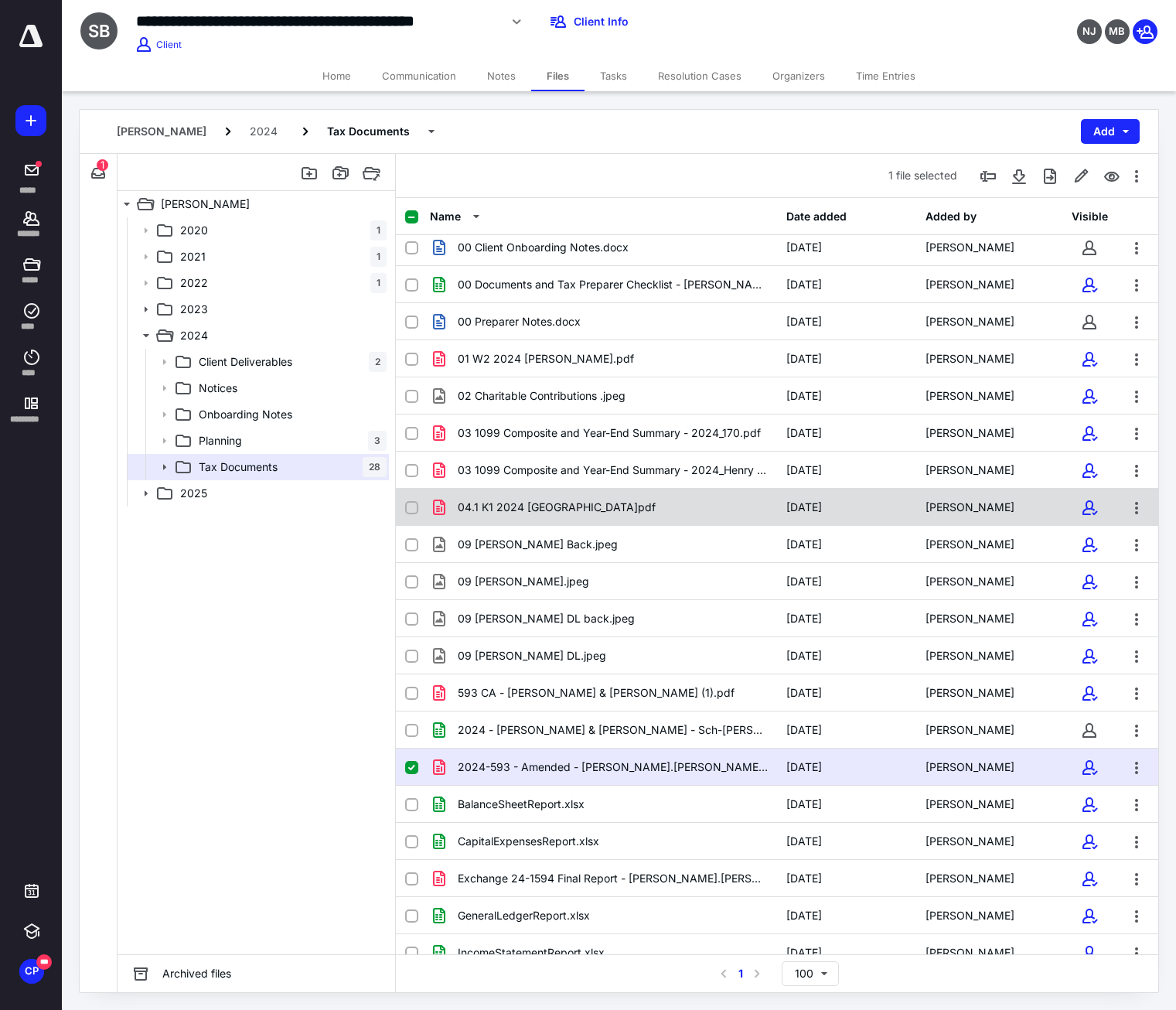 scroll, scrollTop: 0, scrollLeft: 0, axis: both 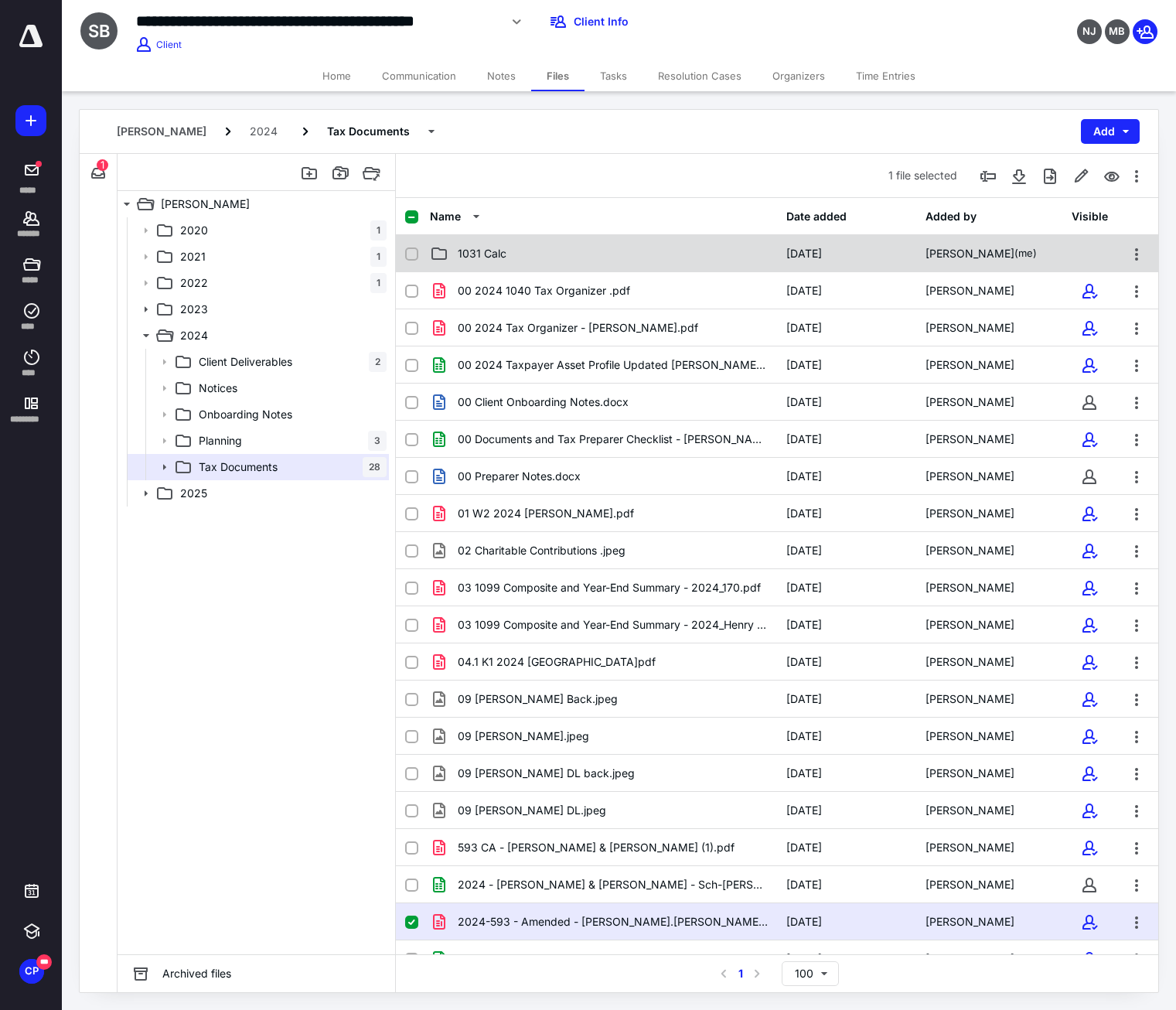 click on "1031 Calc [DATE] [PERSON_NAME]  (me)" at bounding box center (777, 254) 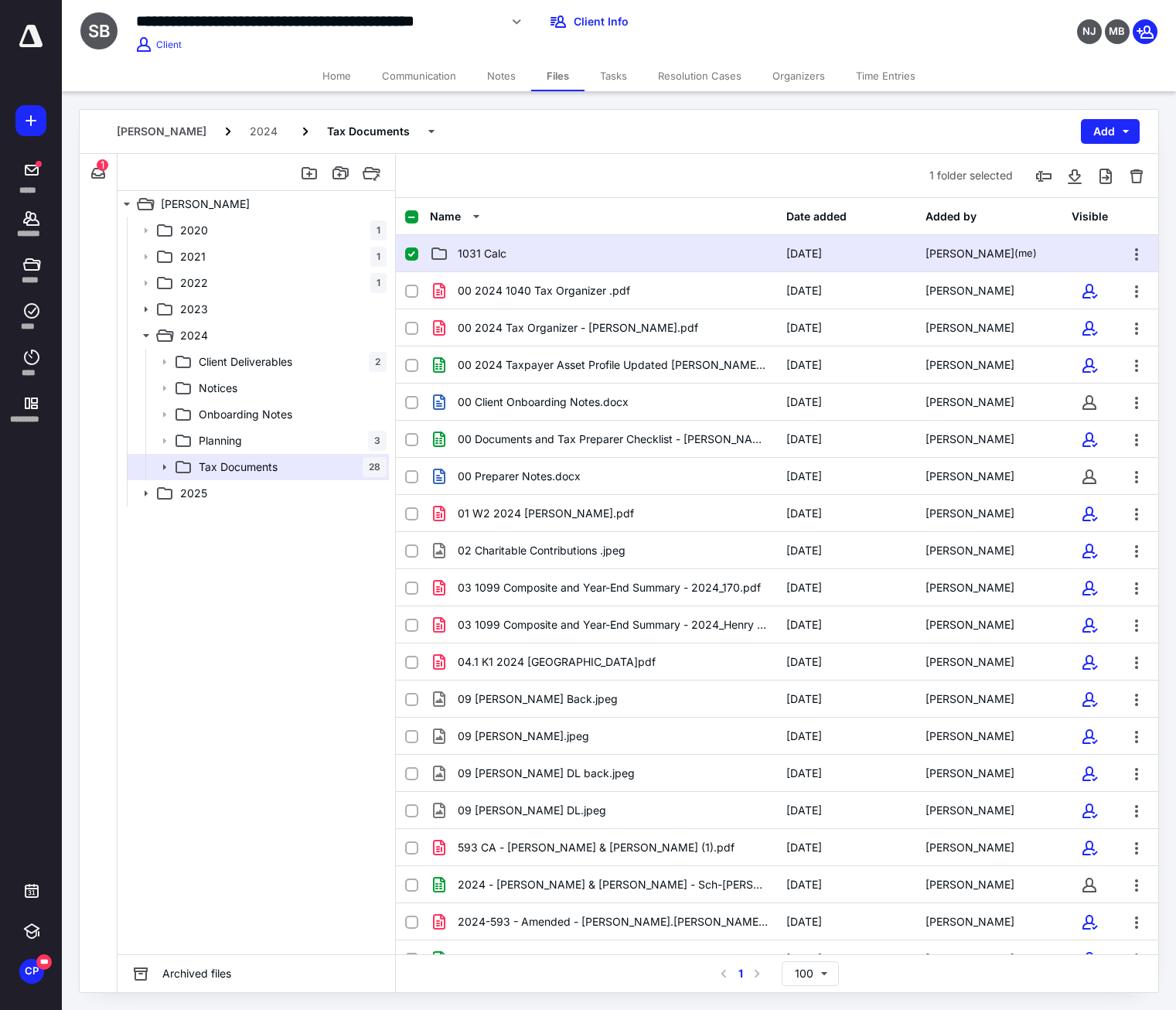 click on "1031 Calc [DATE] [PERSON_NAME]  (me)" at bounding box center [777, 254] 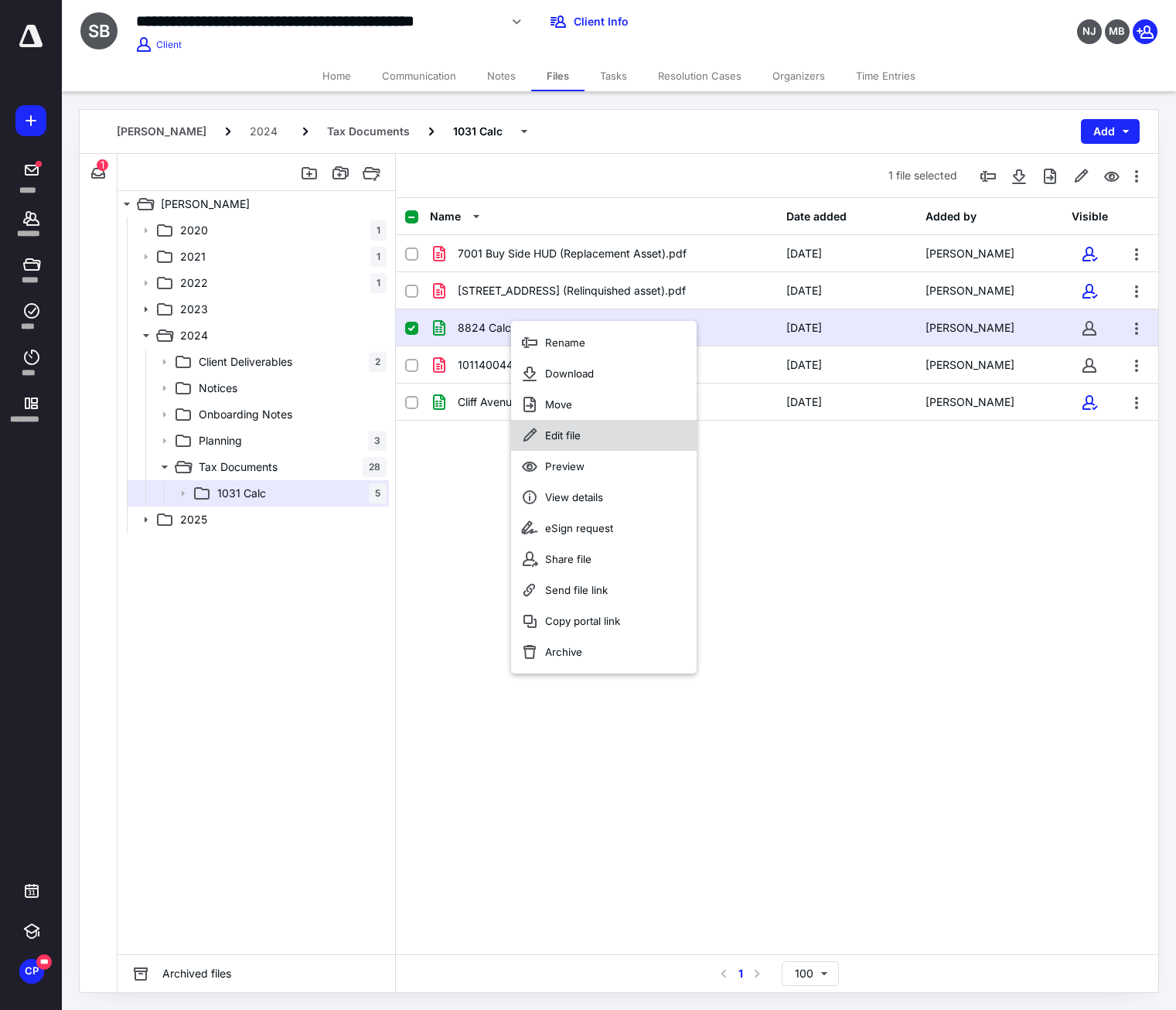 click on "Edit file" at bounding box center [604, 435] 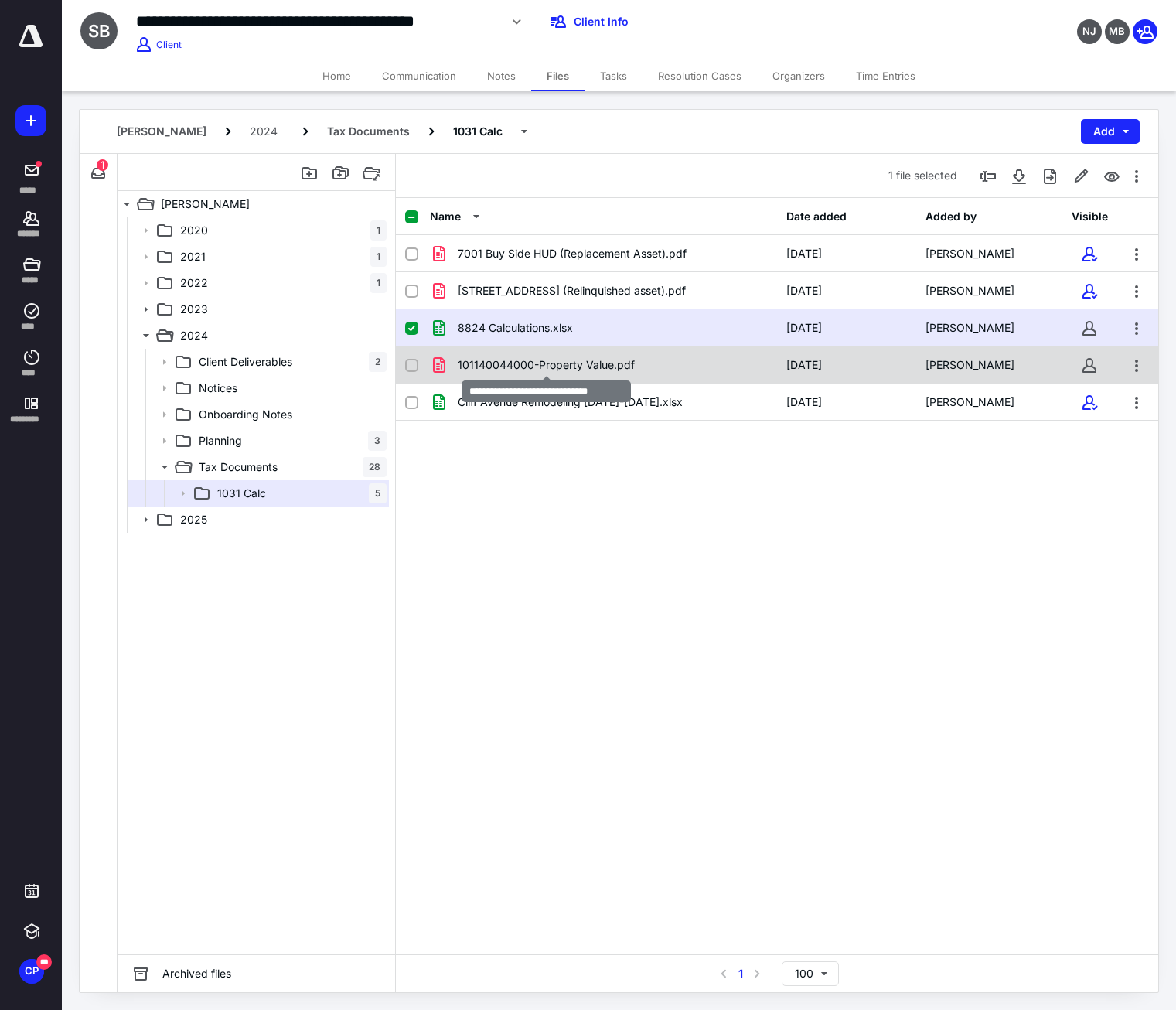 click on "101140044000-Property Value.pdf" at bounding box center (546, 365) 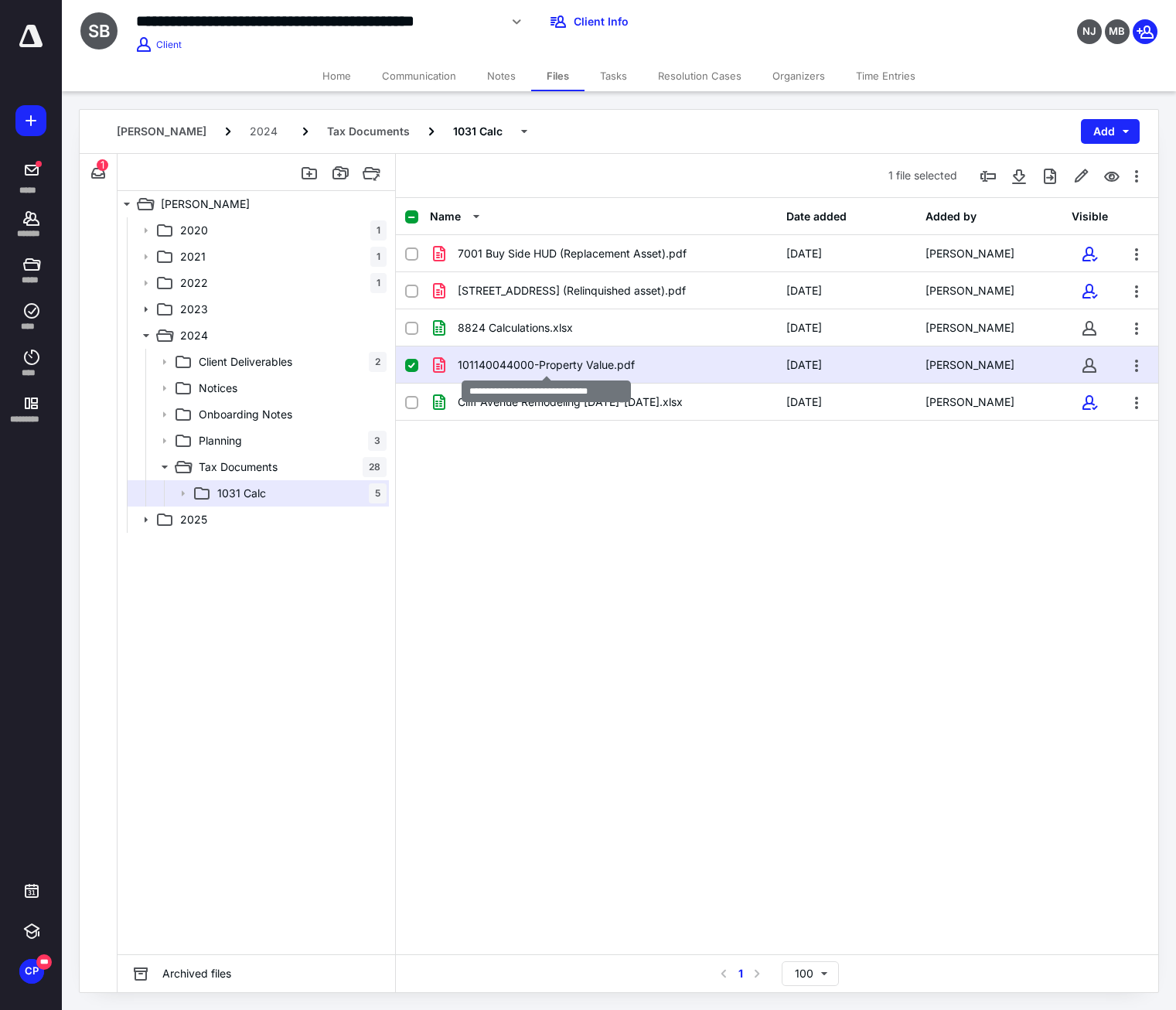 click on "101140044000-Property Value.pdf" at bounding box center [546, 365] 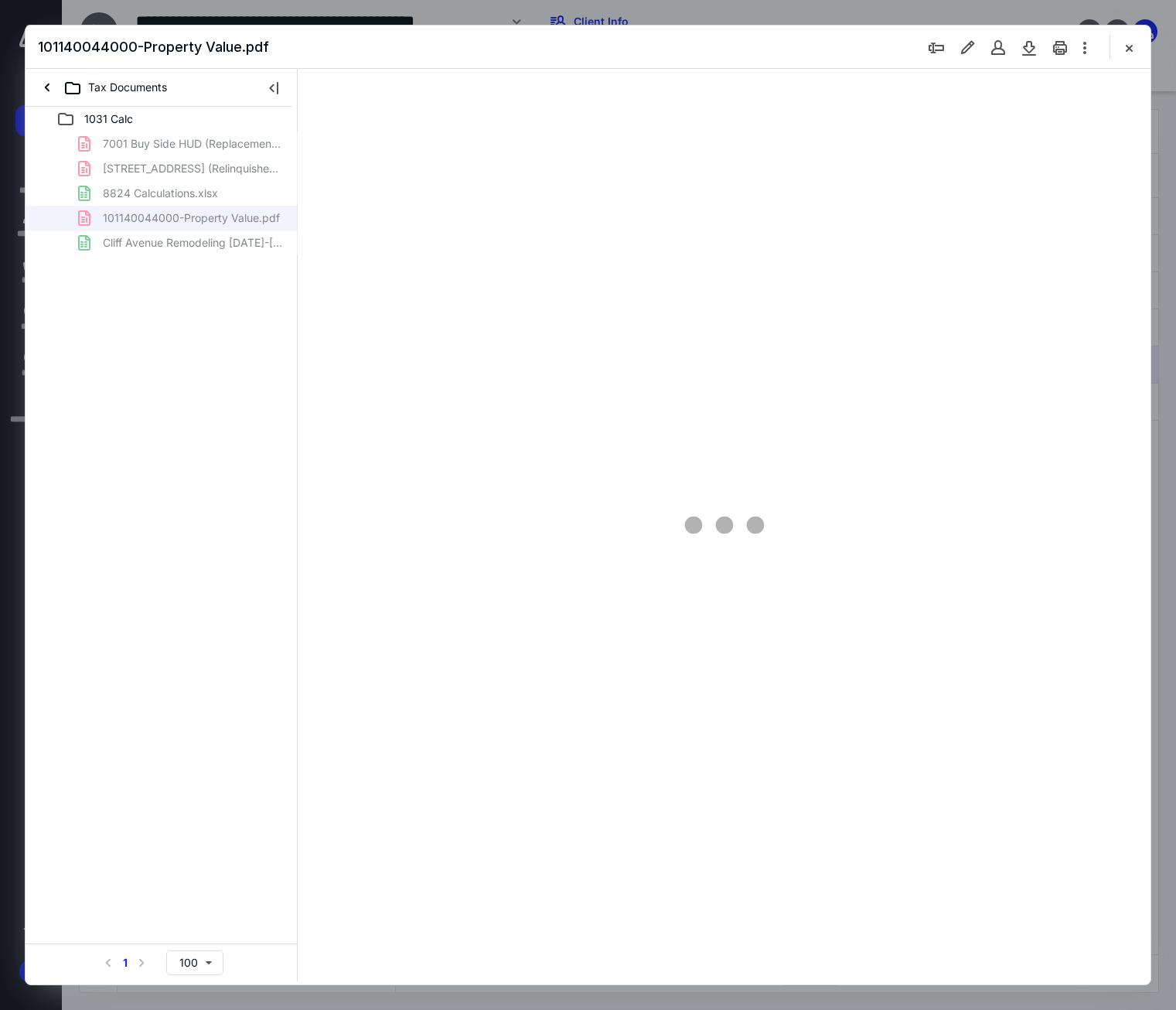 scroll, scrollTop: 0, scrollLeft: 0, axis: both 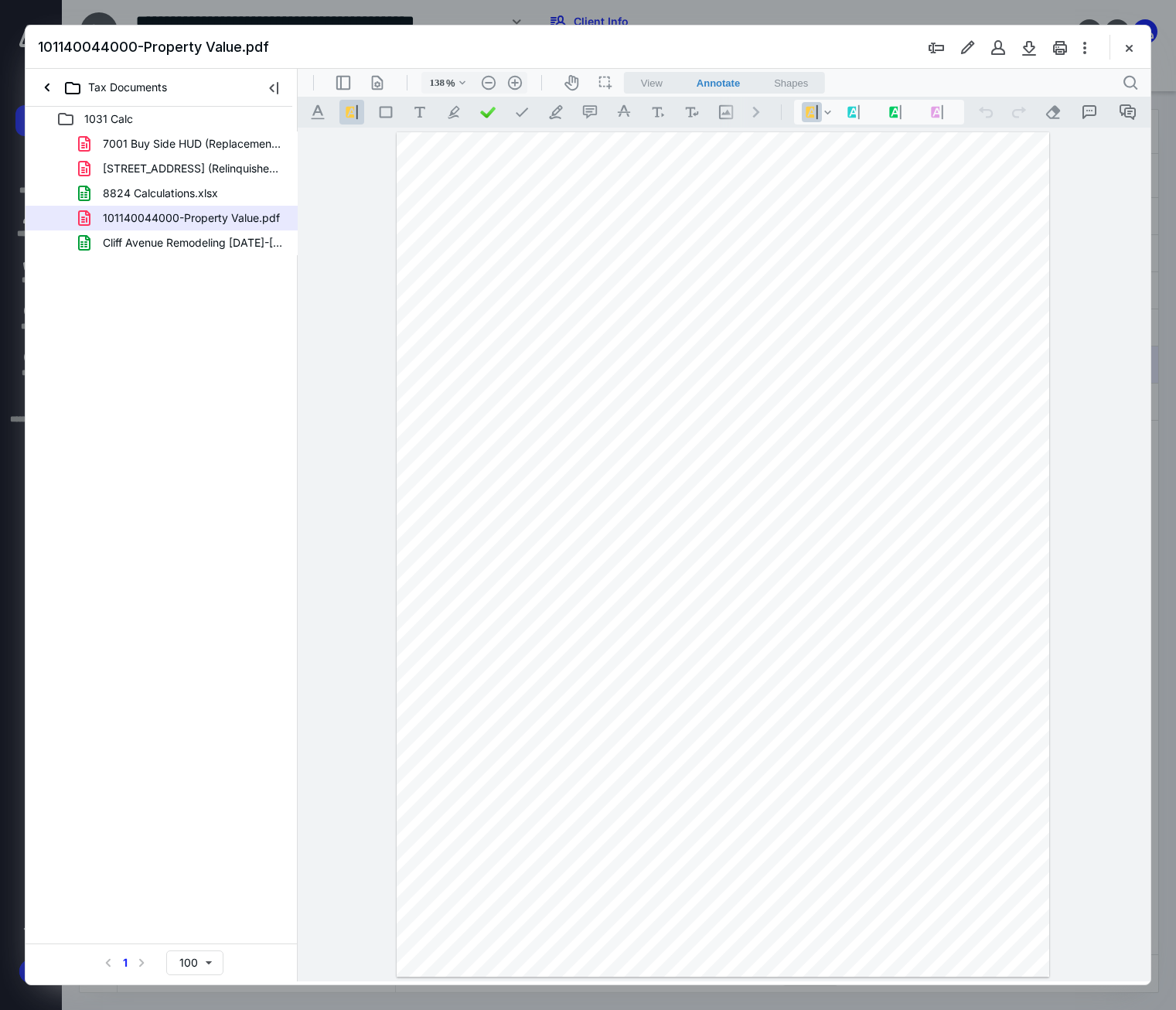 type on "177" 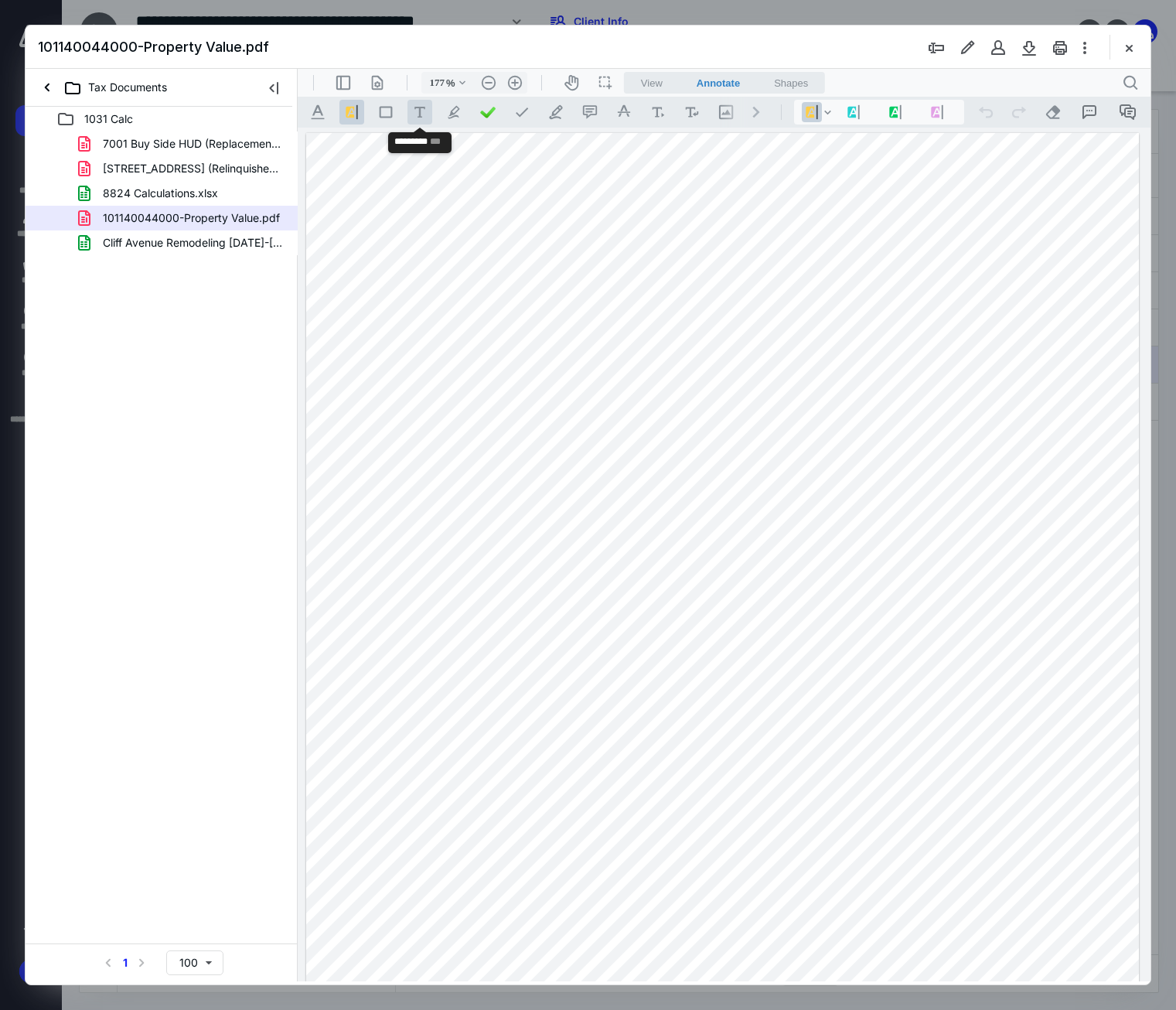 click on ".cls-1{fill:#abb0c4;} icon - tool - text - free text" at bounding box center [420, 112] 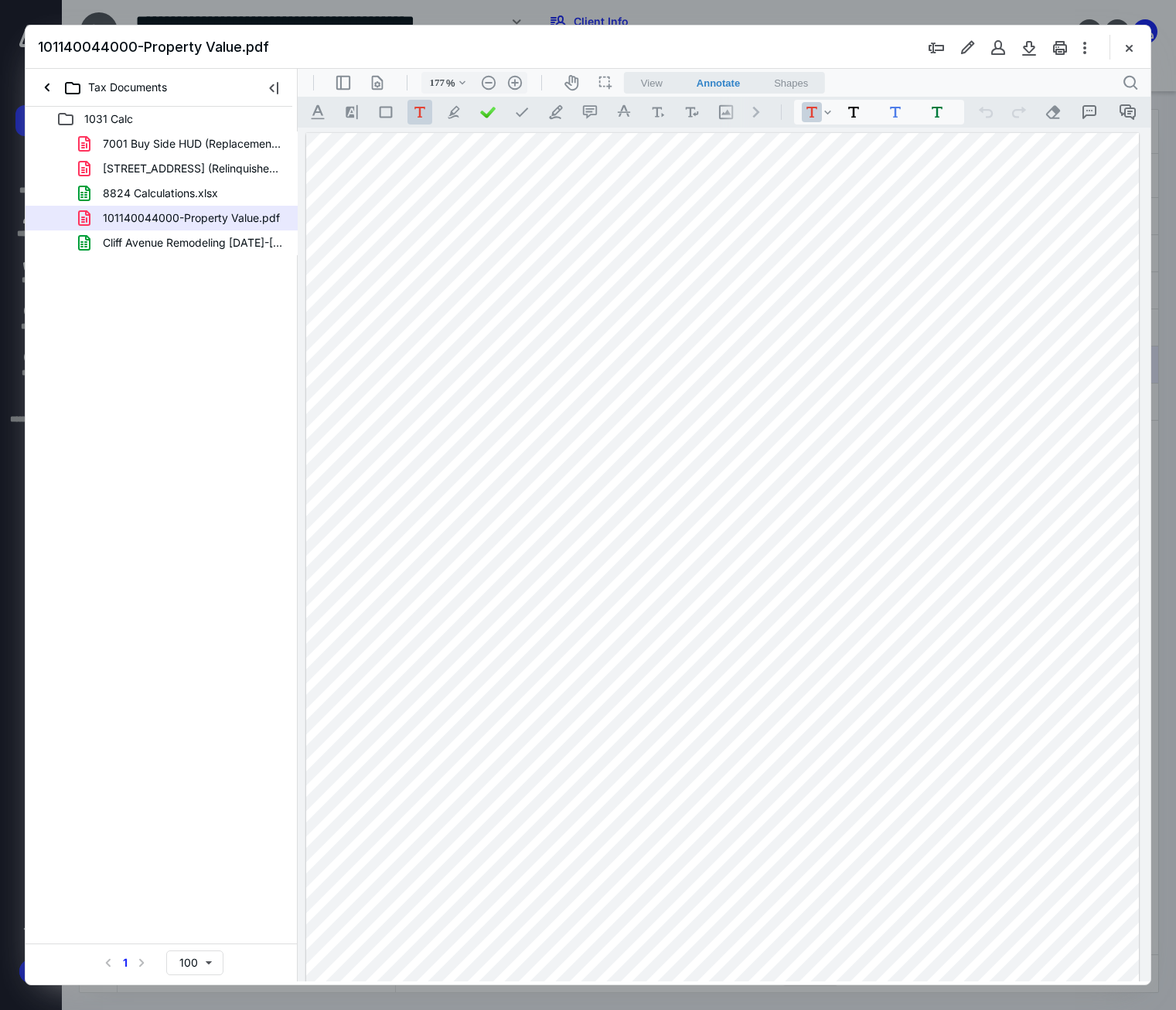 click at bounding box center (722, 672) 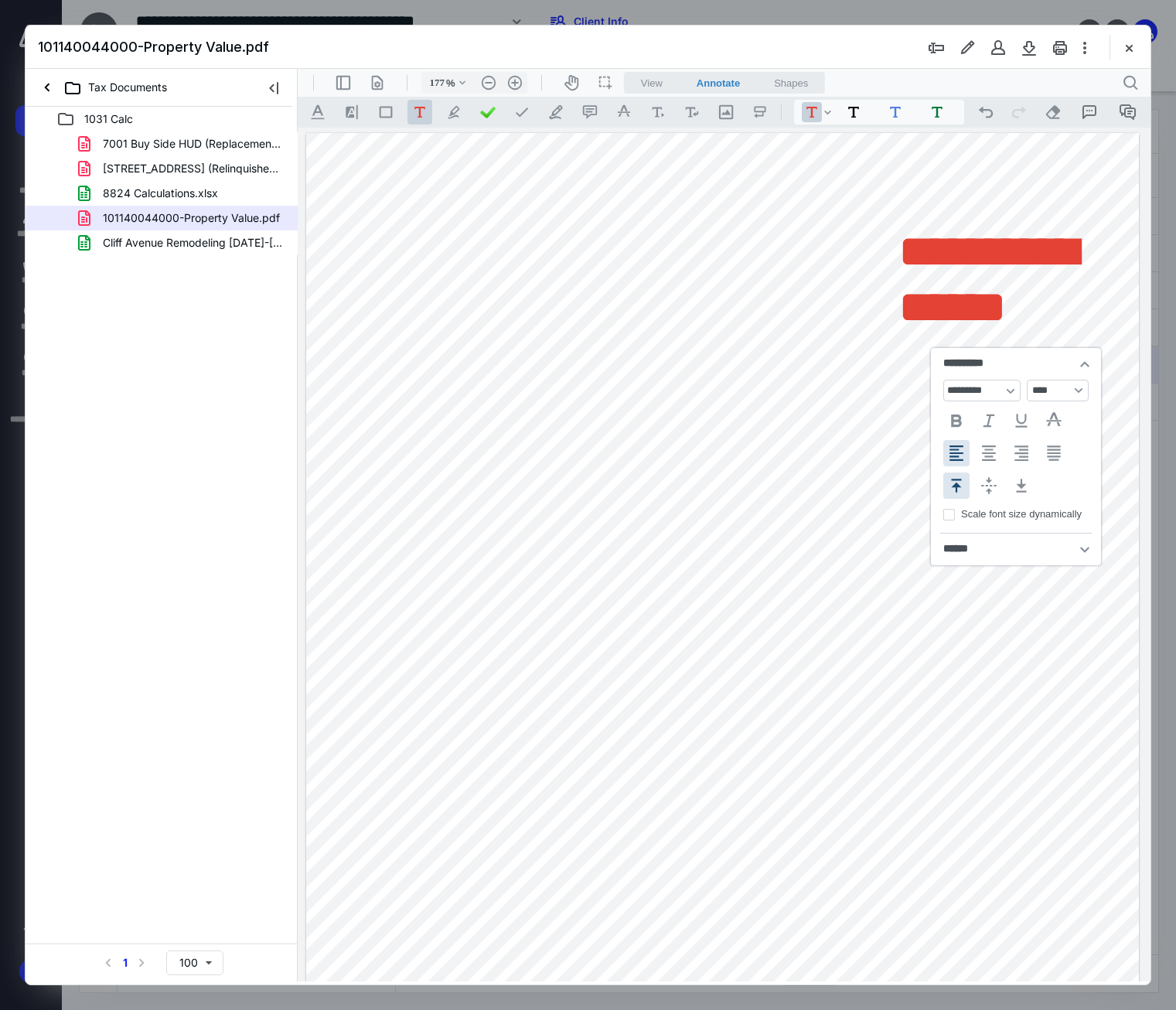 click on "**********" at bounding box center (1058, 391) 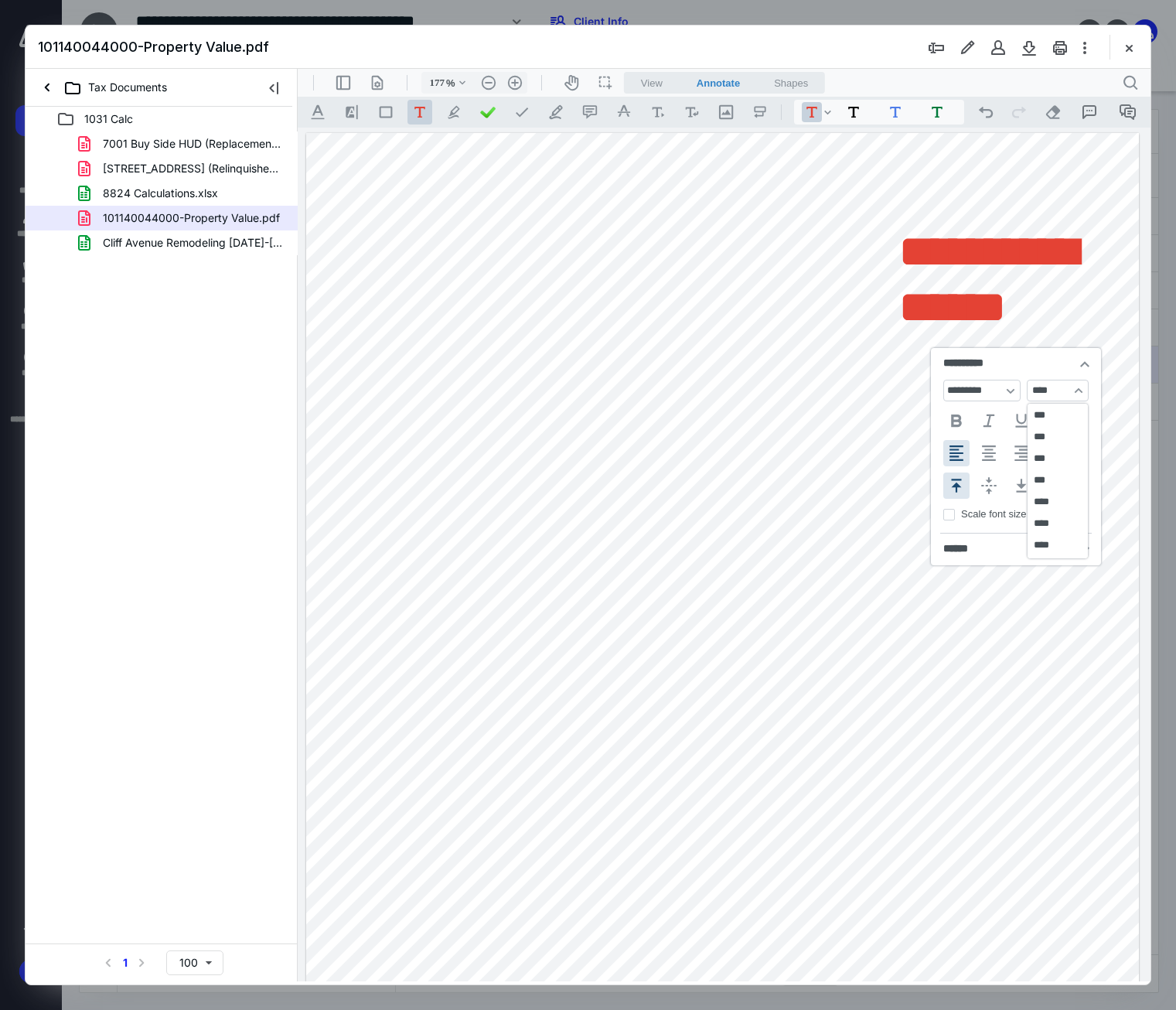 scroll, scrollTop: 99, scrollLeft: 0, axis: vertical 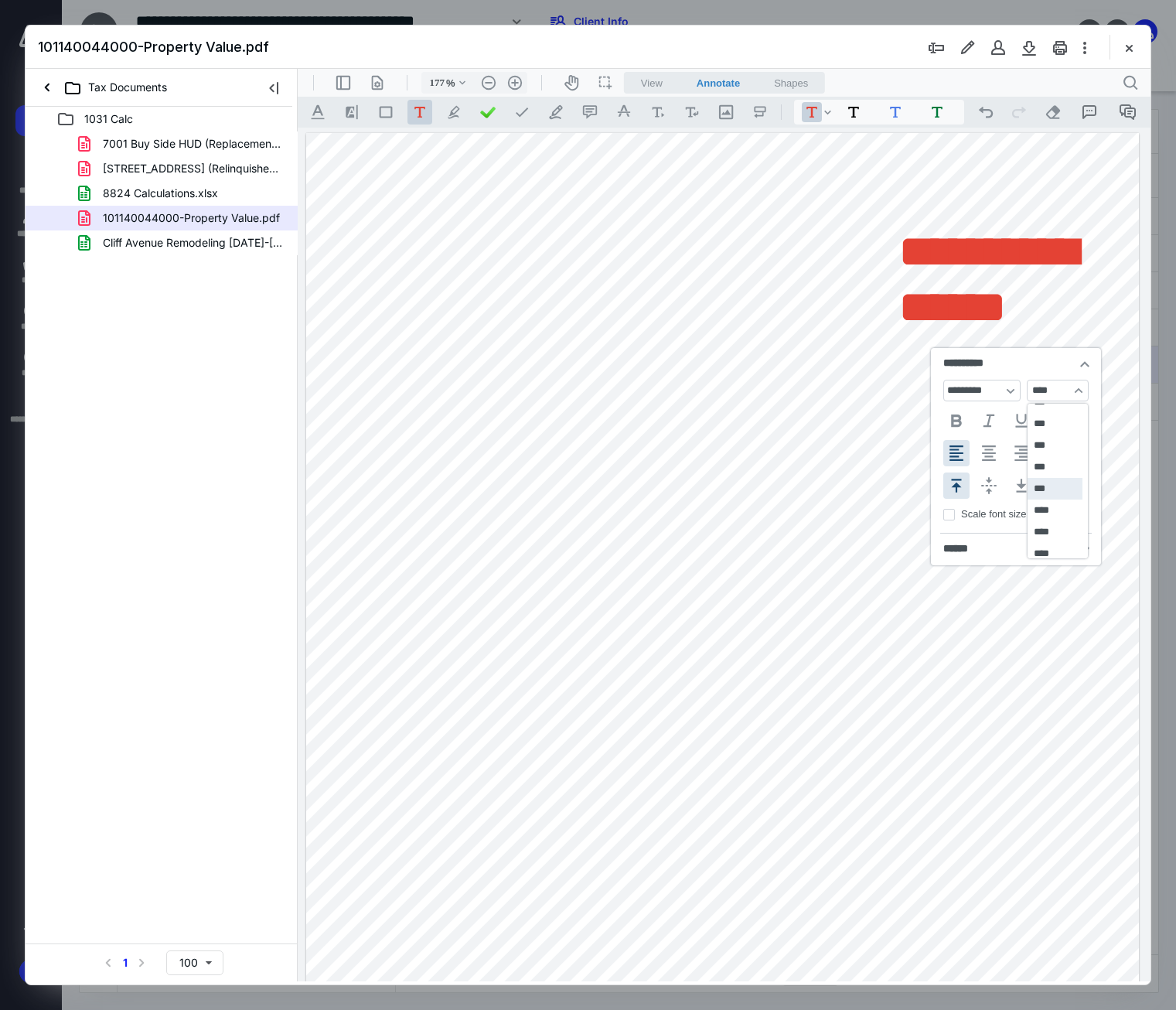 click on "***" at bounding box center (1055, 489) 